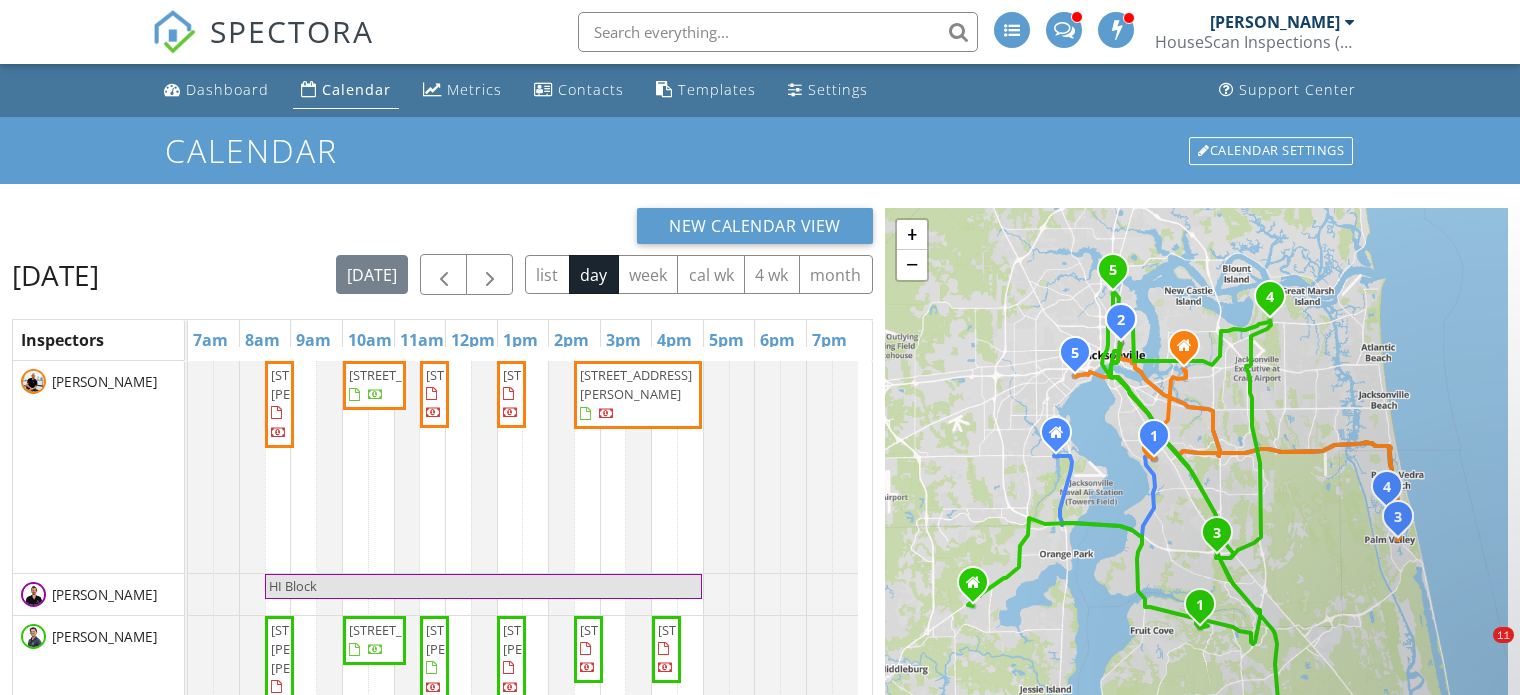 scroll, scrollTop: 0, scrollLeft: 0, axis: both 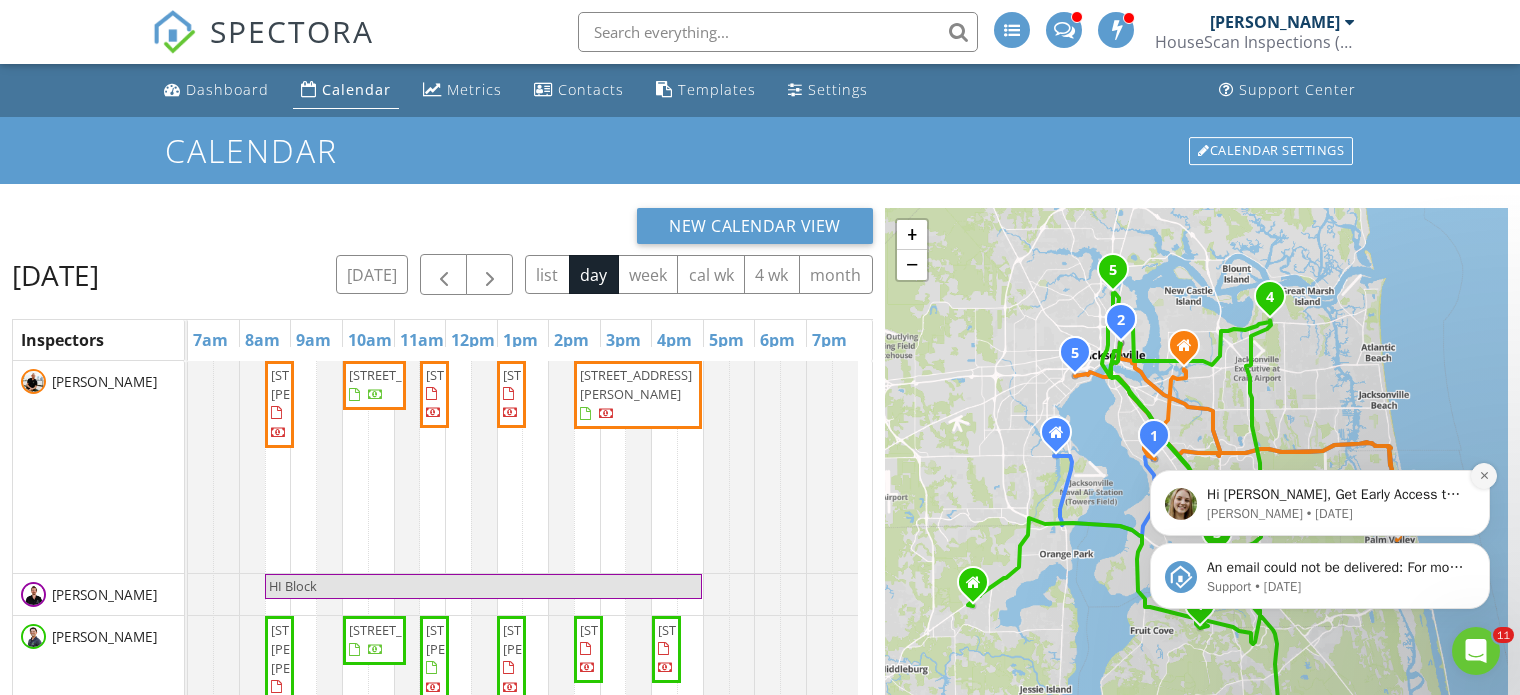 click 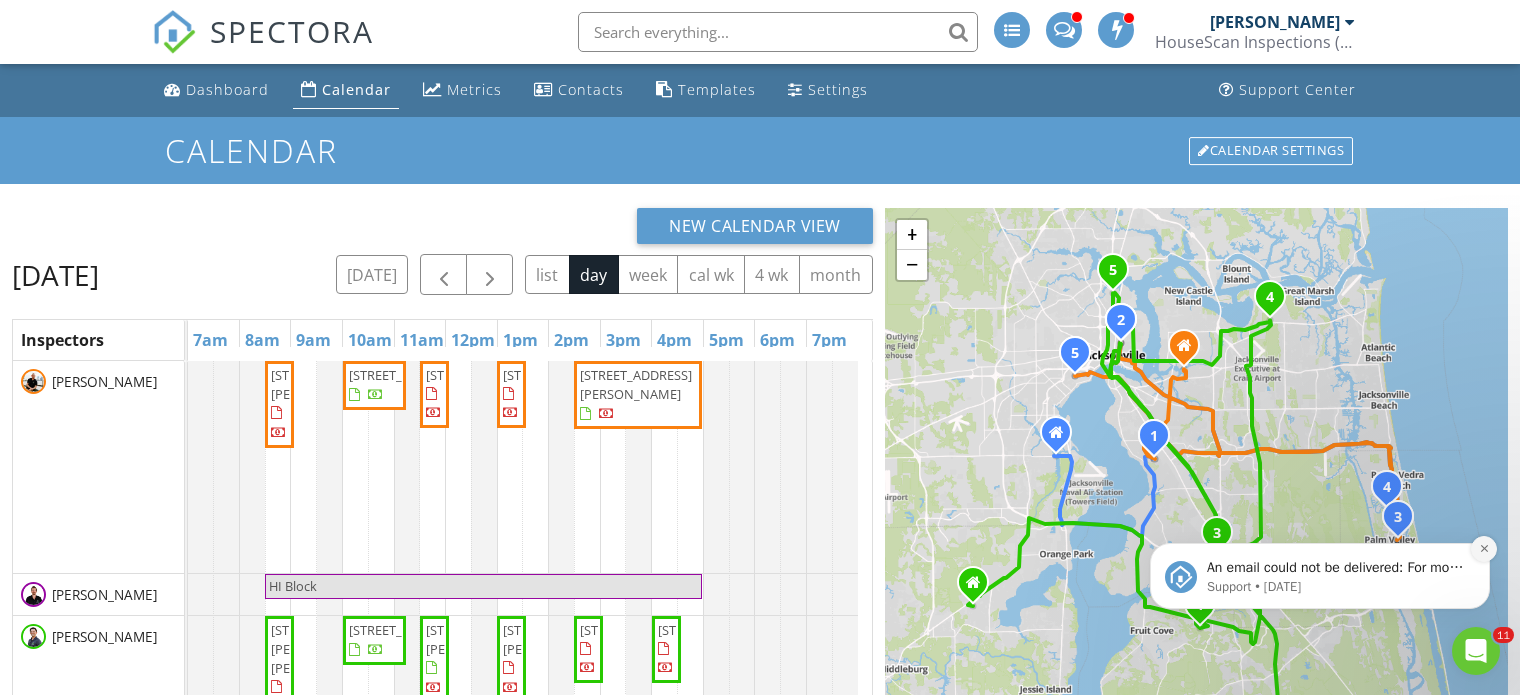 click at bounding box center (1484, 549) 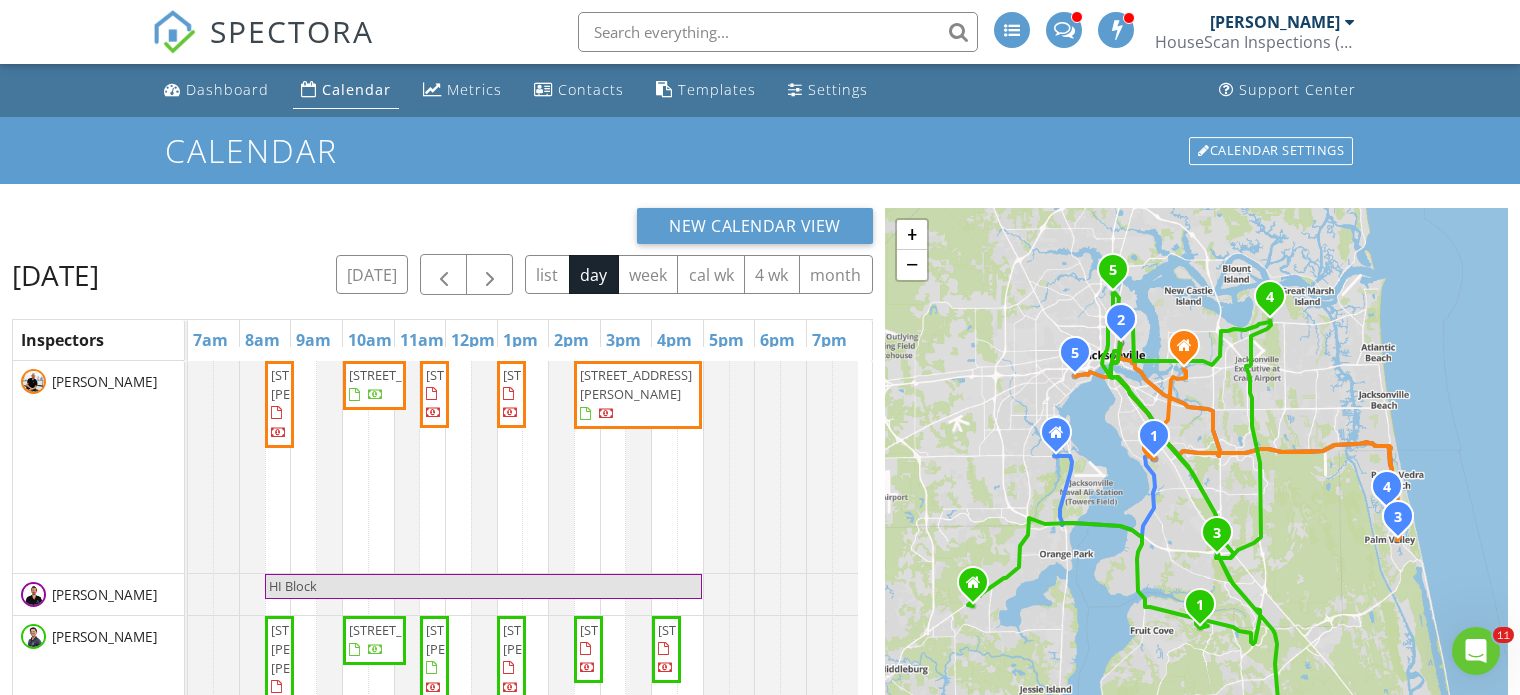 click on "Calendar" at bounding box center [346, 90] 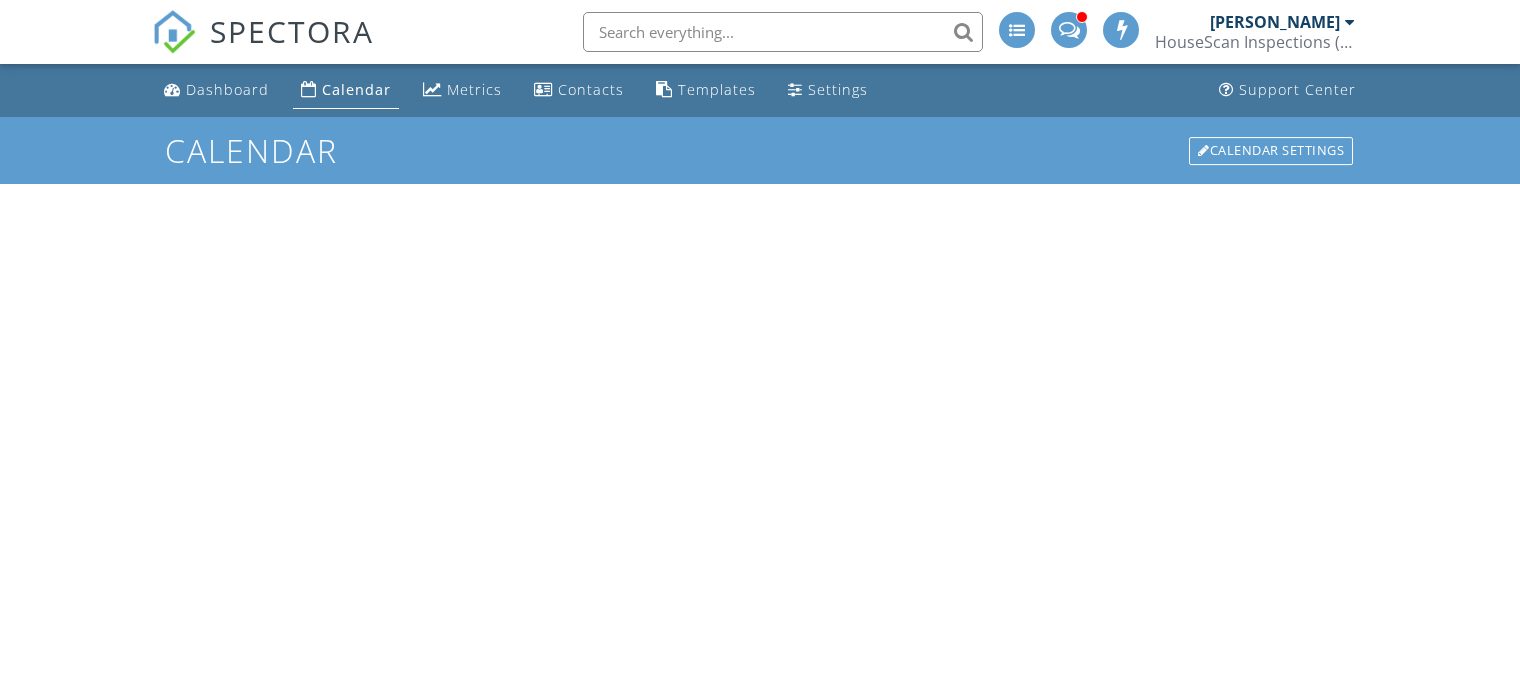 scroll, scrollTop: 0, scrollLeft: 0, axis: both 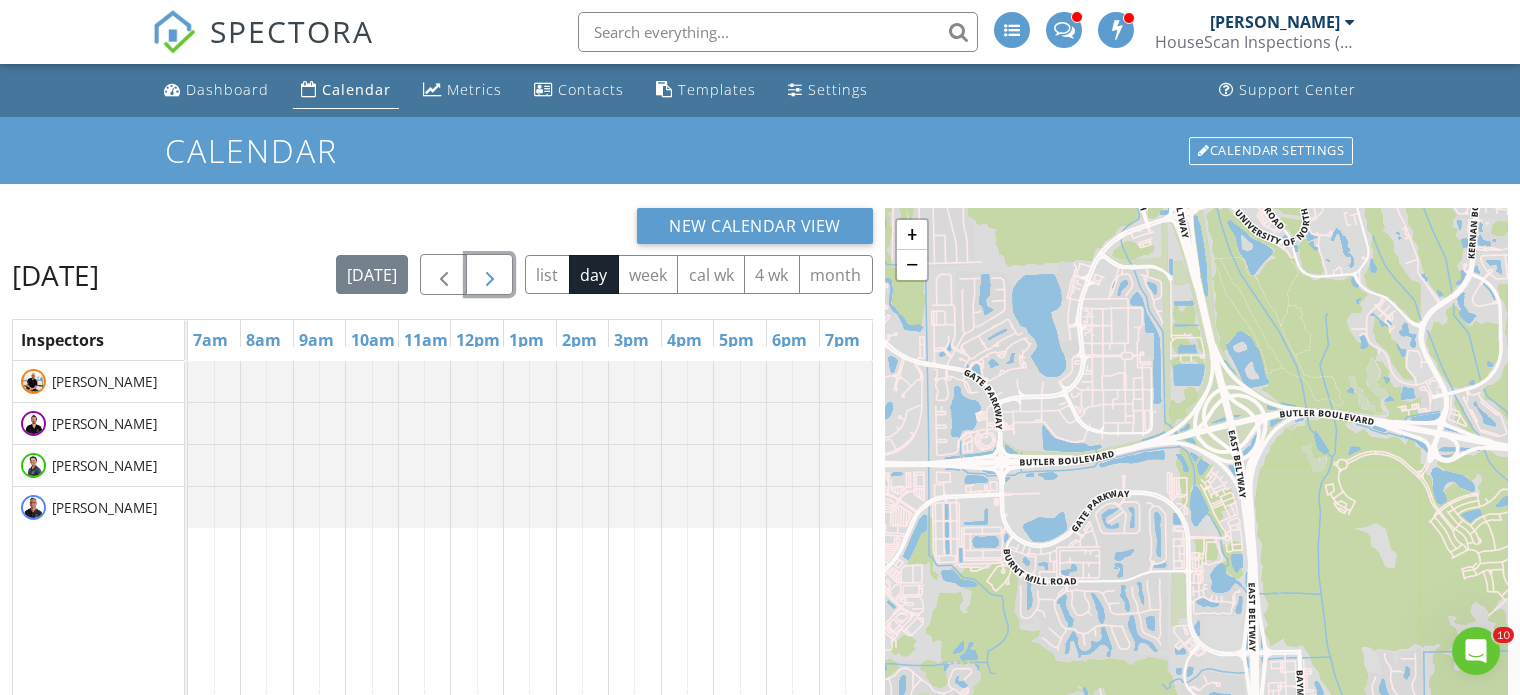 click at bounding box center [489, 274] 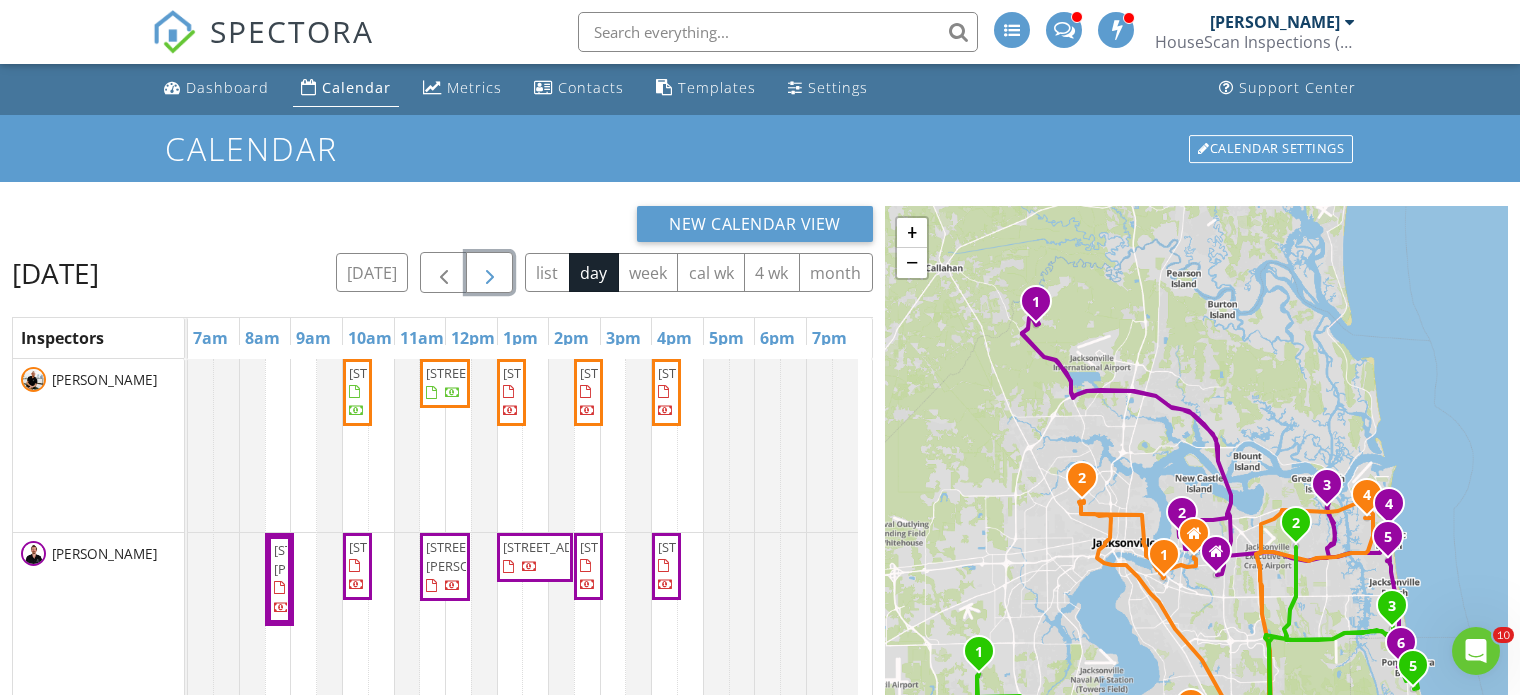 scroll, scrollTop: 0, scrollLeft: 0, axis: both 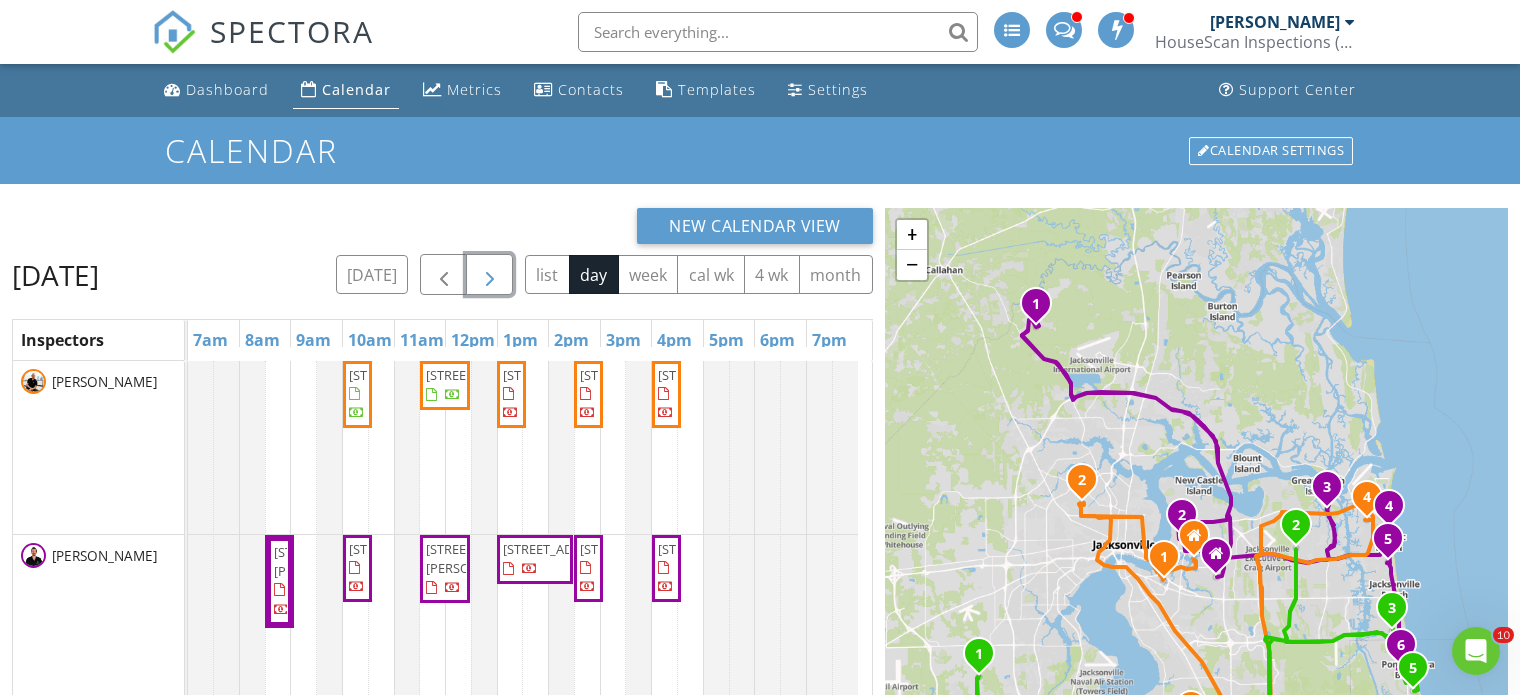 click at bounding box center [490, 275] 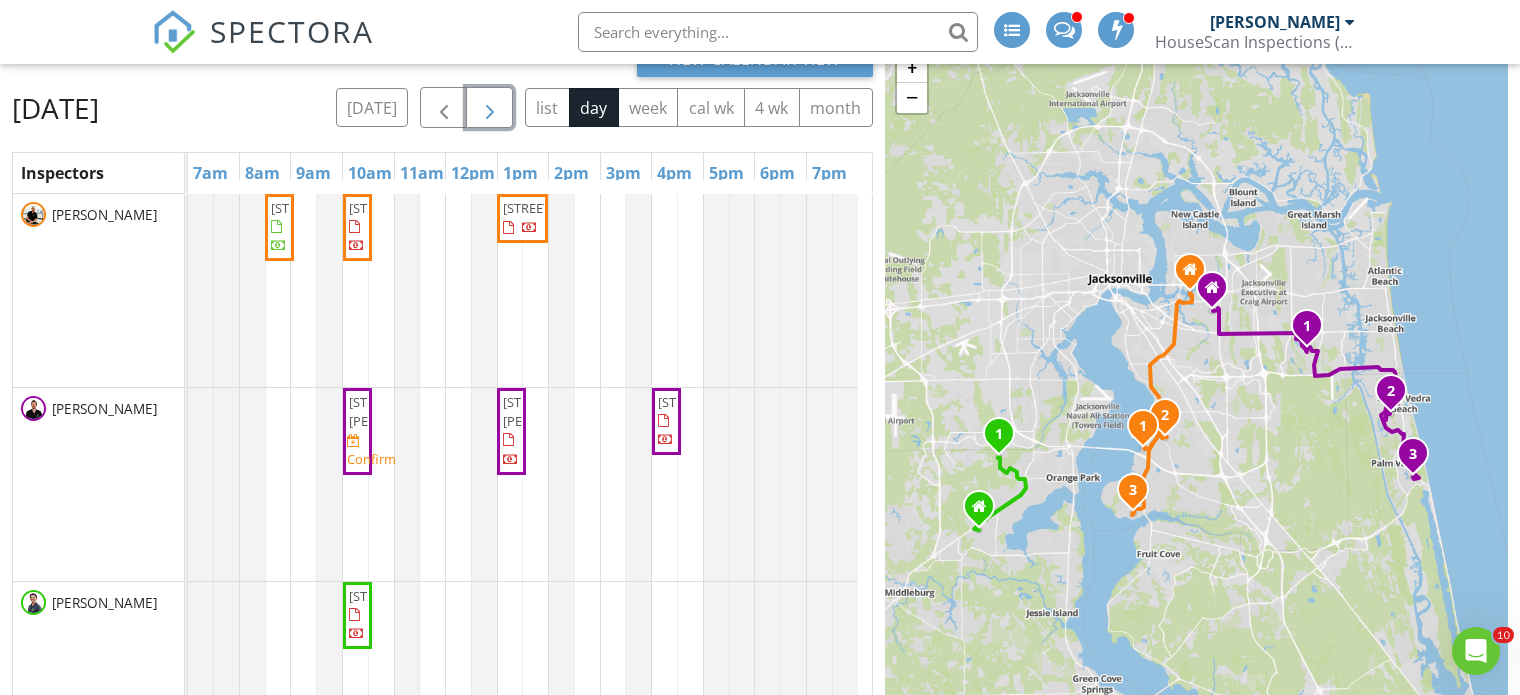 scroll, scrollTop: 166, scrollLeft: 0, axis: vertical 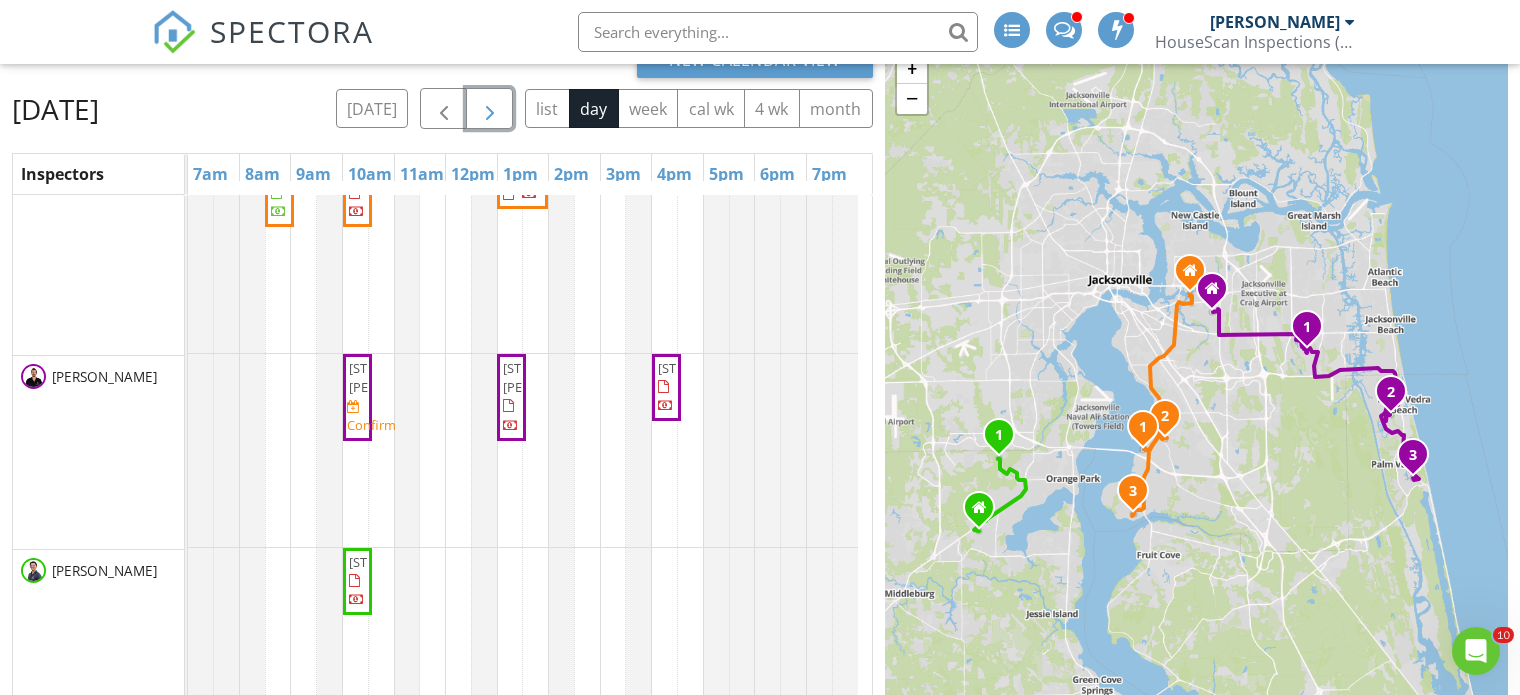click at bounding box center [490, 109] 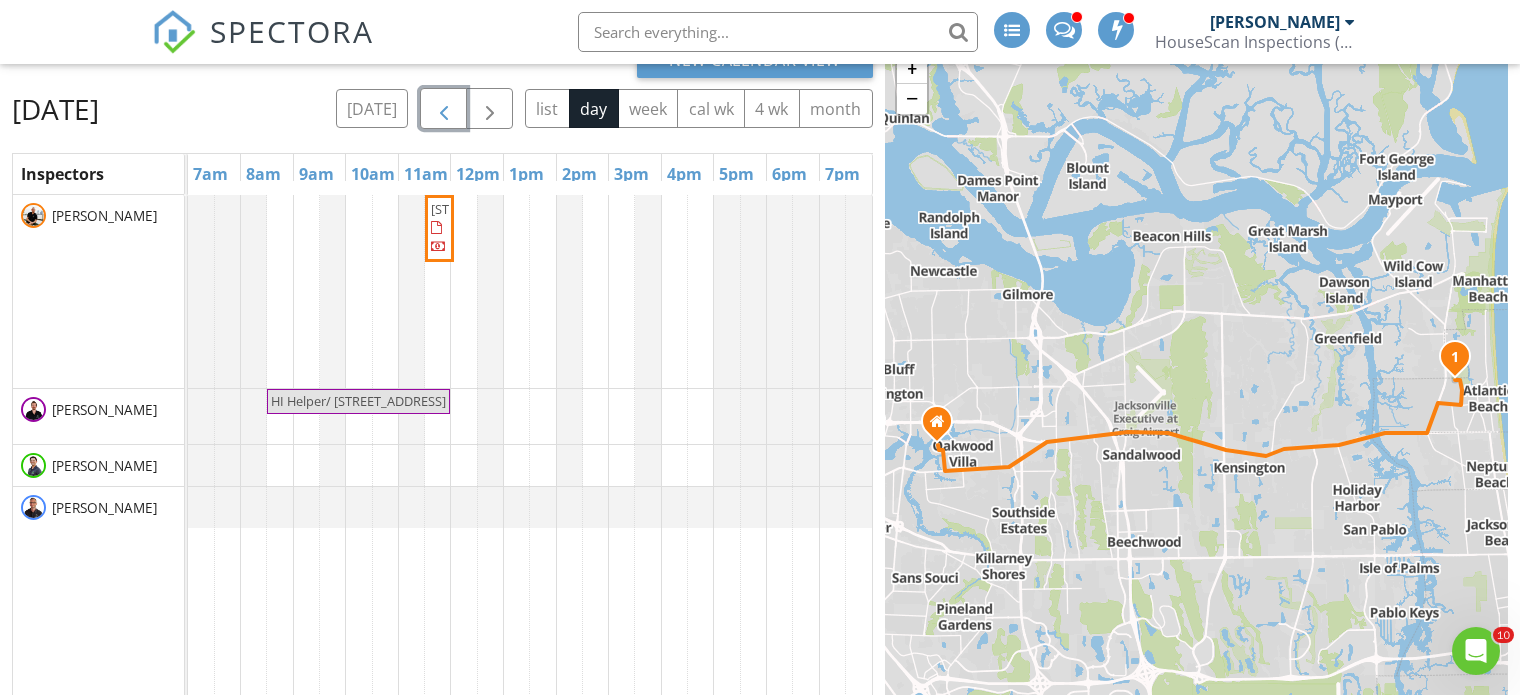 click at bounding box center [444, 109] 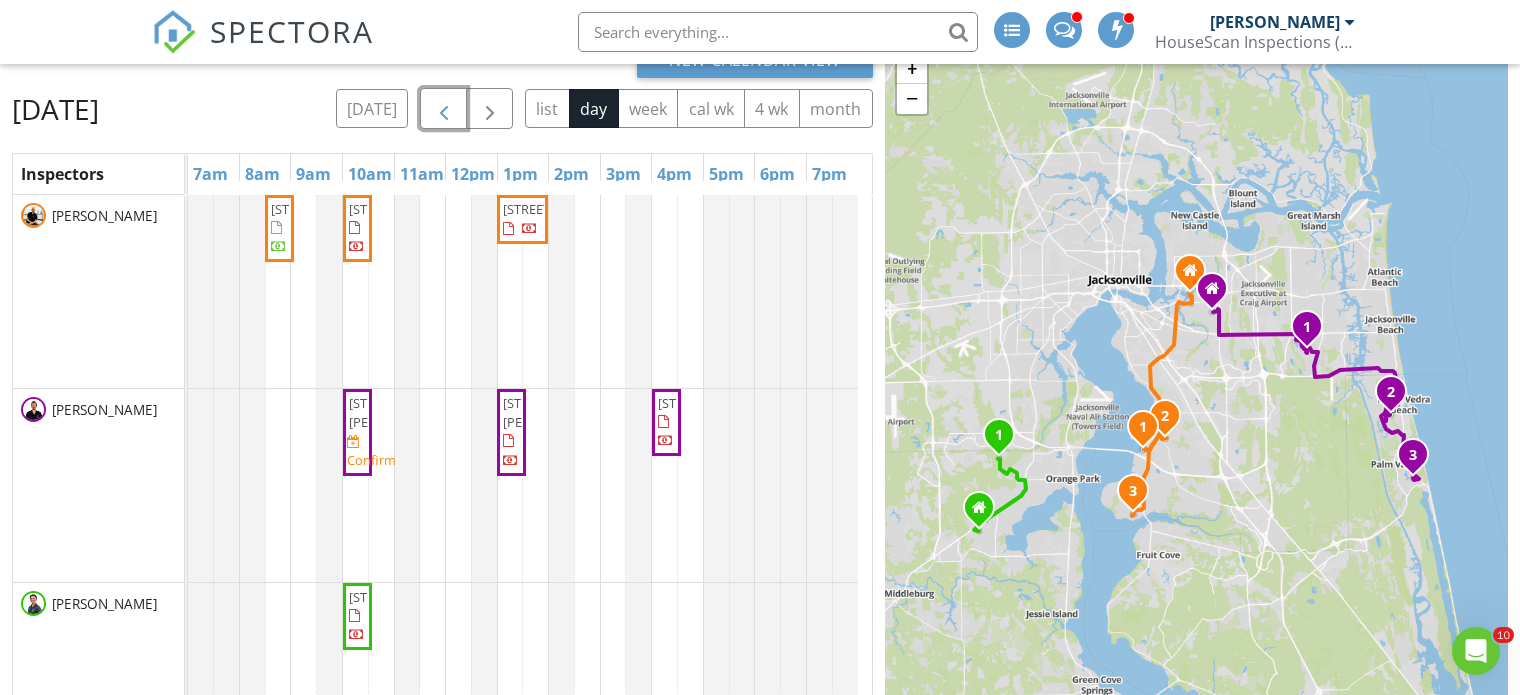 click at bounding box center (444, 109) 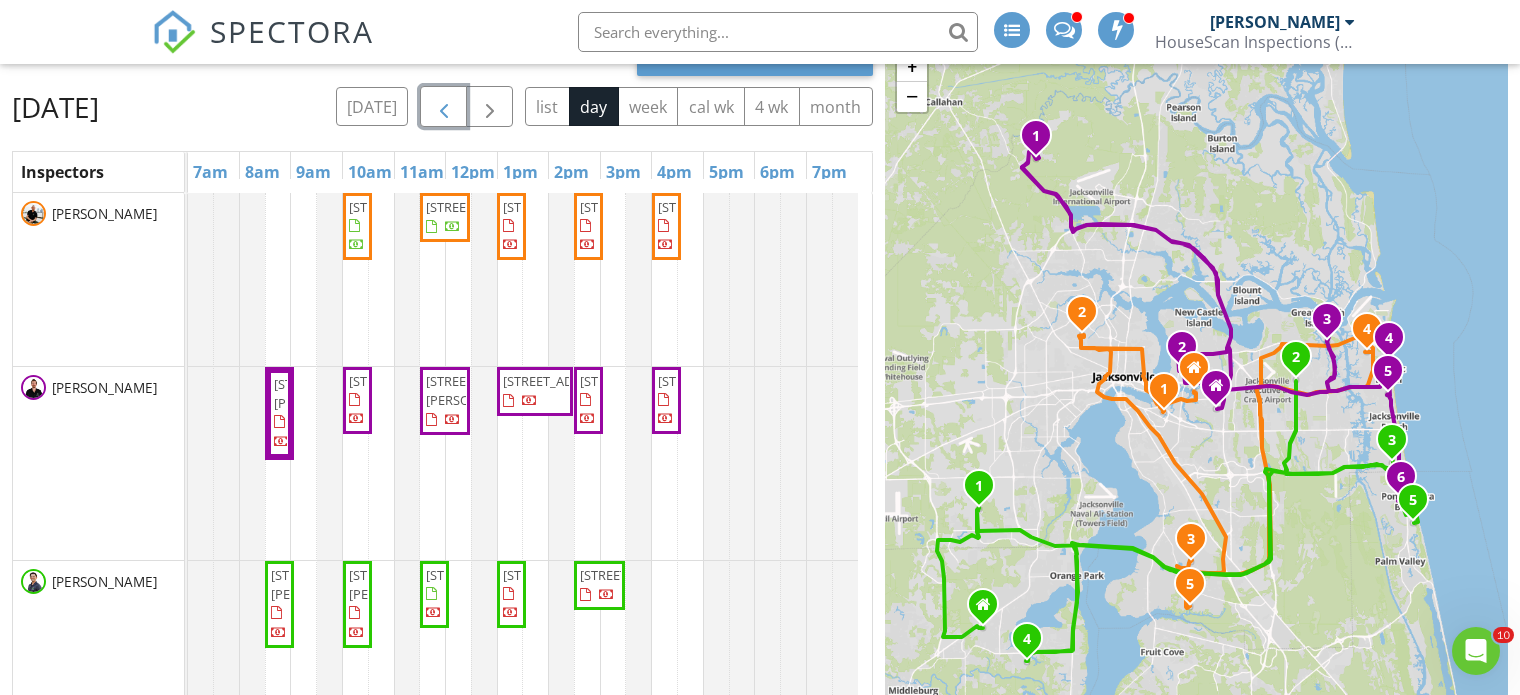 scroll, scrollTop: 166, scrollLeft: 0, axis: vertical 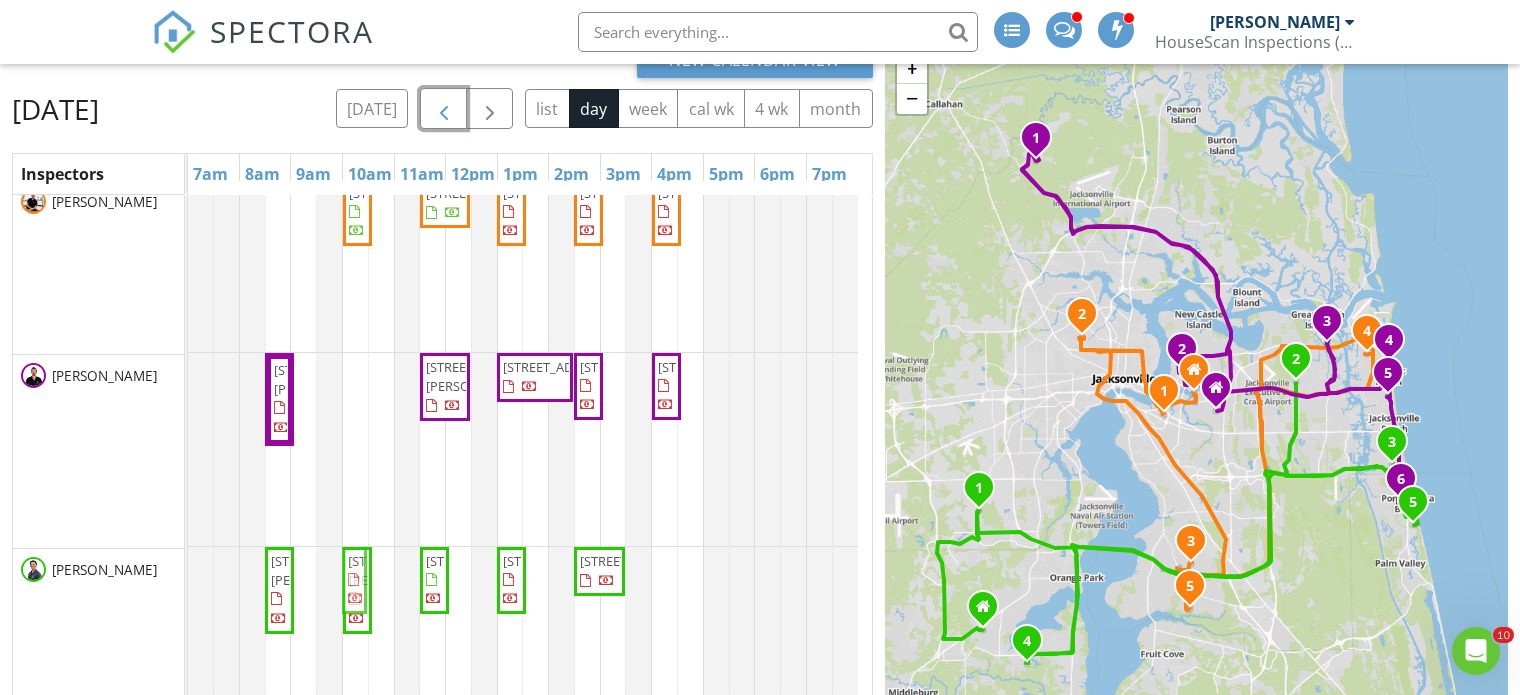drag, startPoint x: 358, startPoint y: 408, endPoint x: 356, endPoint y: 568, distance: 160.0125 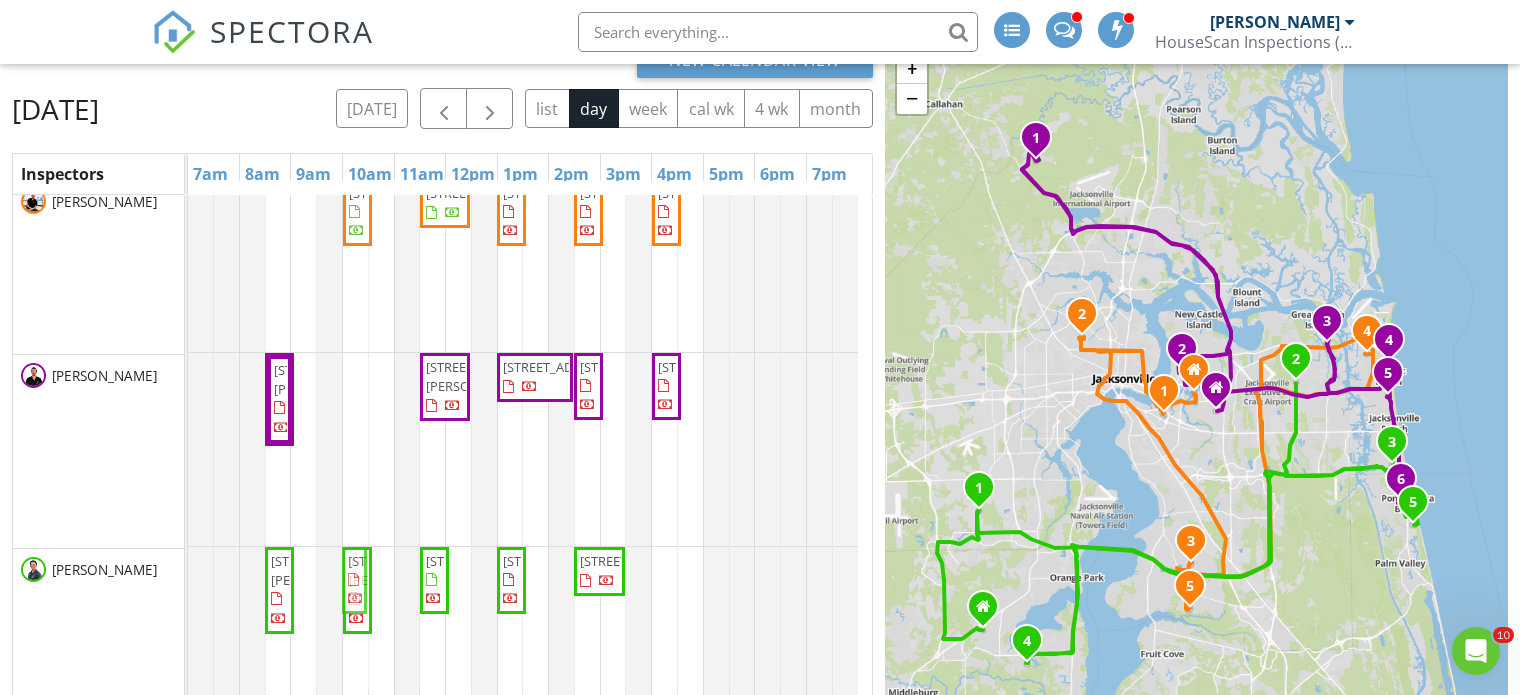 scroll, scrollTop: 28, scrollLeft: 0, axis: vertical 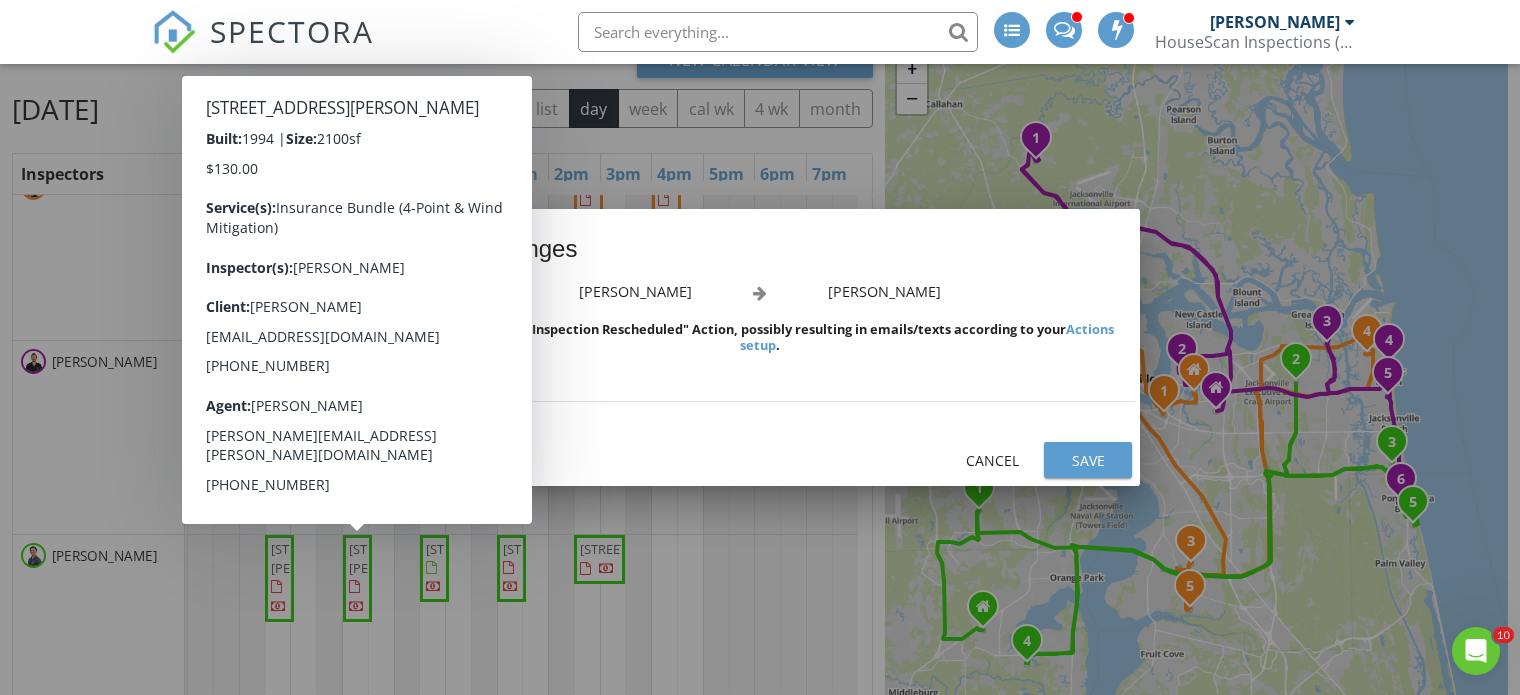 click on "Save" at bounding box center (1088, 460) 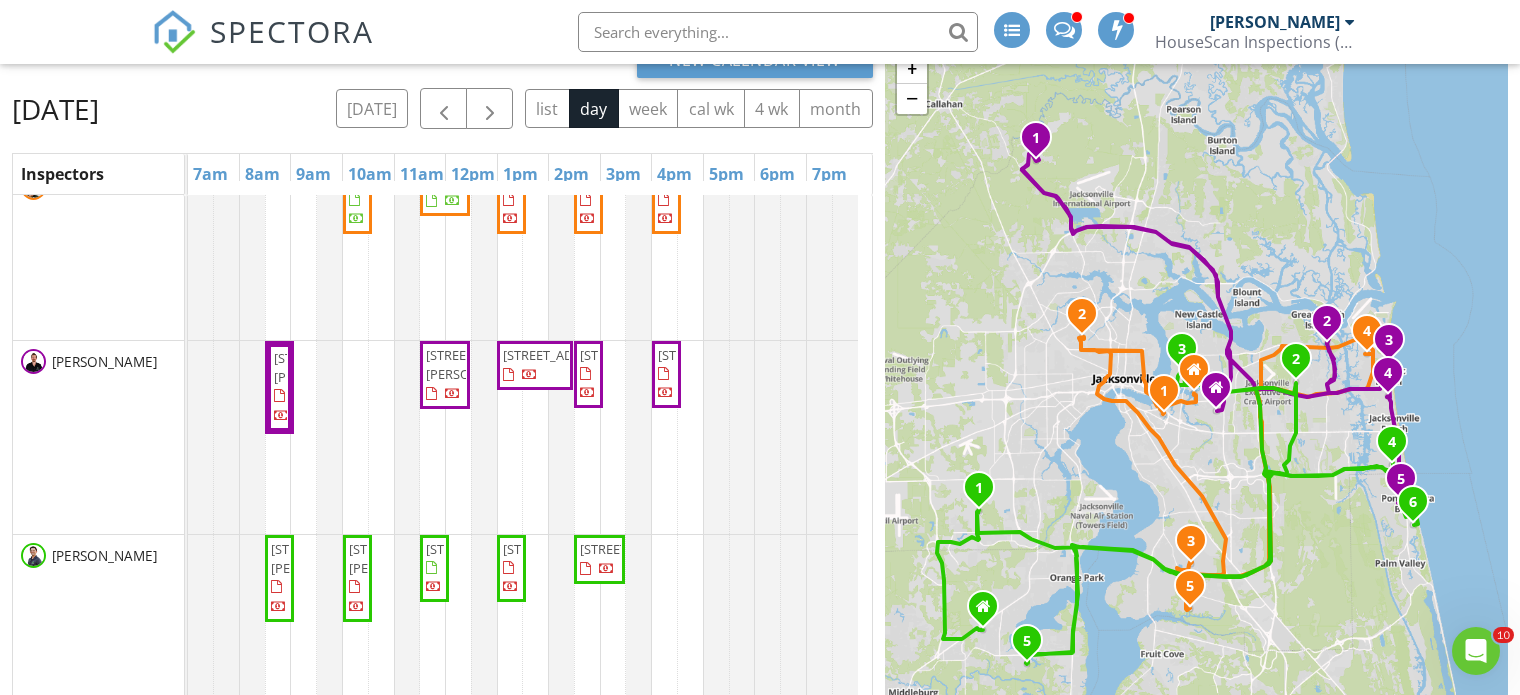 scroll, scrollTop: 124, scrollLeft: 0, axis: vertical 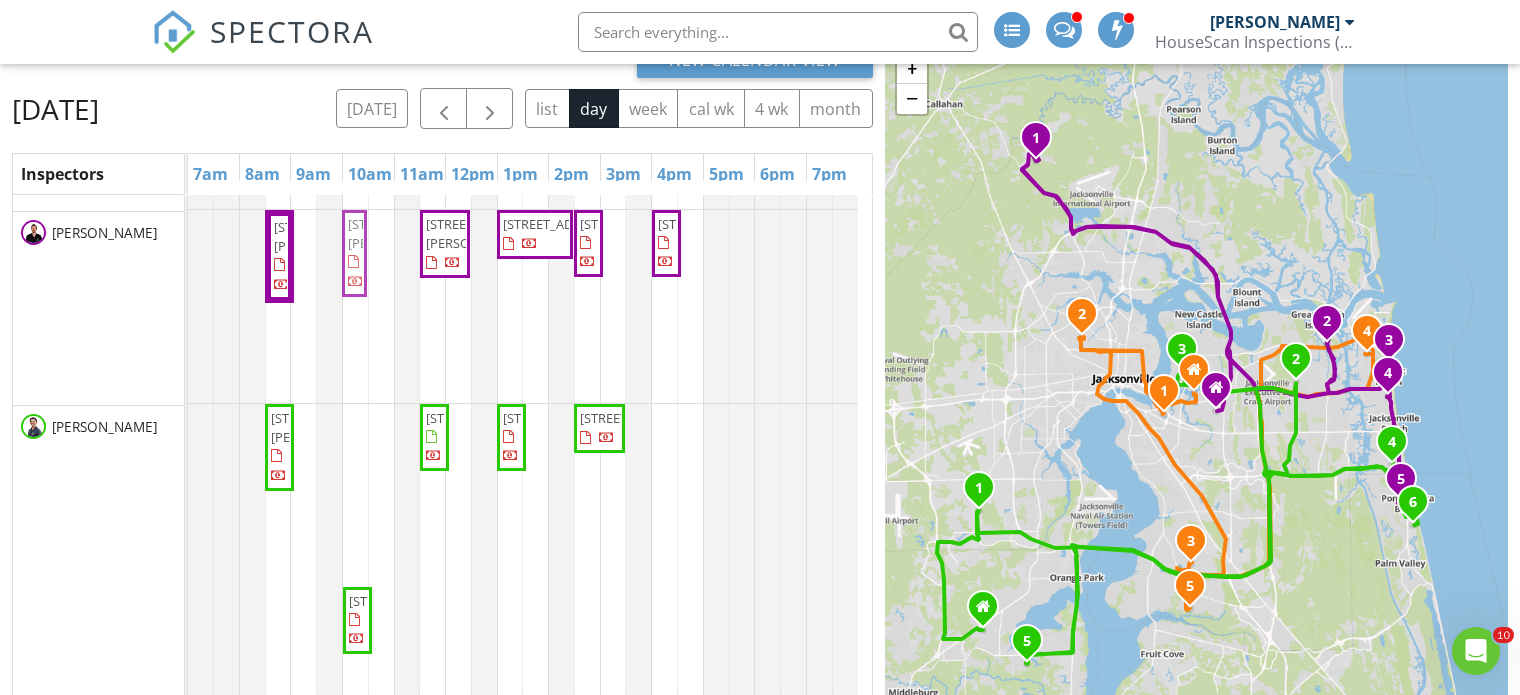 drag, startPoint x: 352, startPoint y: 489, endPoint x: 355, endPoint y: 320, distance: 169.02663 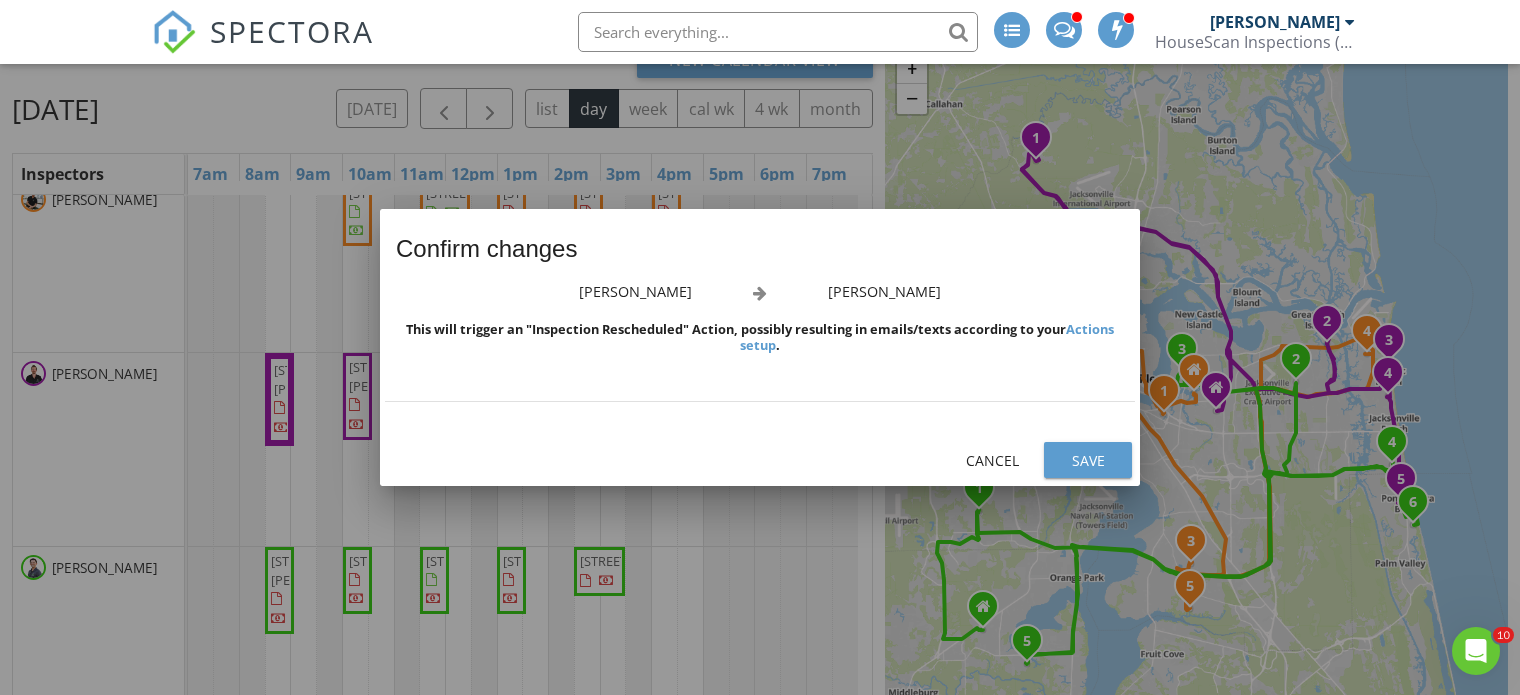 scroll, scrollTop: 14, scrollLeft: 0, axis: vertical 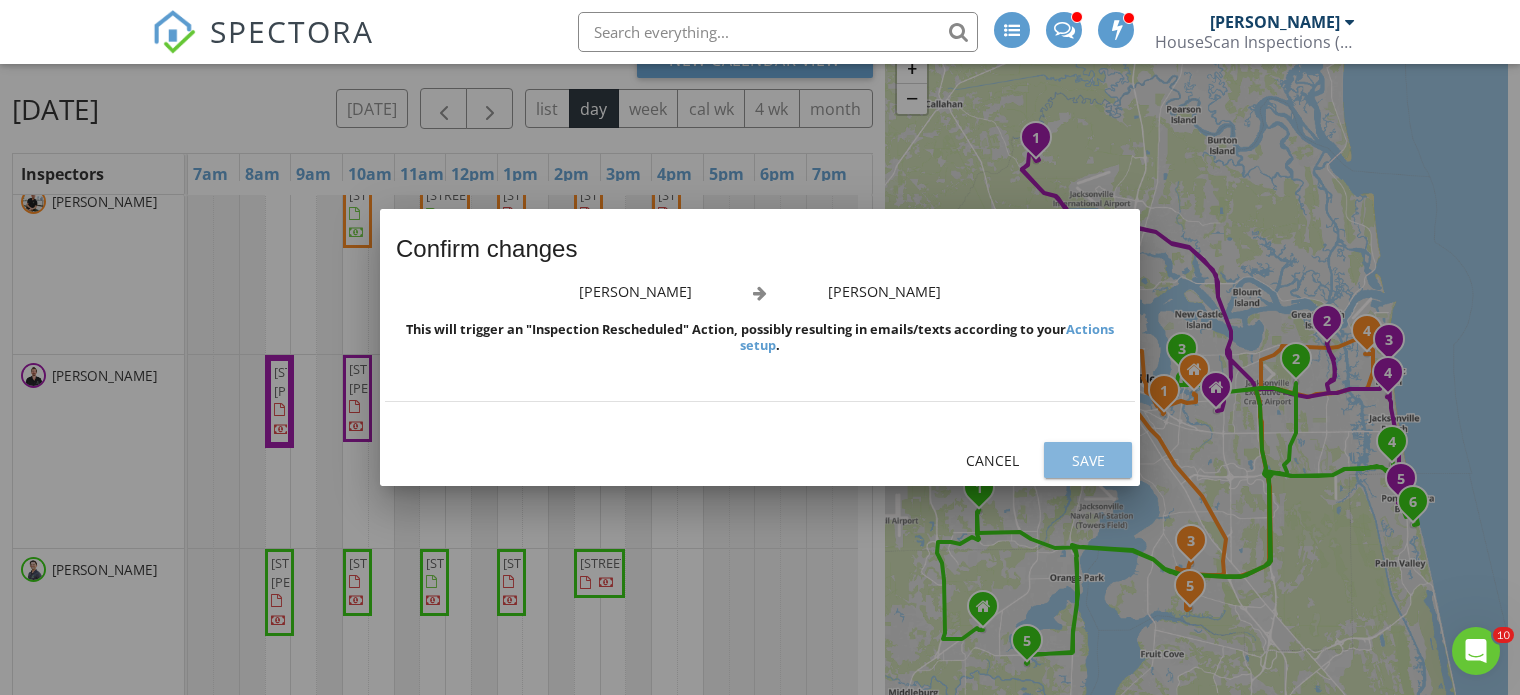click on "Save" at bounding box center (1088, 460) 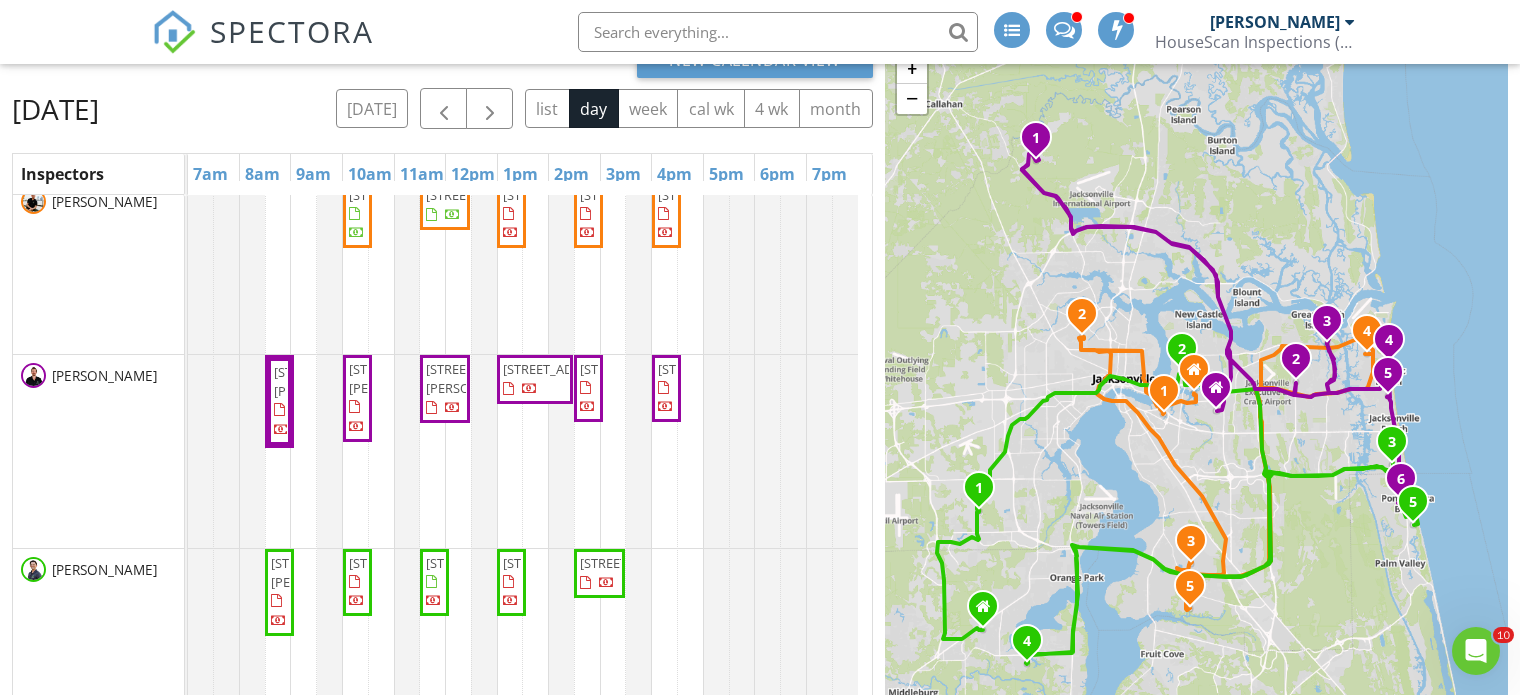 scroll, scrollTop: 0, scrollLeft: 0, axis: both 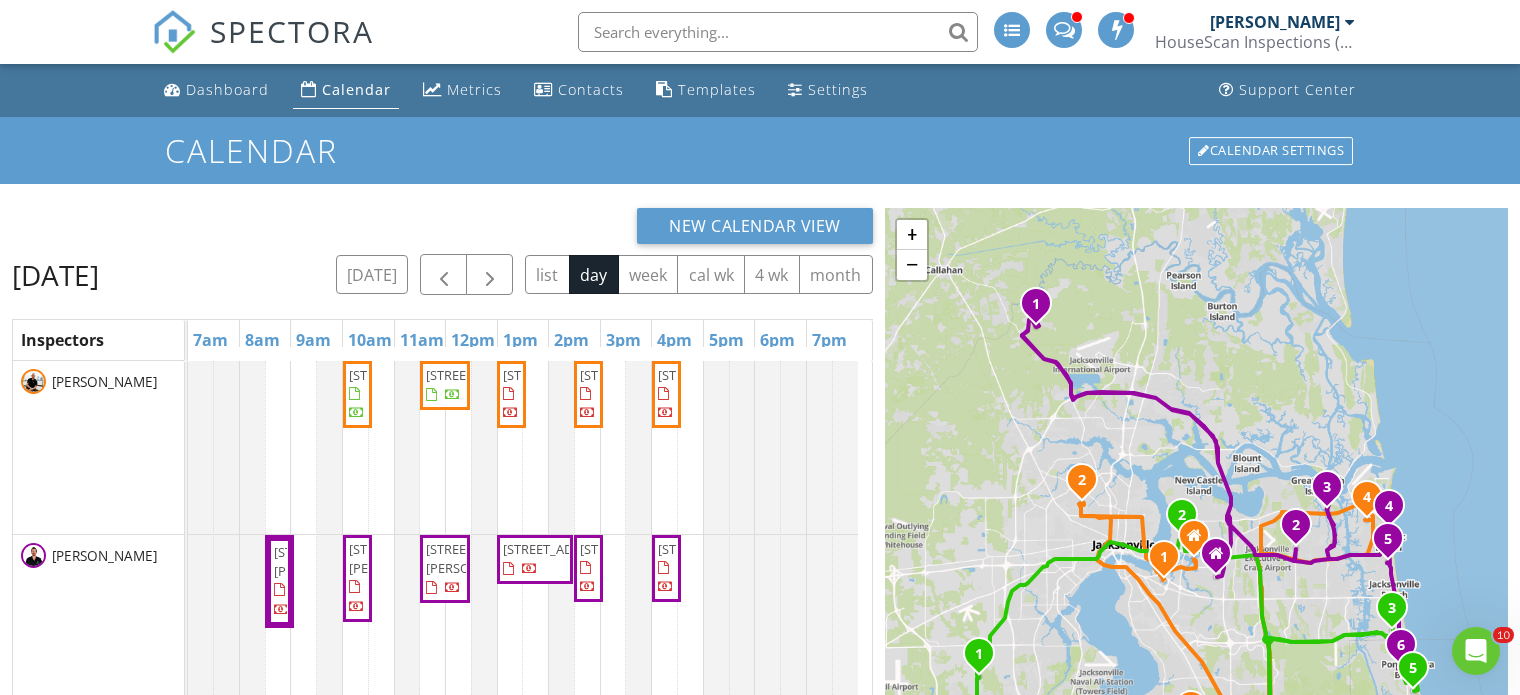 click on "5875 Younis Rd S, Jacksonville 32218" at bounding box center (330, 561) 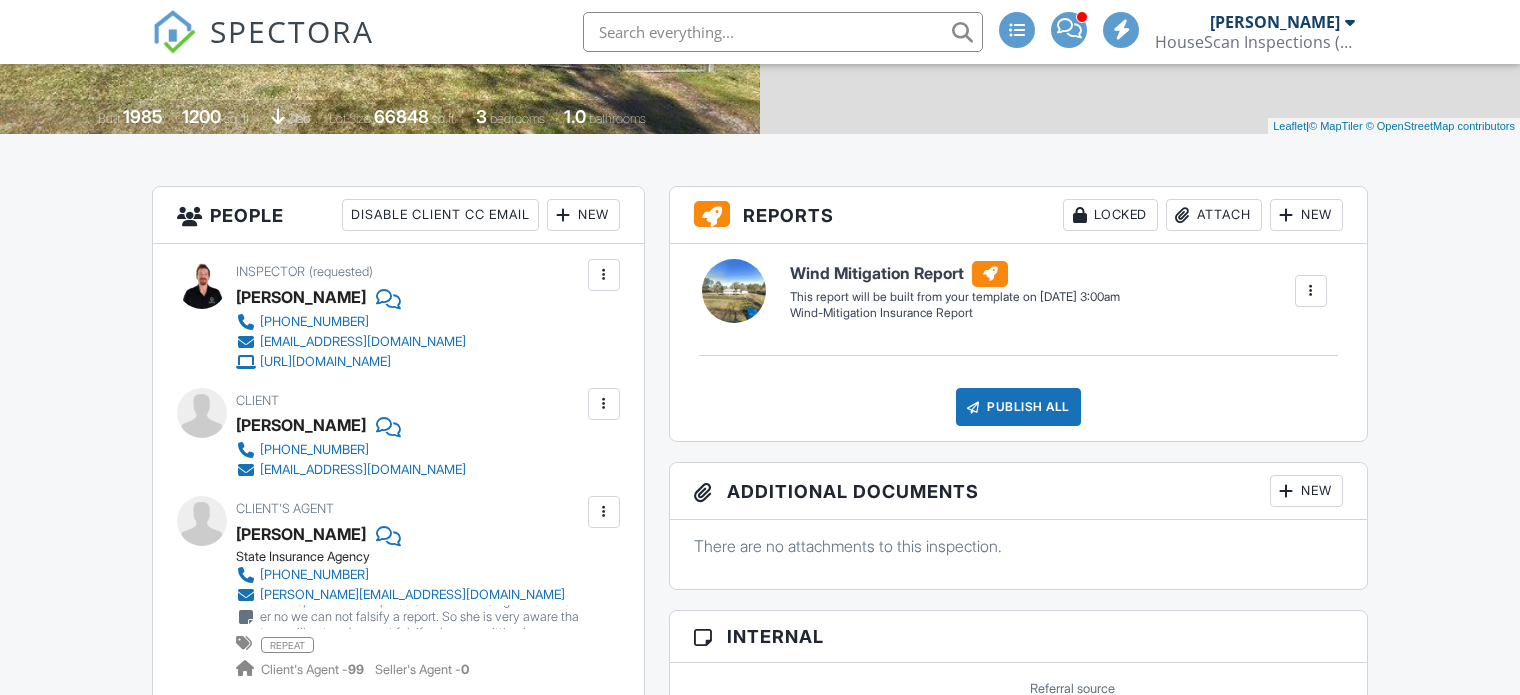 scroll, scrollTop: 400, scrollLeft: 0, axis: vertical 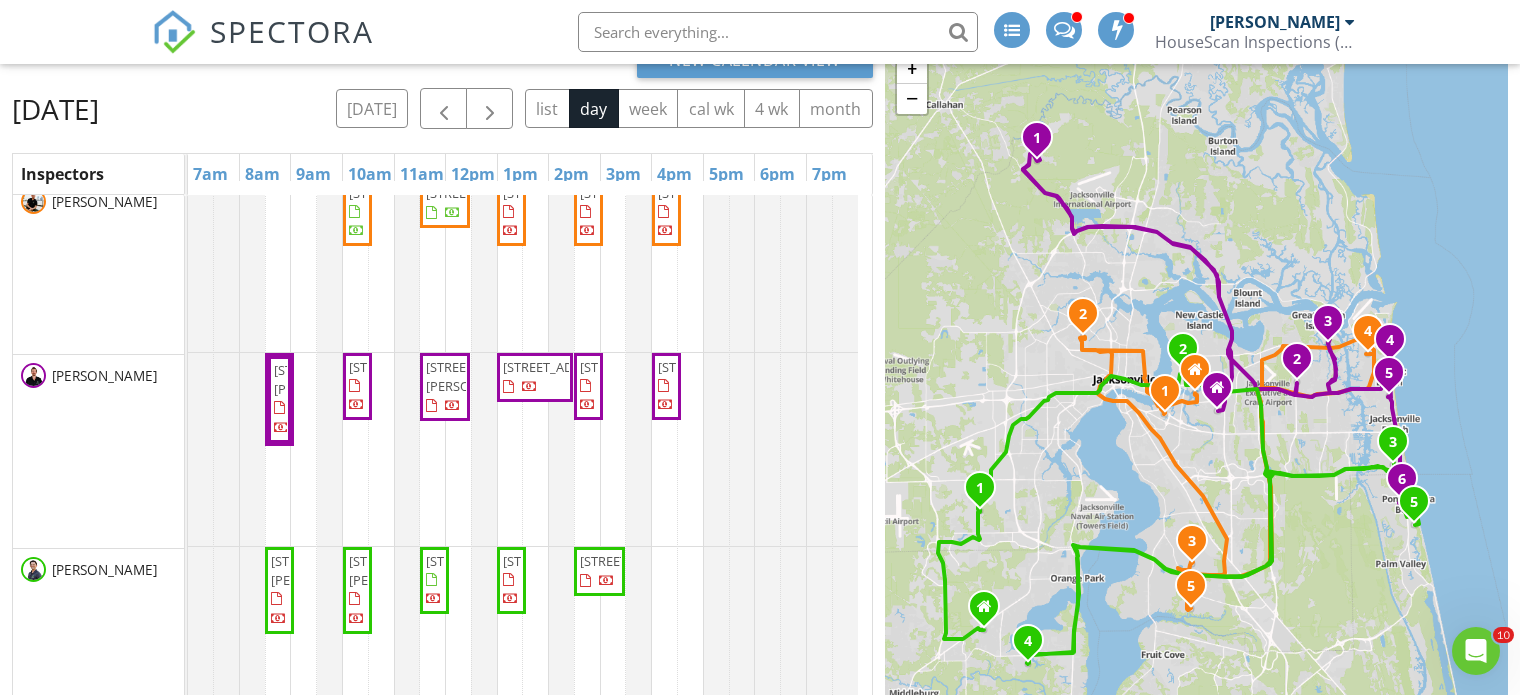 click on "2" at bounding box center [1182, 348] 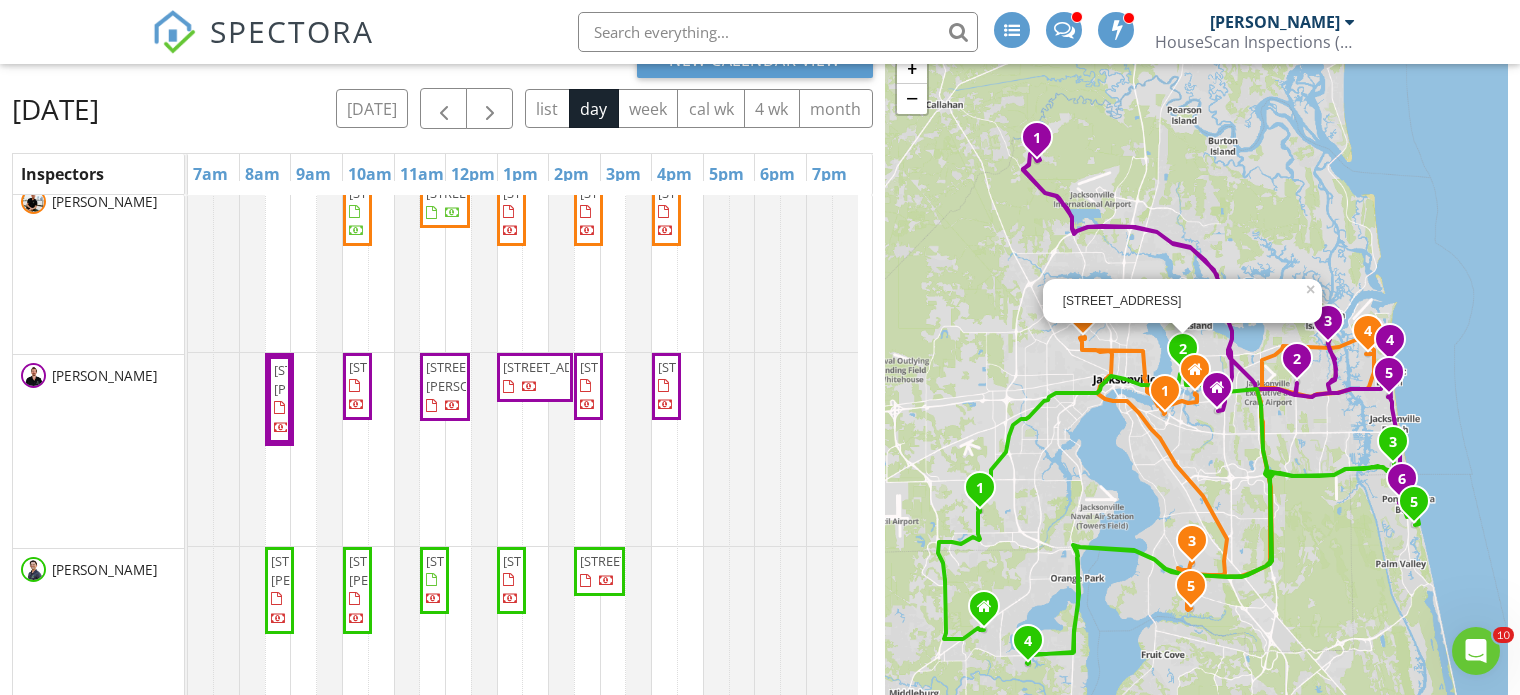 click on "2" at bounding box center (1182, 348) 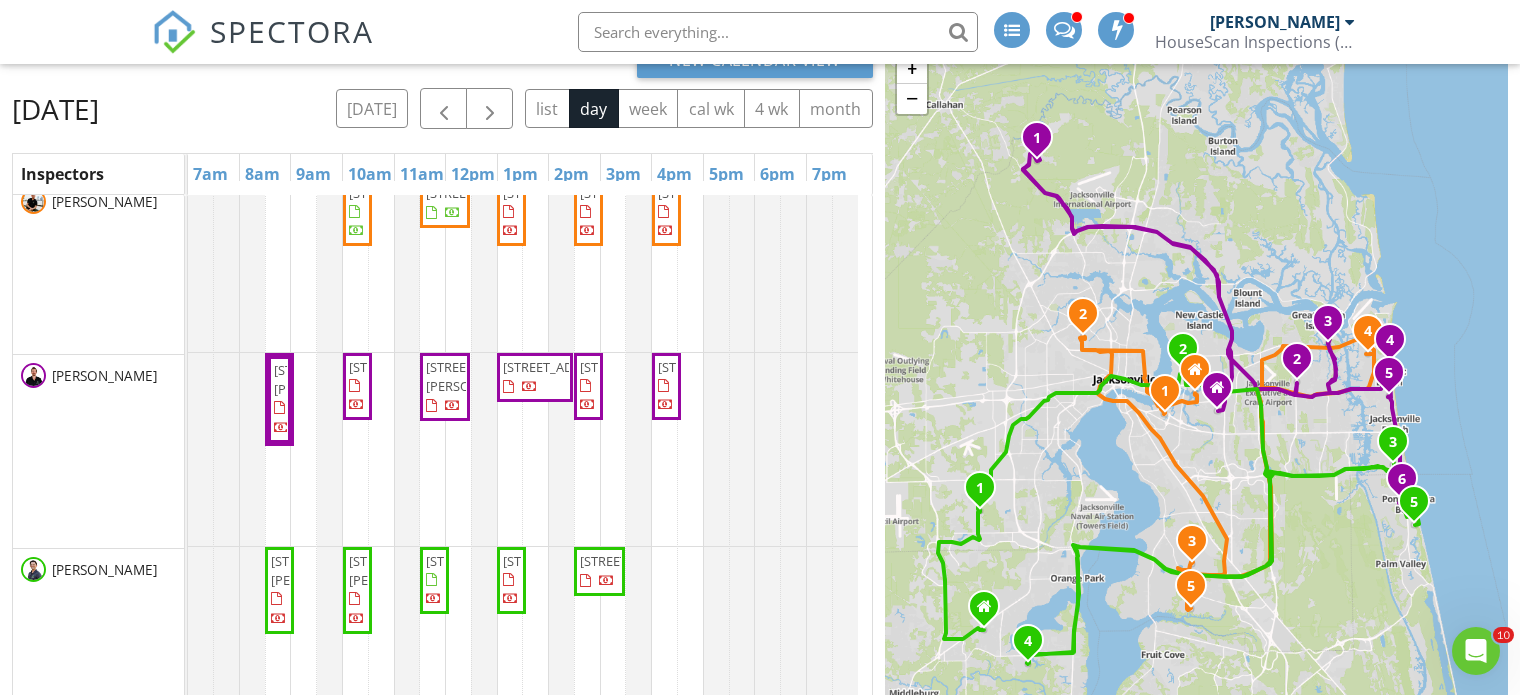 click on "5845 Windermere Dr, Jacksonville 32211" at bounding box center (357, 387) 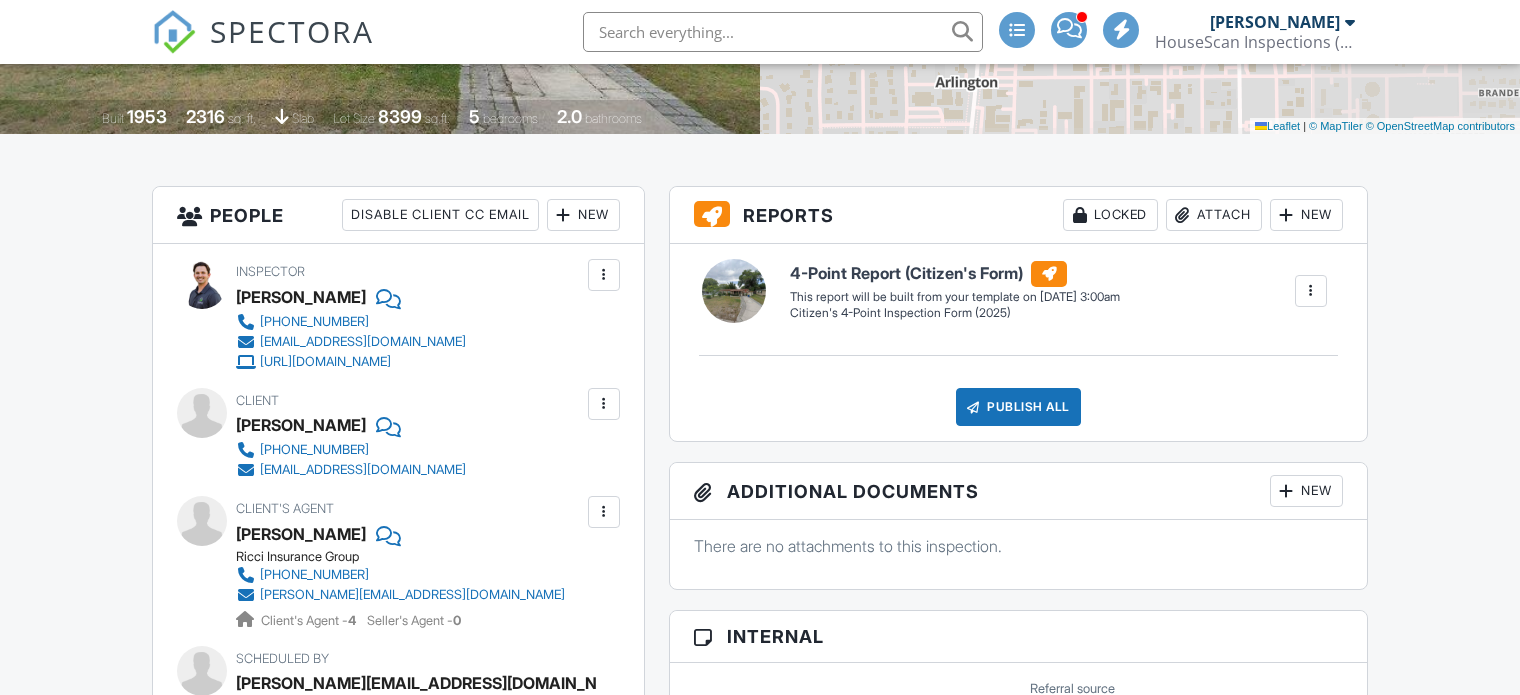 scroll, scrollTop: 400, scrollLeft: 0, axis: vertical 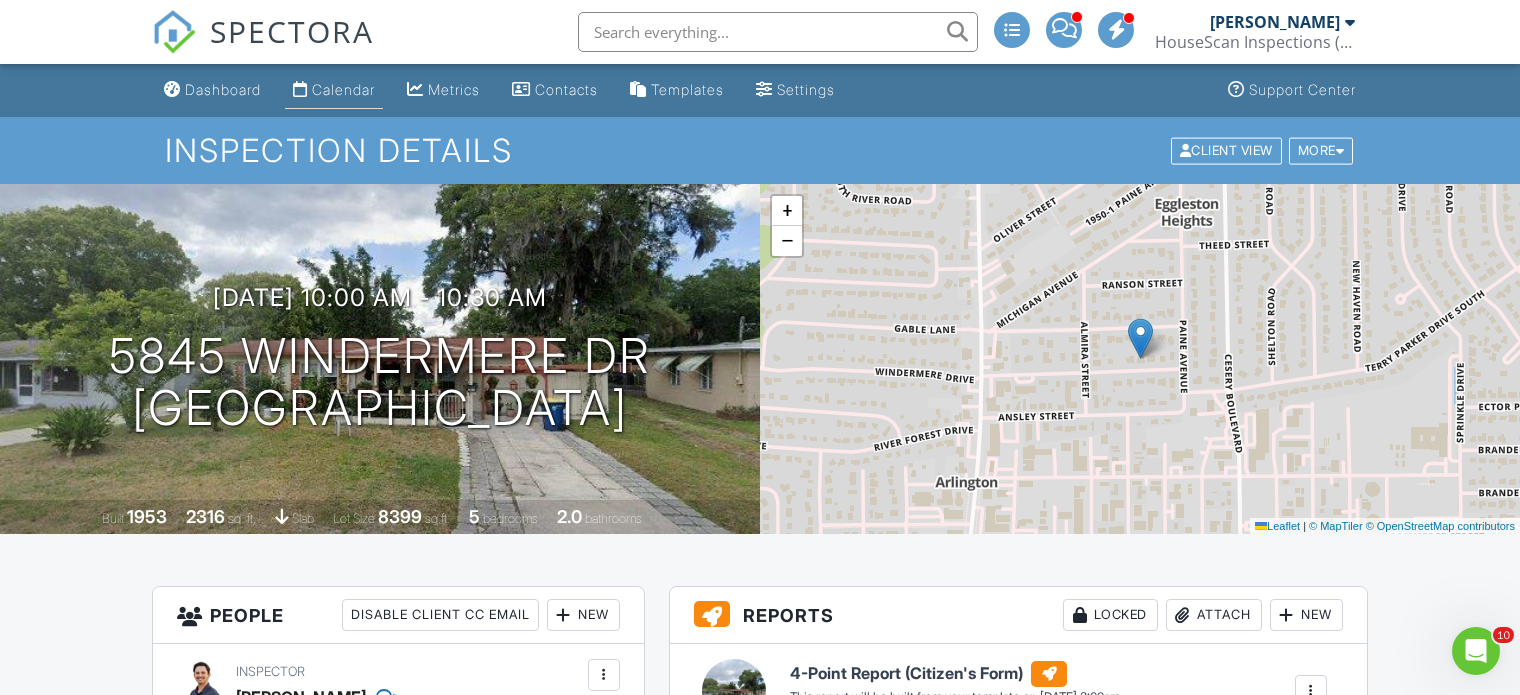 click on "Calendar" at bounding box center [343, 89] 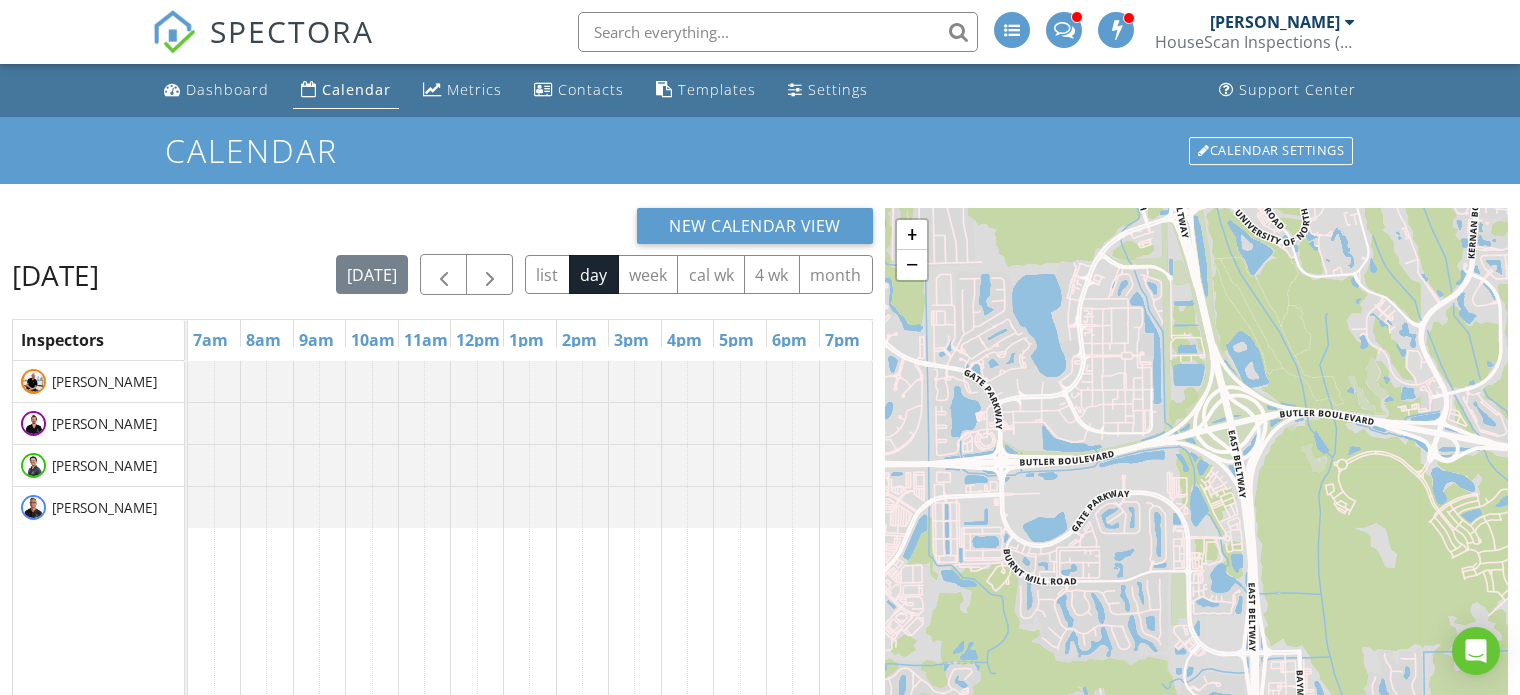 scroll, scrollTop: 0, scrollLeft: 0, axis: both 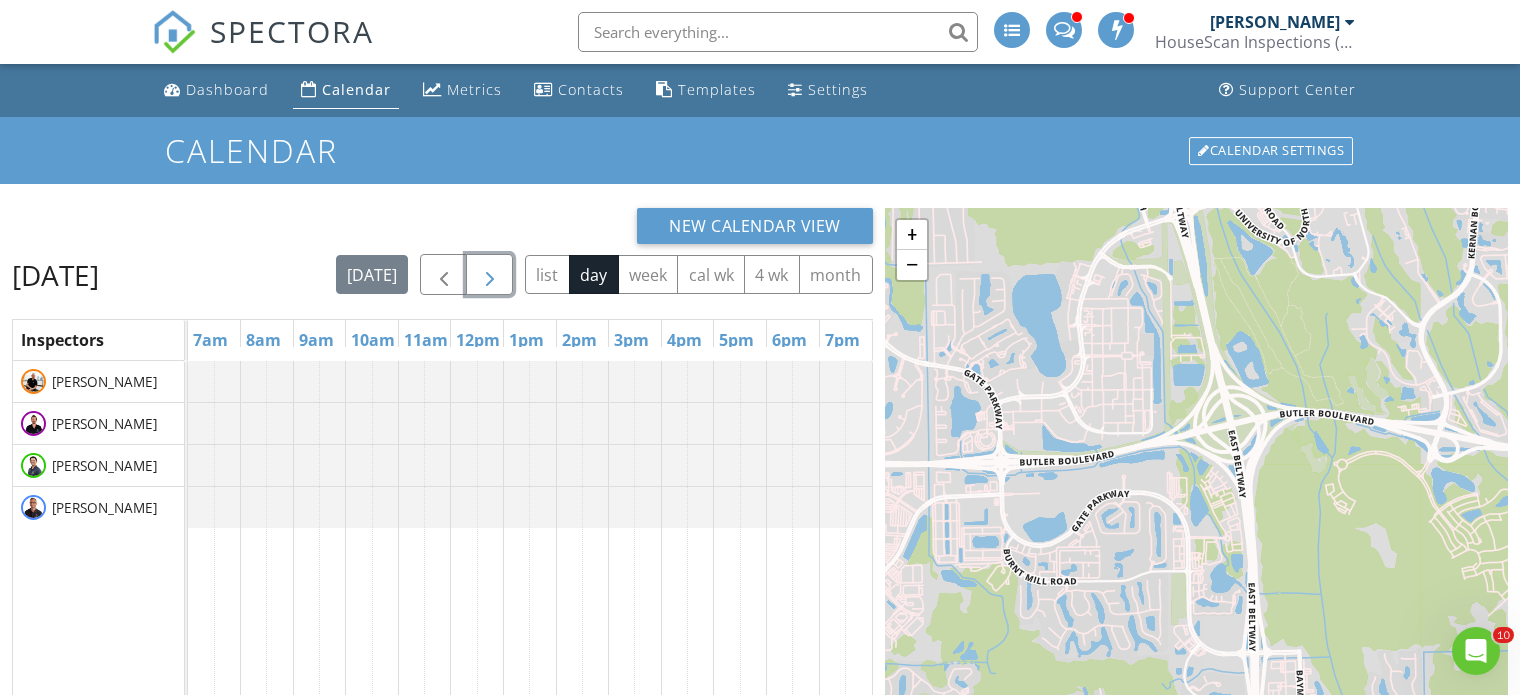 click at bounding box center [490, 275] 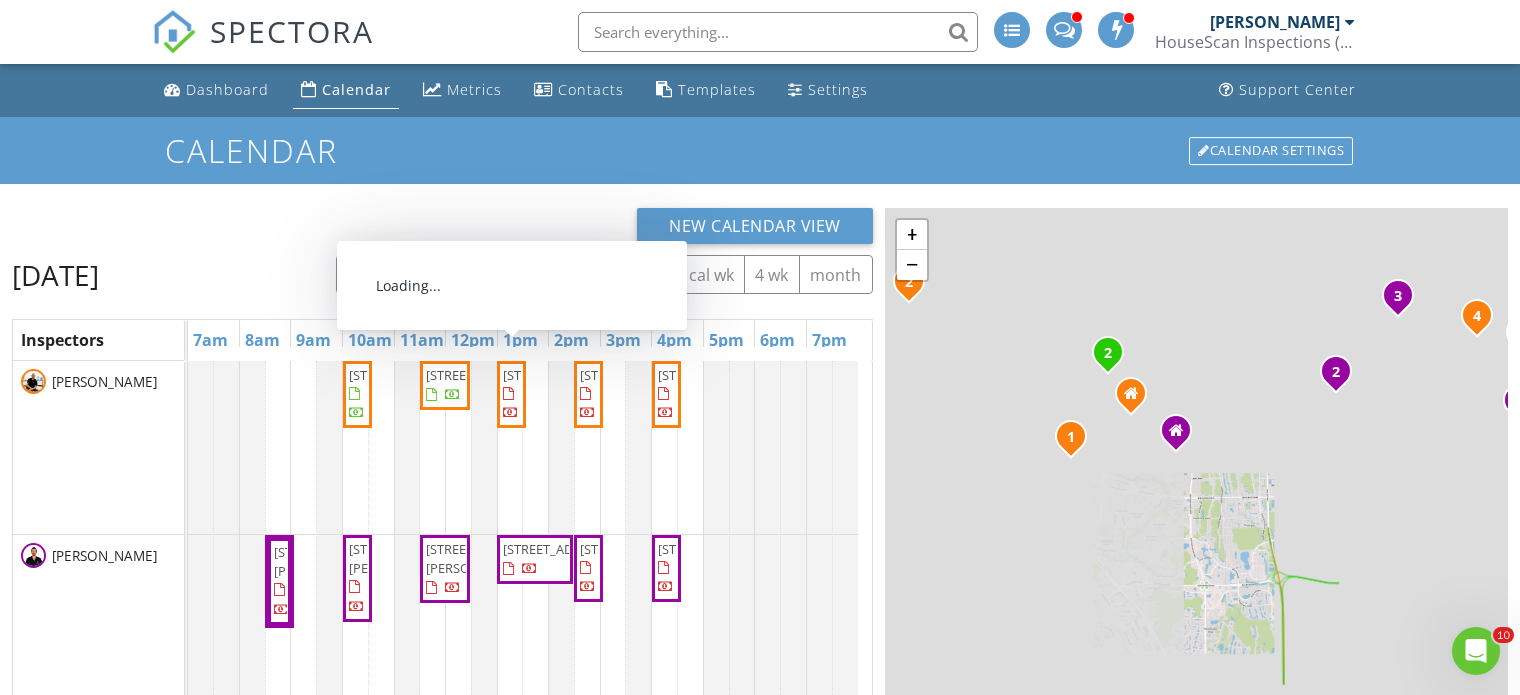 scroll, scrollTop: 28, scrollLeft: 0, axis: vertical 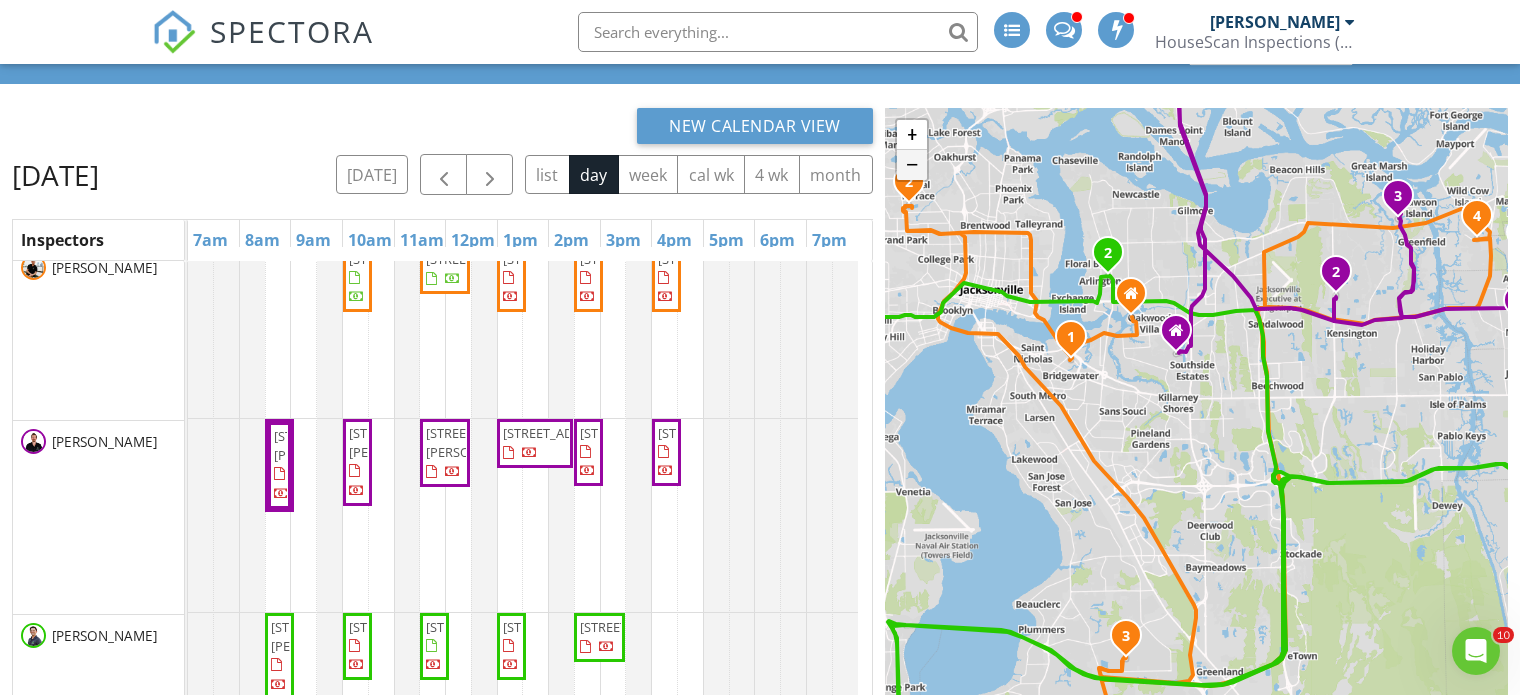 click on "−" at bounding box center (912, 165) 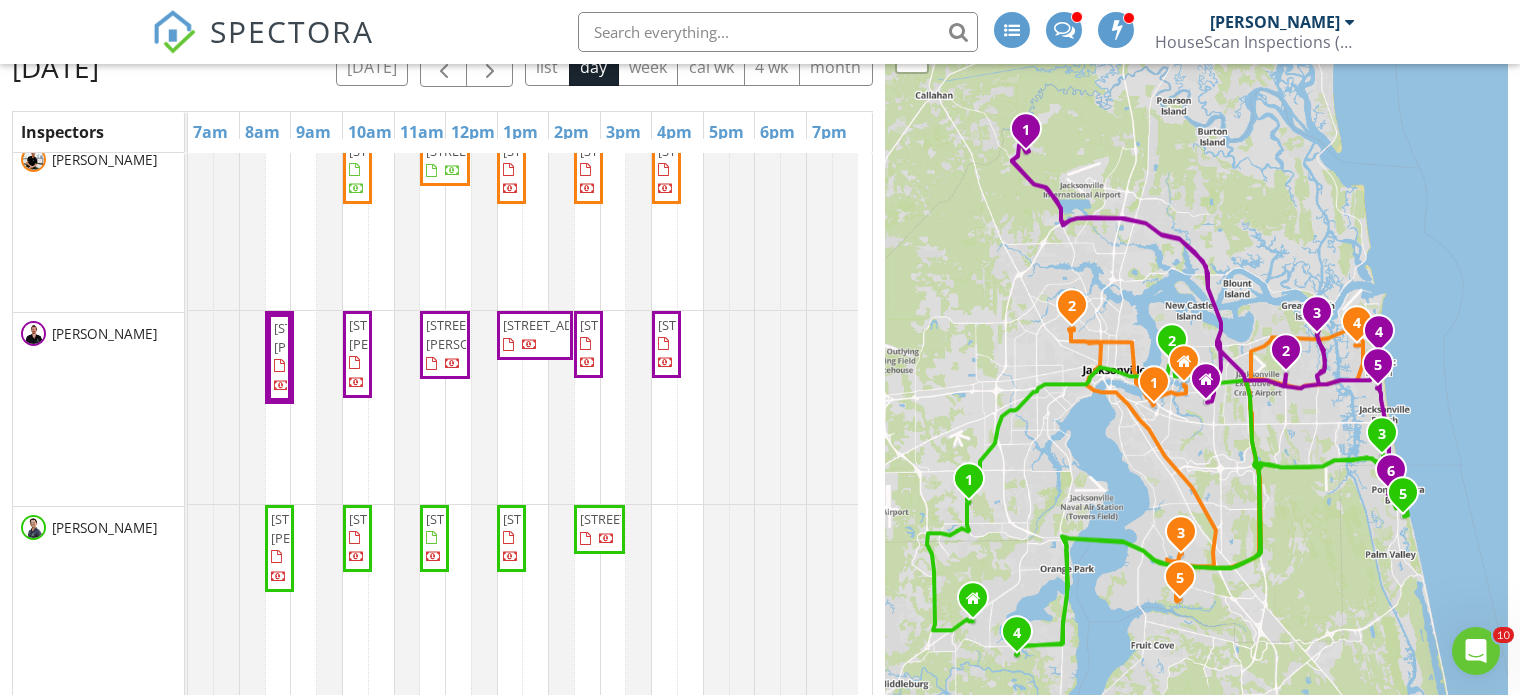 drag, startPoint x: 1081, startPoint y: 381, endPoint x: 1100, endPoint y: 474, distance: 94.92102 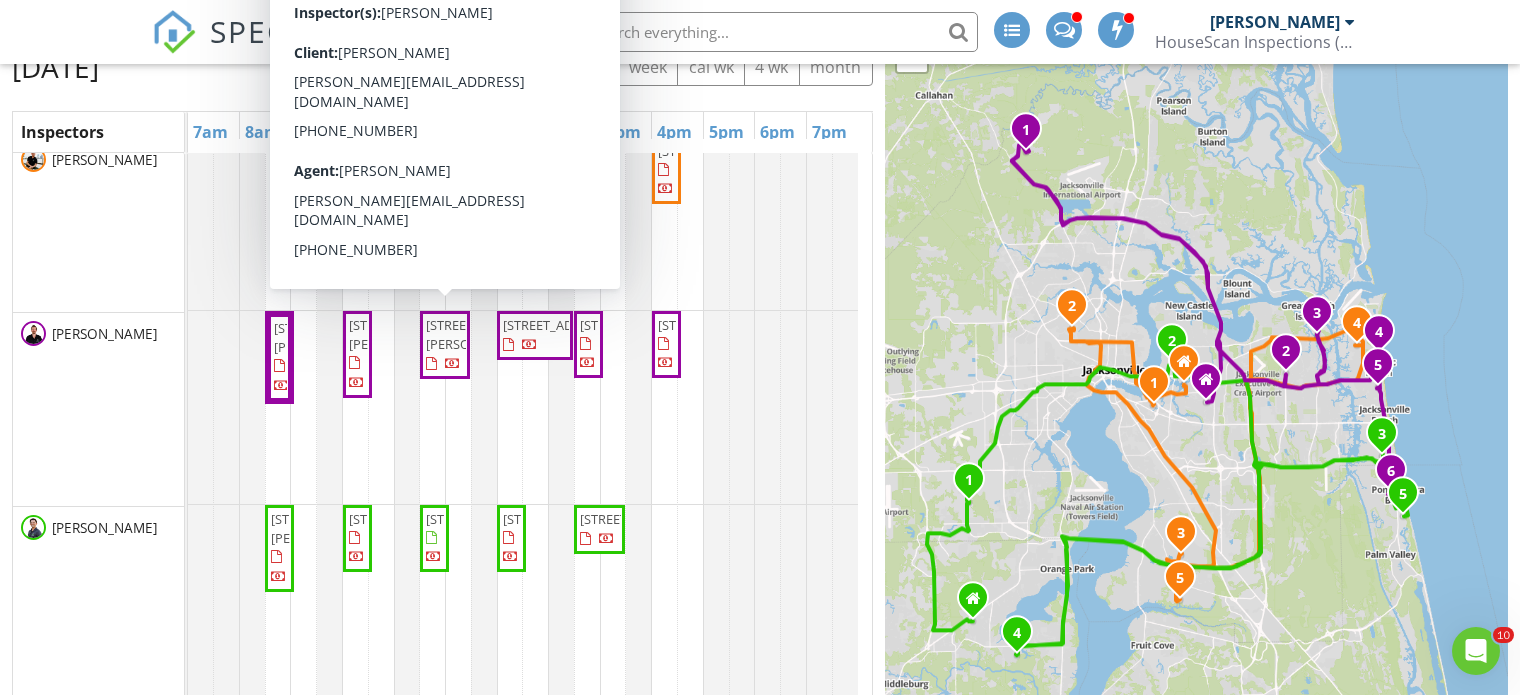 scroll, scrollTop: 0, scrollLeft: 0, axis: both 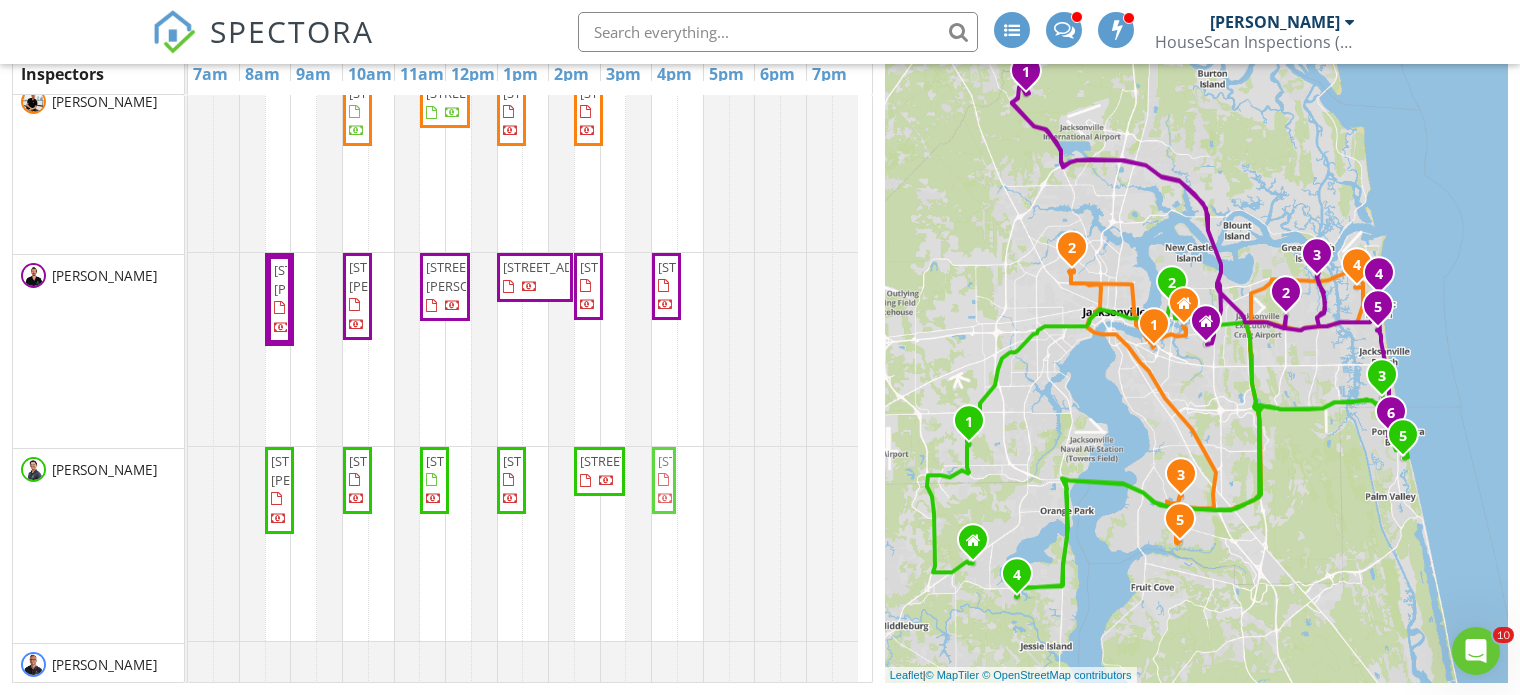 drag, startPoint x: 664, startPoint y: 157, endPoint x: 659, endPoint y: 473, distance: 316.03955 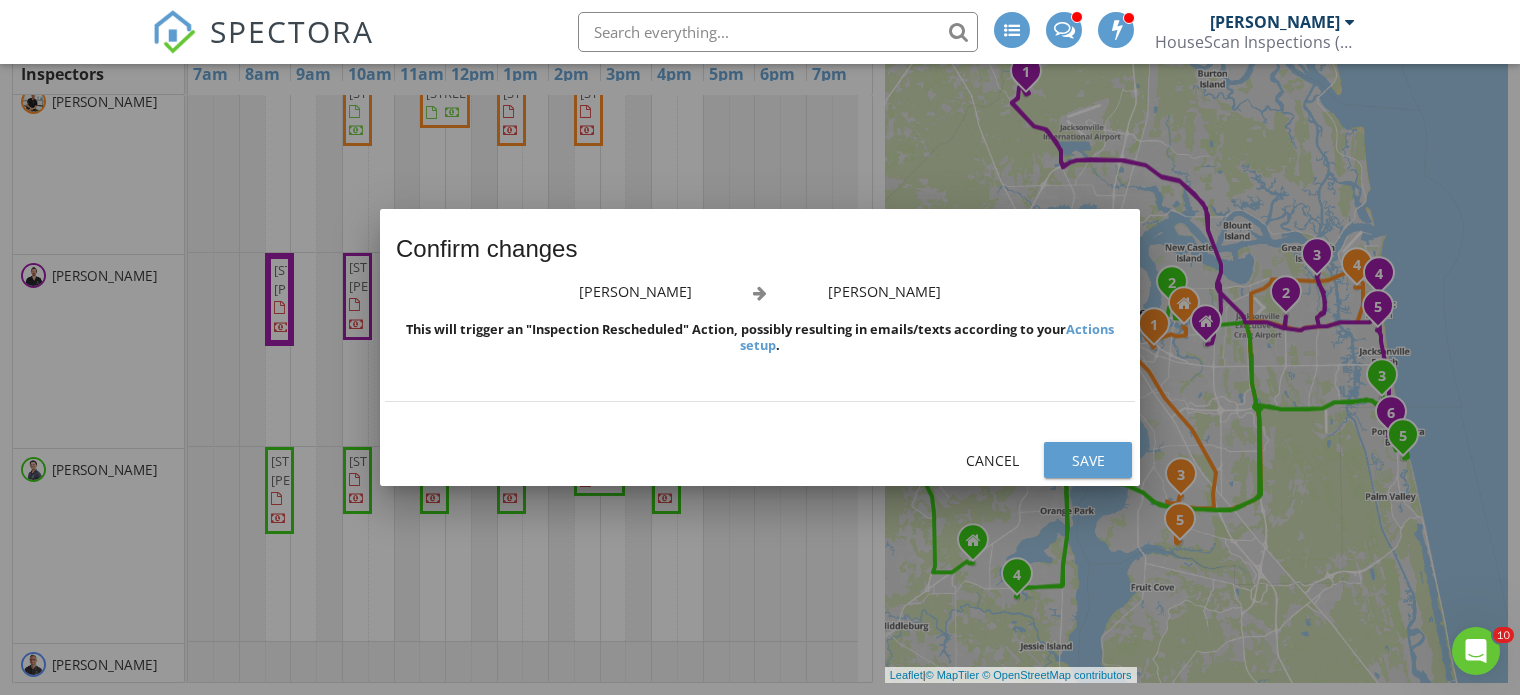 click on "Save" at bounding box center [1088, 460] 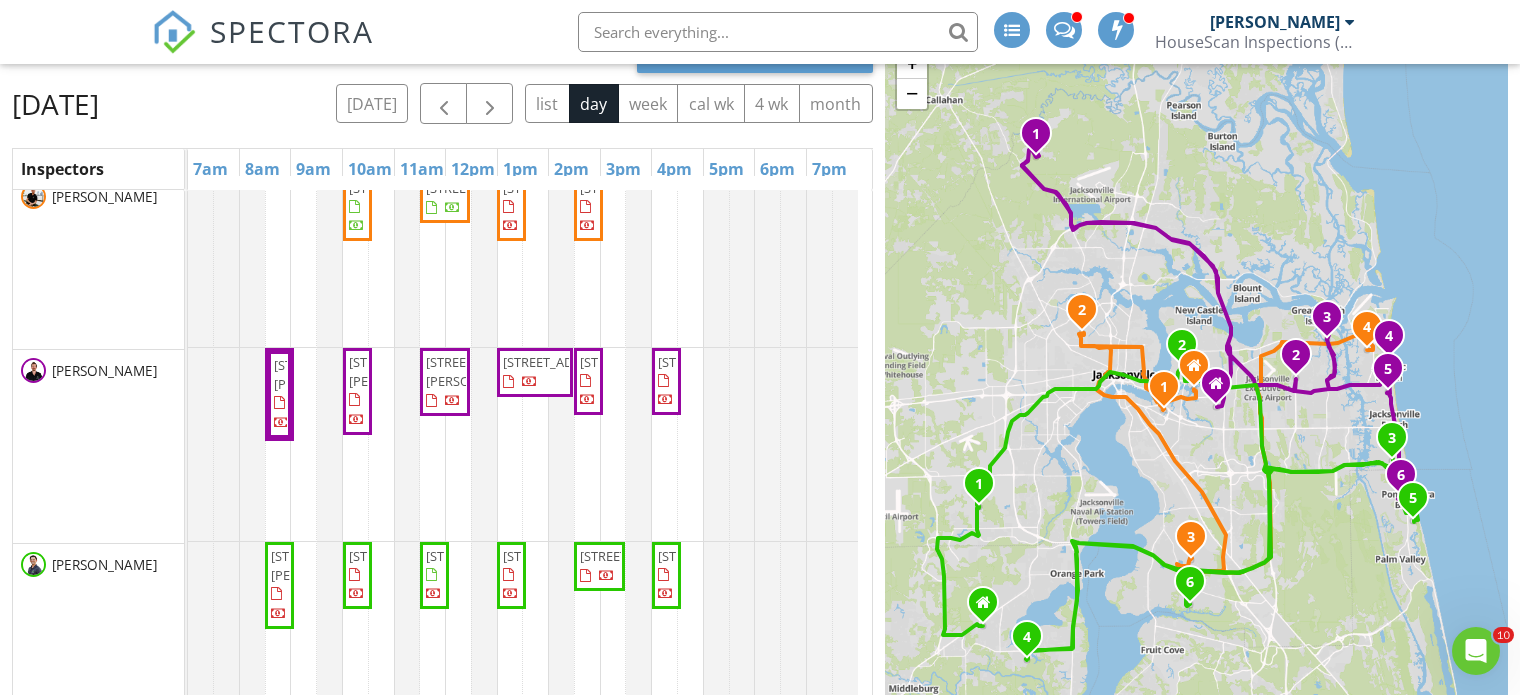 scroll, scrollTop: 166, scrollLeft: 0, axis: vertical 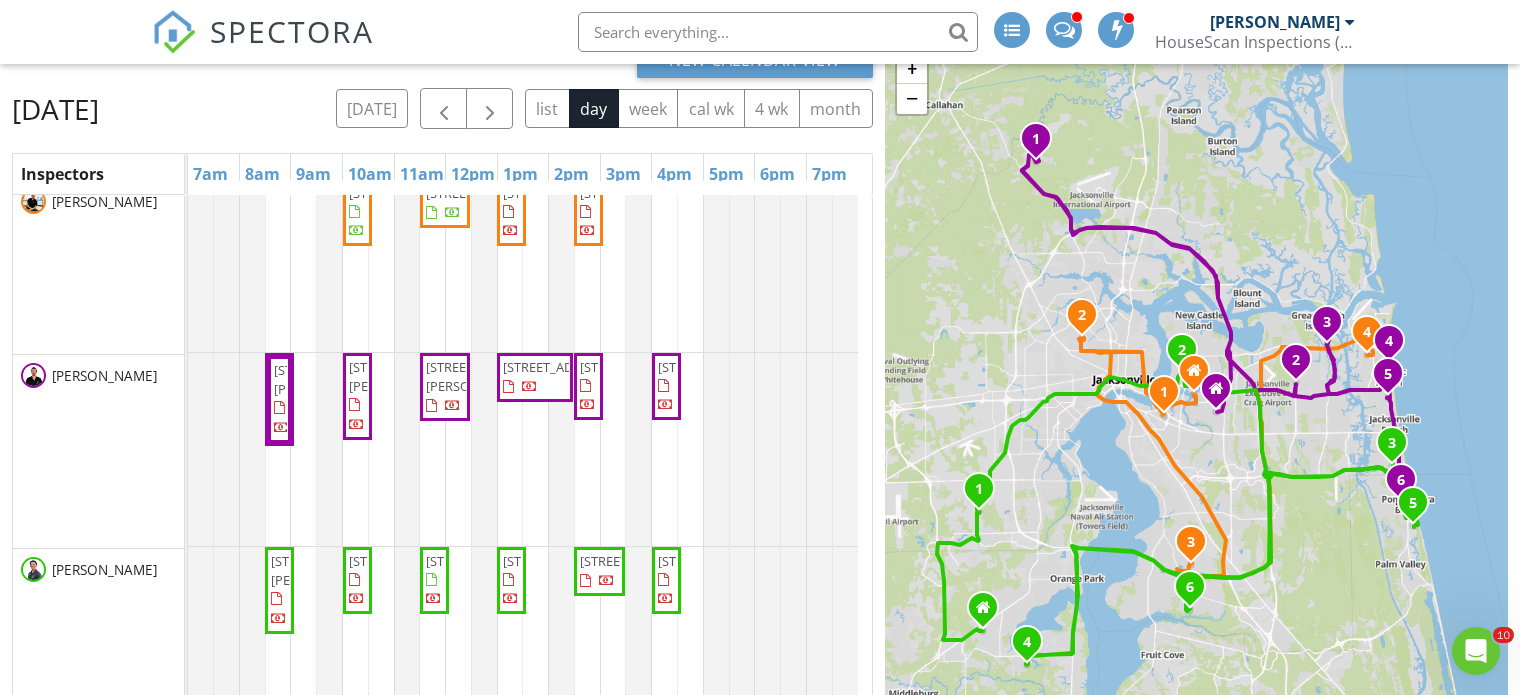 click on "[STREET_ADDRESS]" at bounding box center (482, 193) 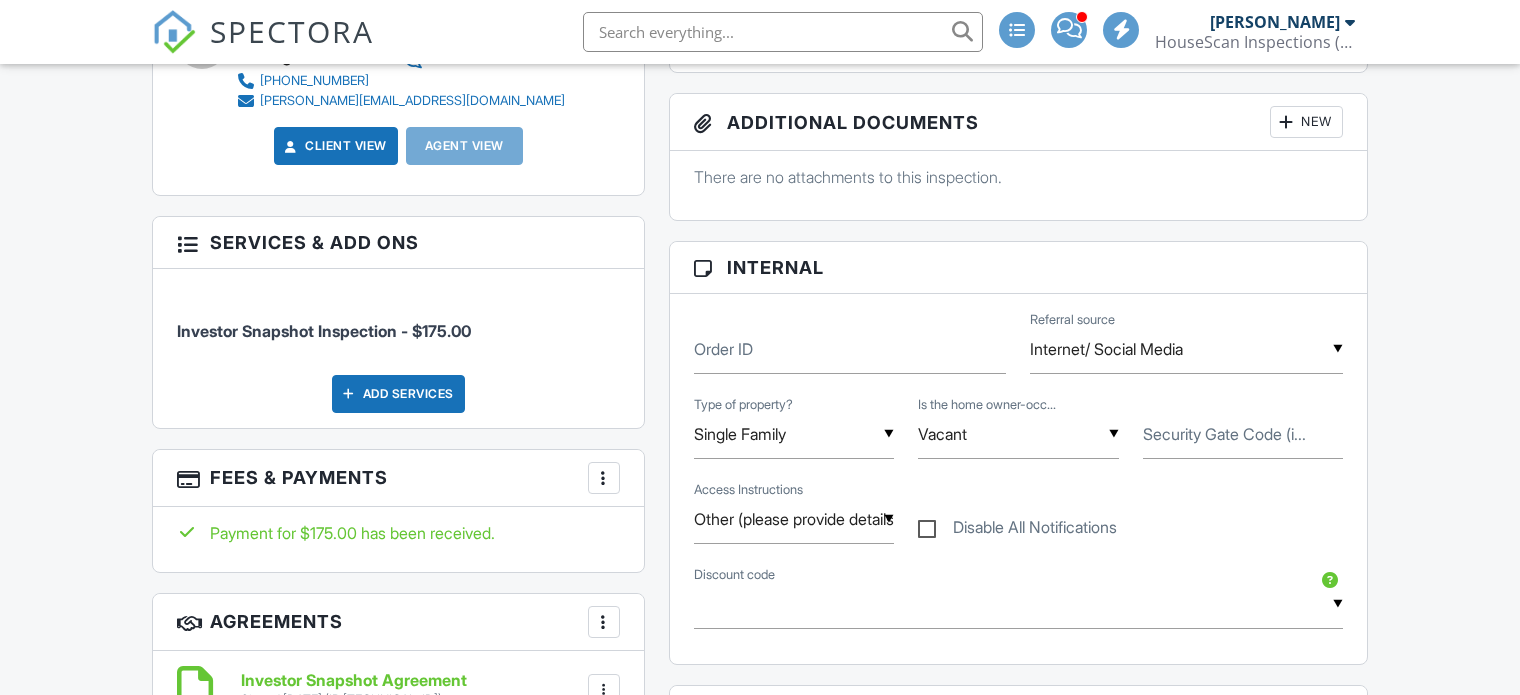 scroll, scrollTop: 1000, scrollLeft: 0, axis: vertical 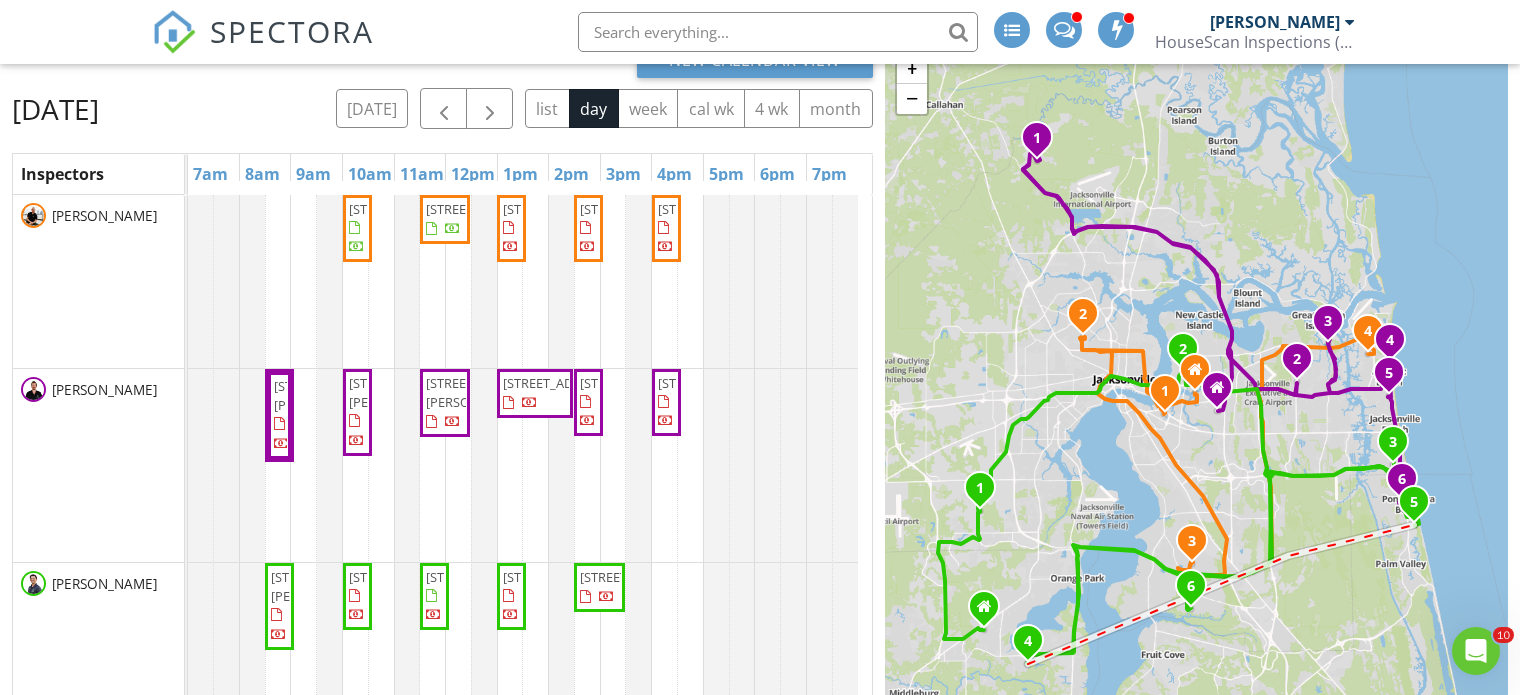 drag, startPoint x: 1270, startPoint y: 551, endPoint x: 1293, endPoint y: 558, distance: 24.04163 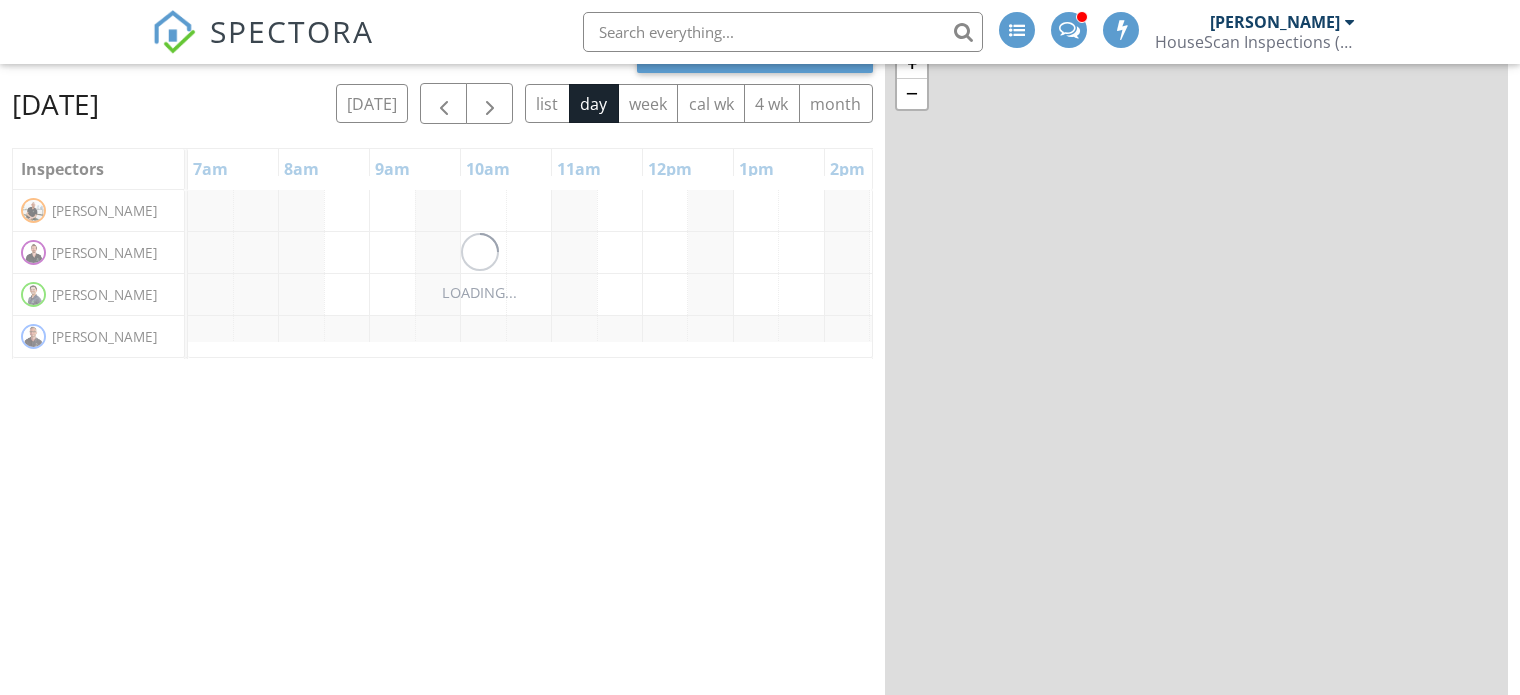 scroll, scrollTop: 171, scrollLeft: 0, axis: vertical 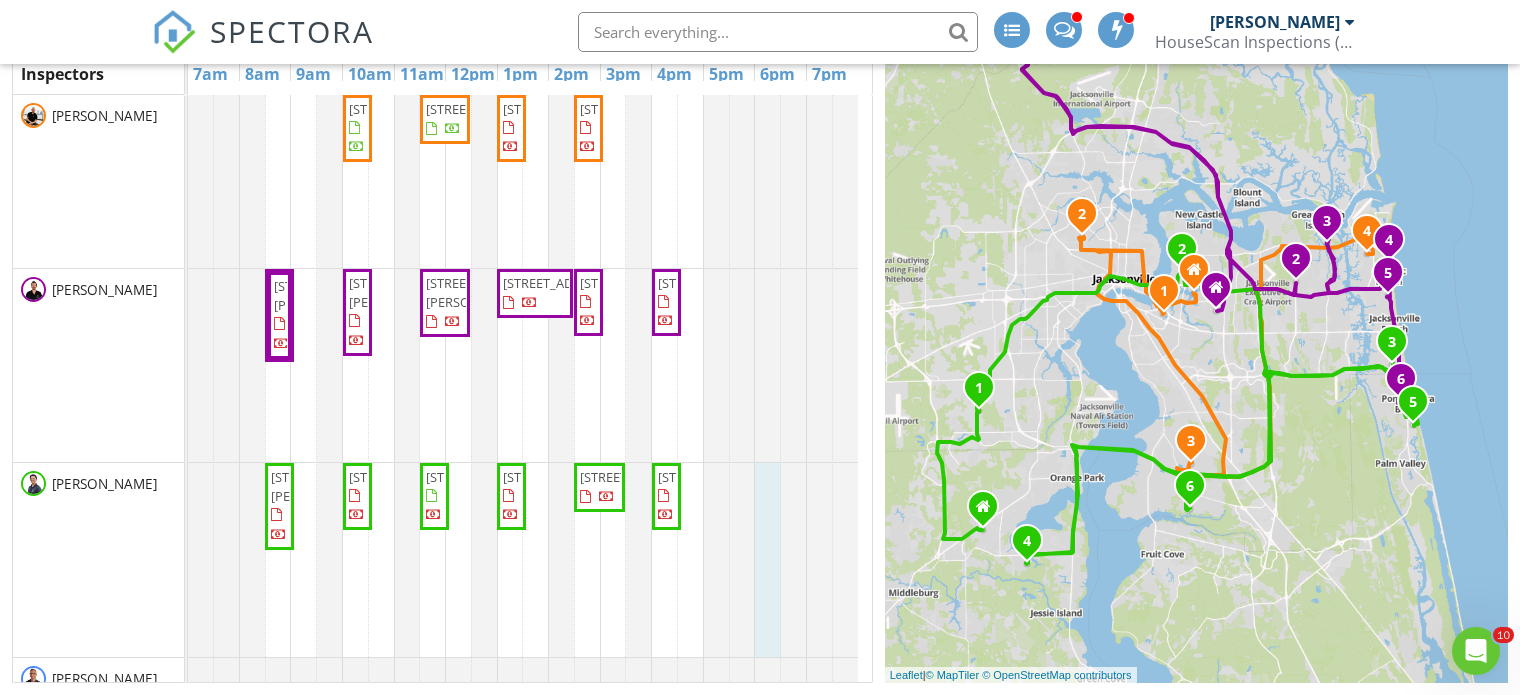 click at bounding box center (188, 560) 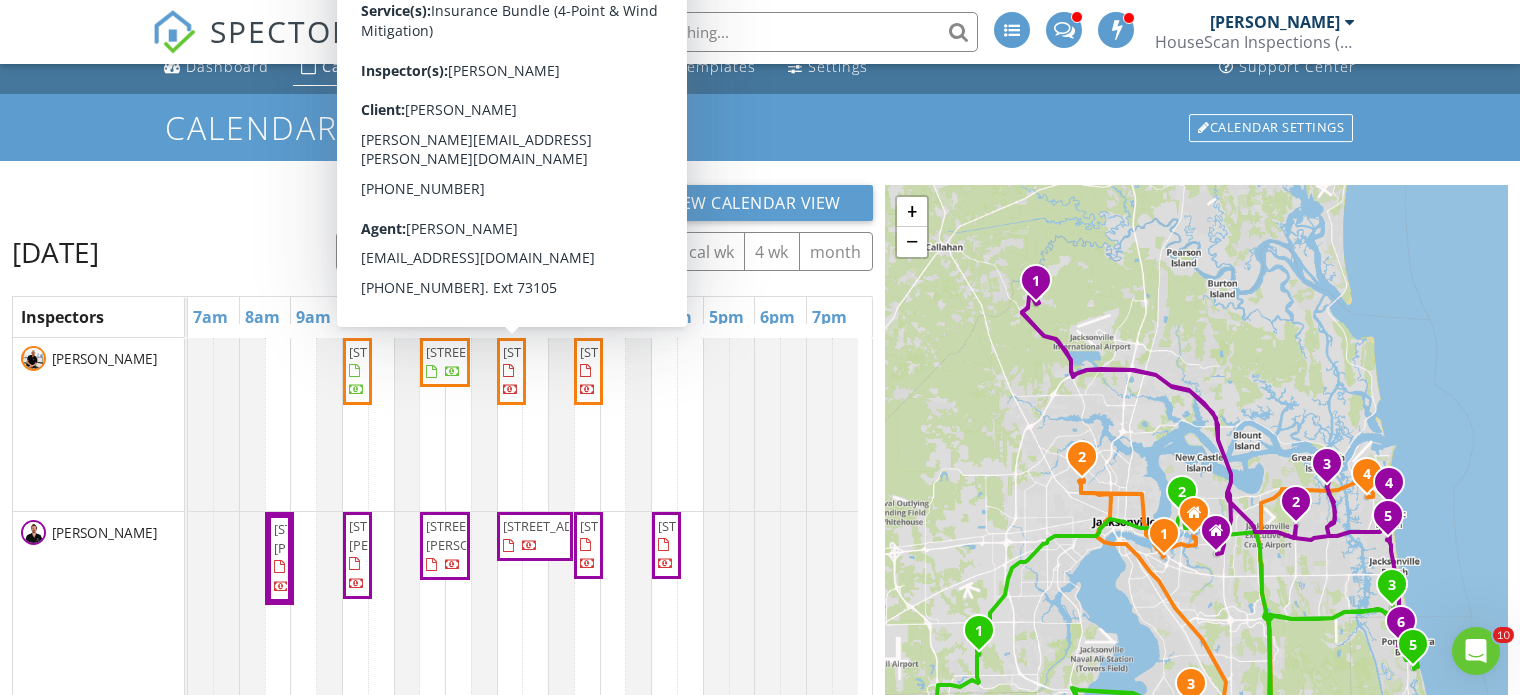 scroll, scrollTop: 0, scrollLeft: 0, axis: both 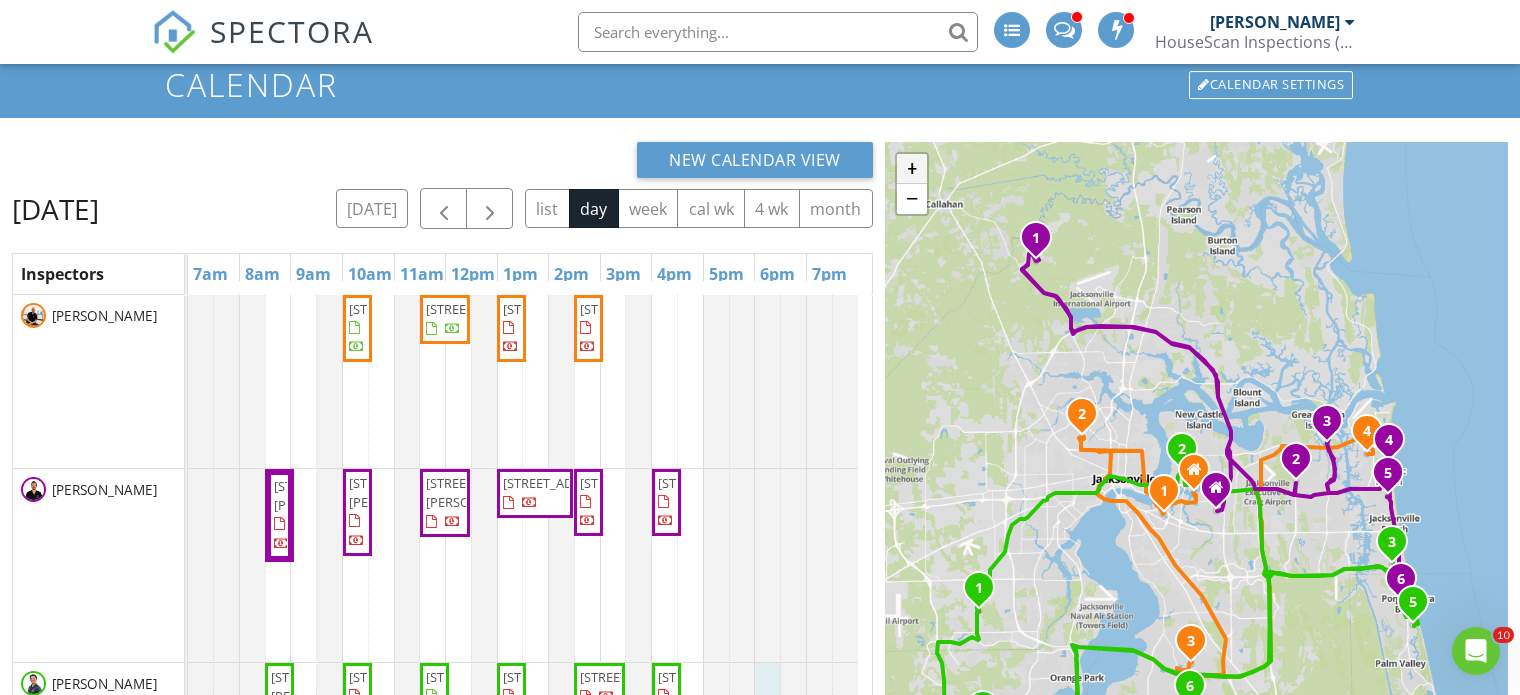 click on "+" at bounding box center (912, 169) 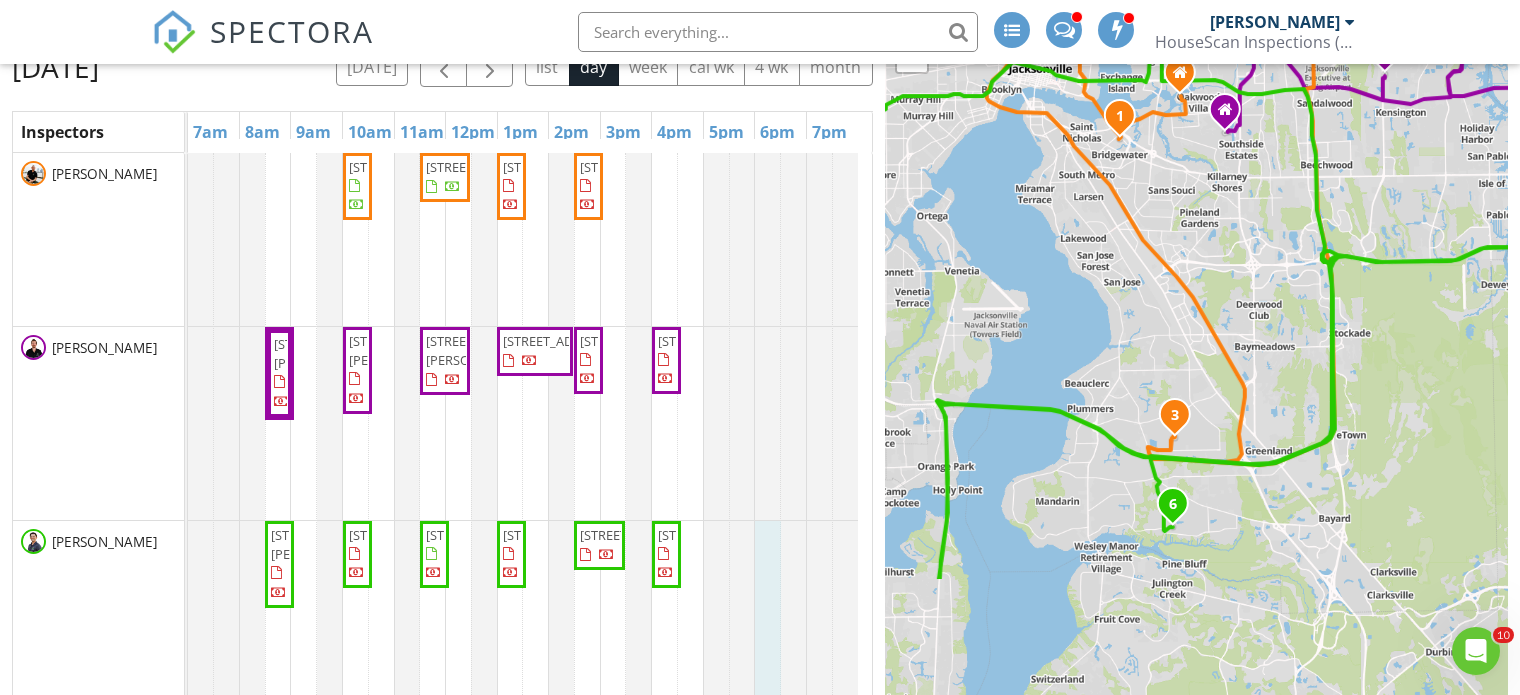 drag, startPoint x: 1175, startPoint y: 576, endPoint x: 1164, endPoint y: 336, distance: 240.25195 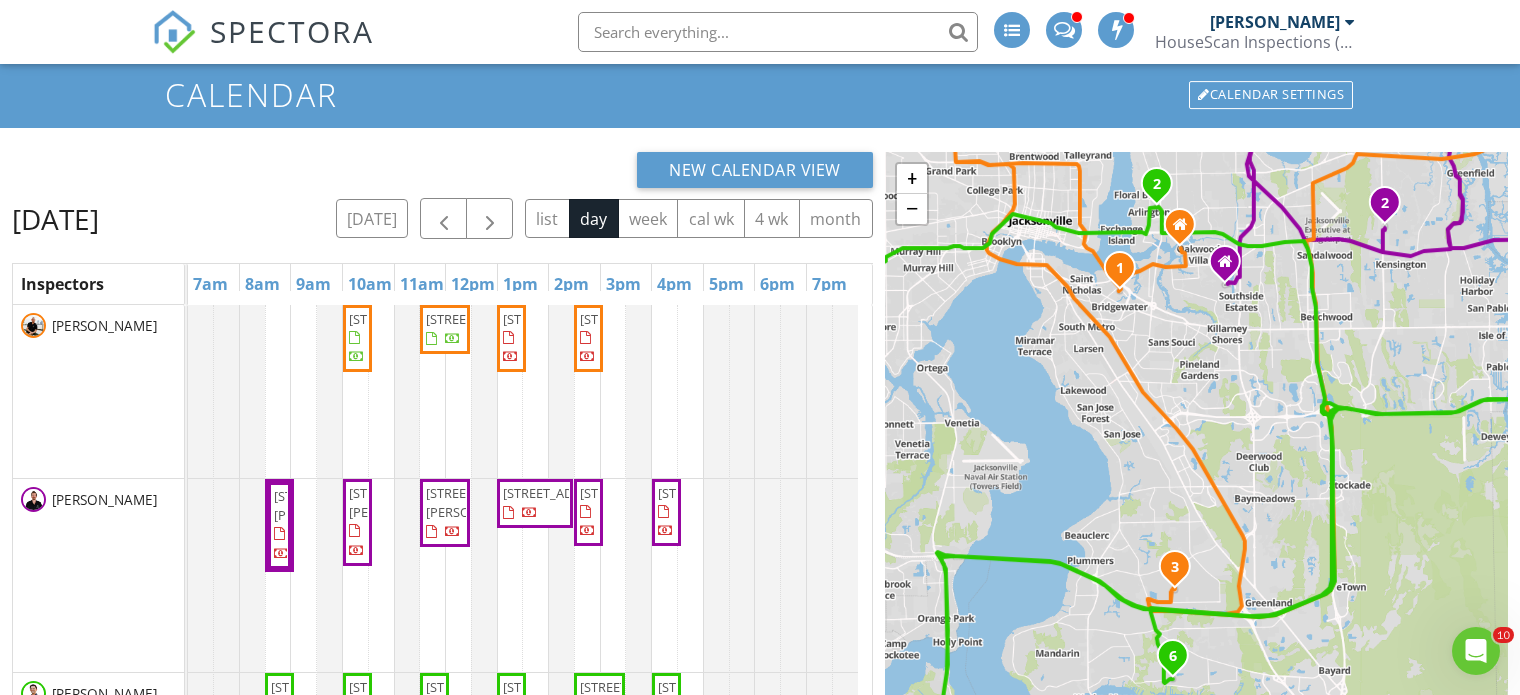 scroll, scrollTop: 8, scrollLeft: 0, axis: vertical 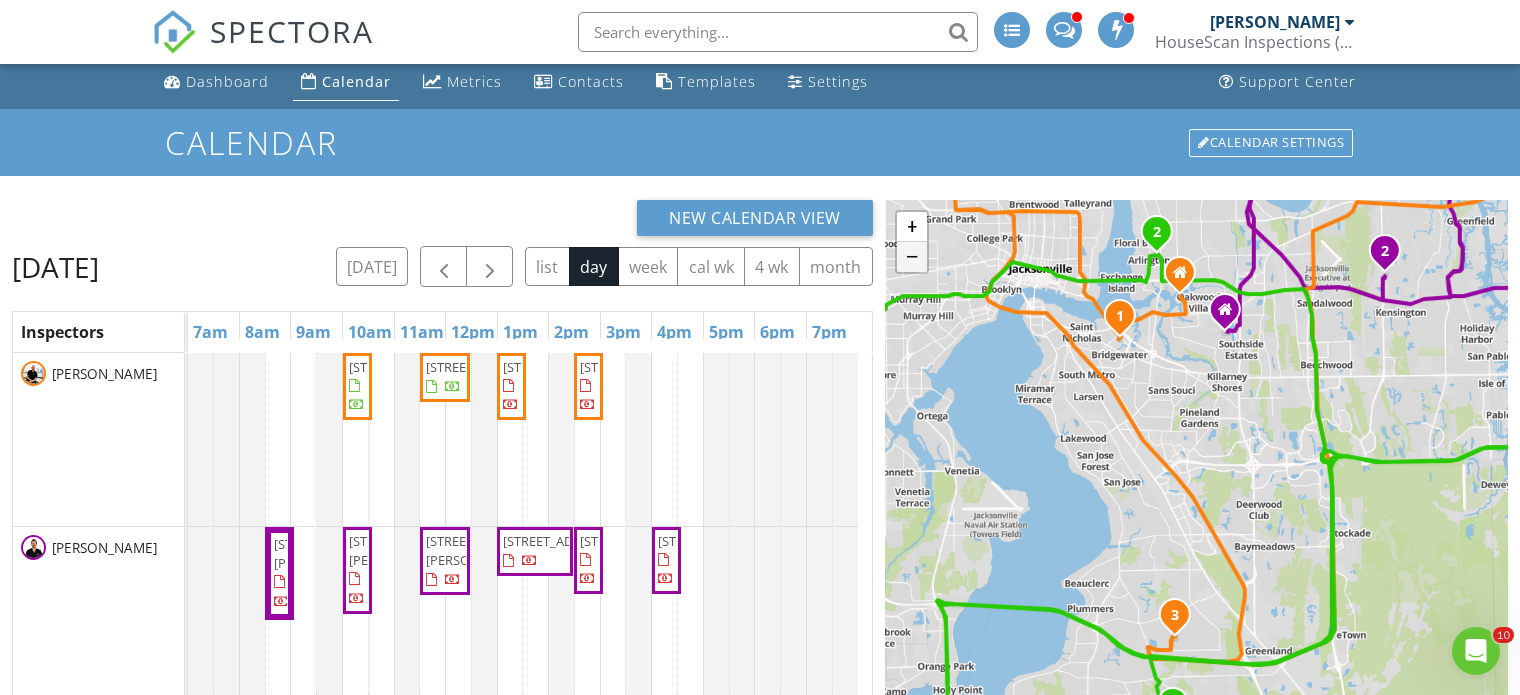 click on "−" at bounding box center [912, 257] 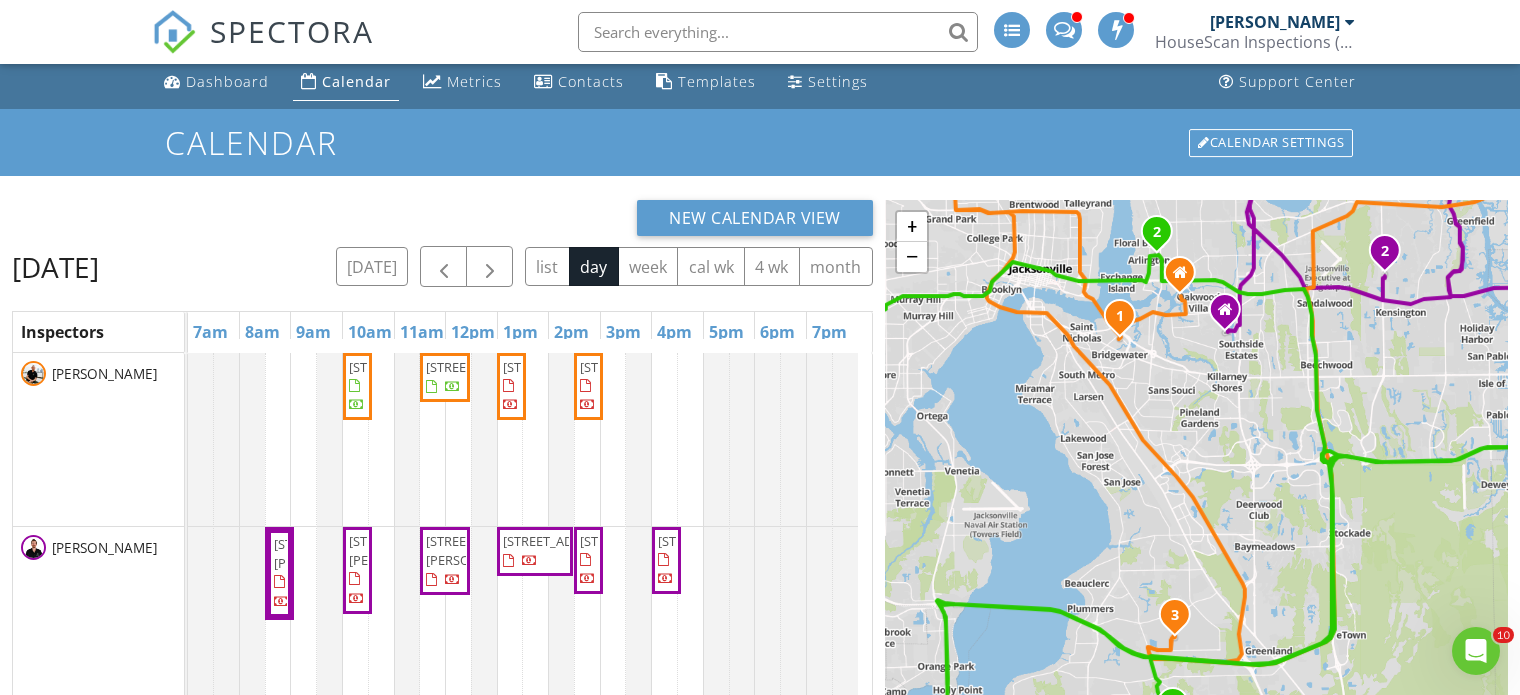 scroll, scrollTop: 208, scrollLeft: 0, axis: vertical 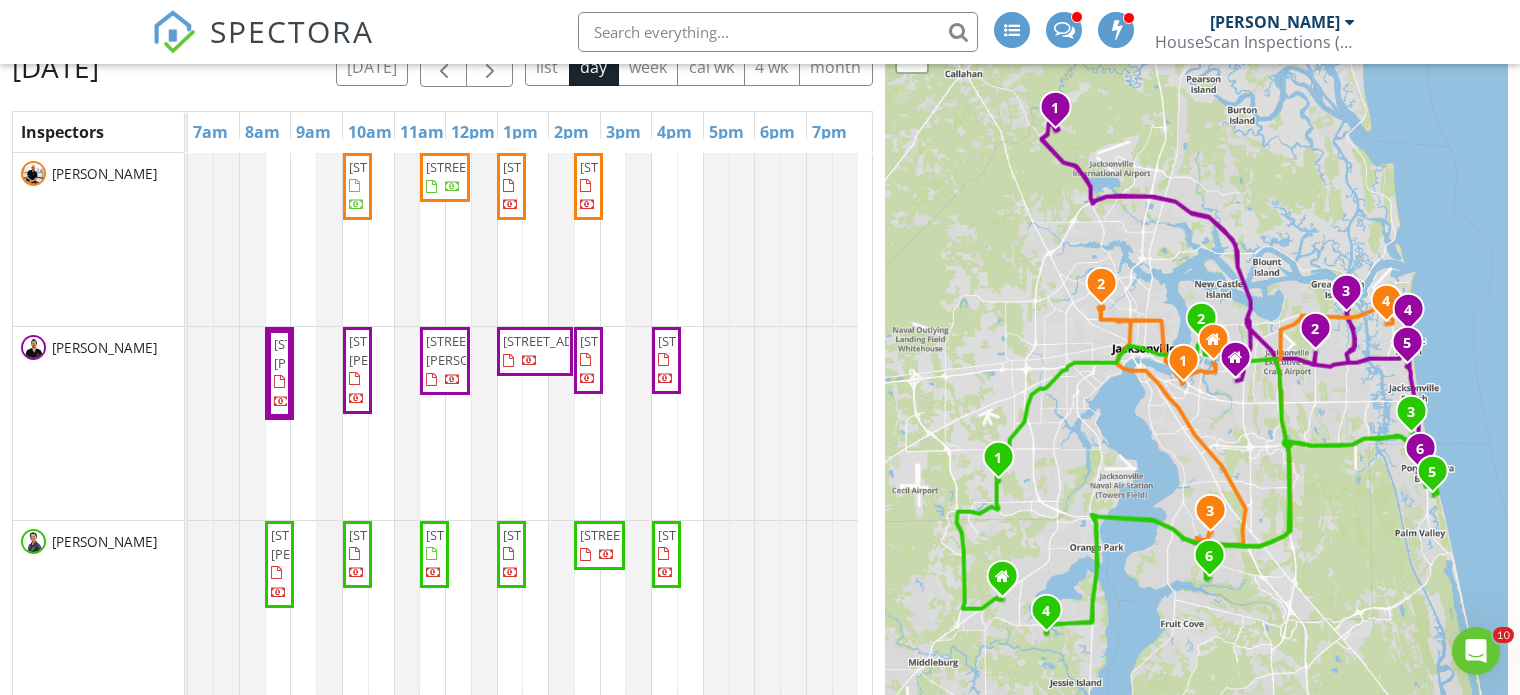drag, startPoint x: 1262, startPoint y: 404, endPoint x: 1277, endPoint y: 516, distance: 113 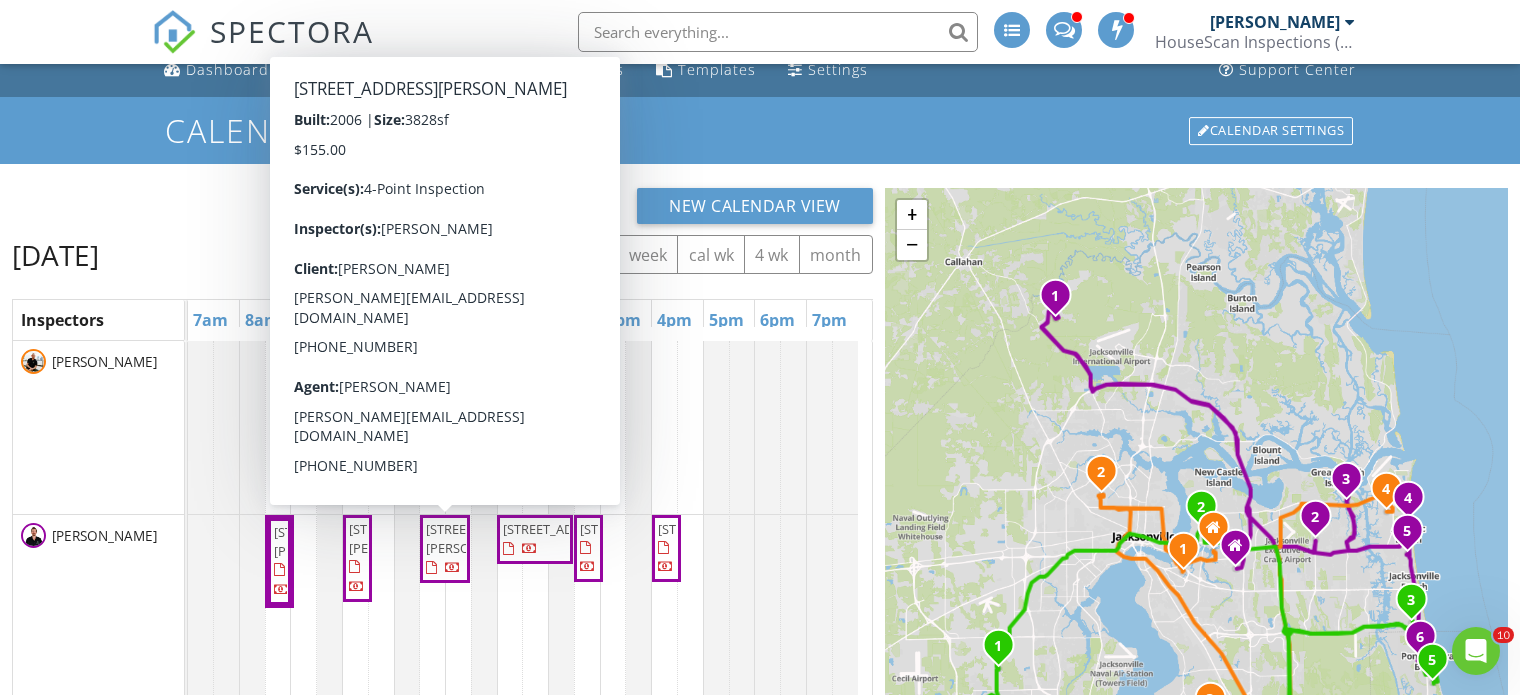 scroll, scrollTop: 8, scrollLeft: 0, axis: vertical 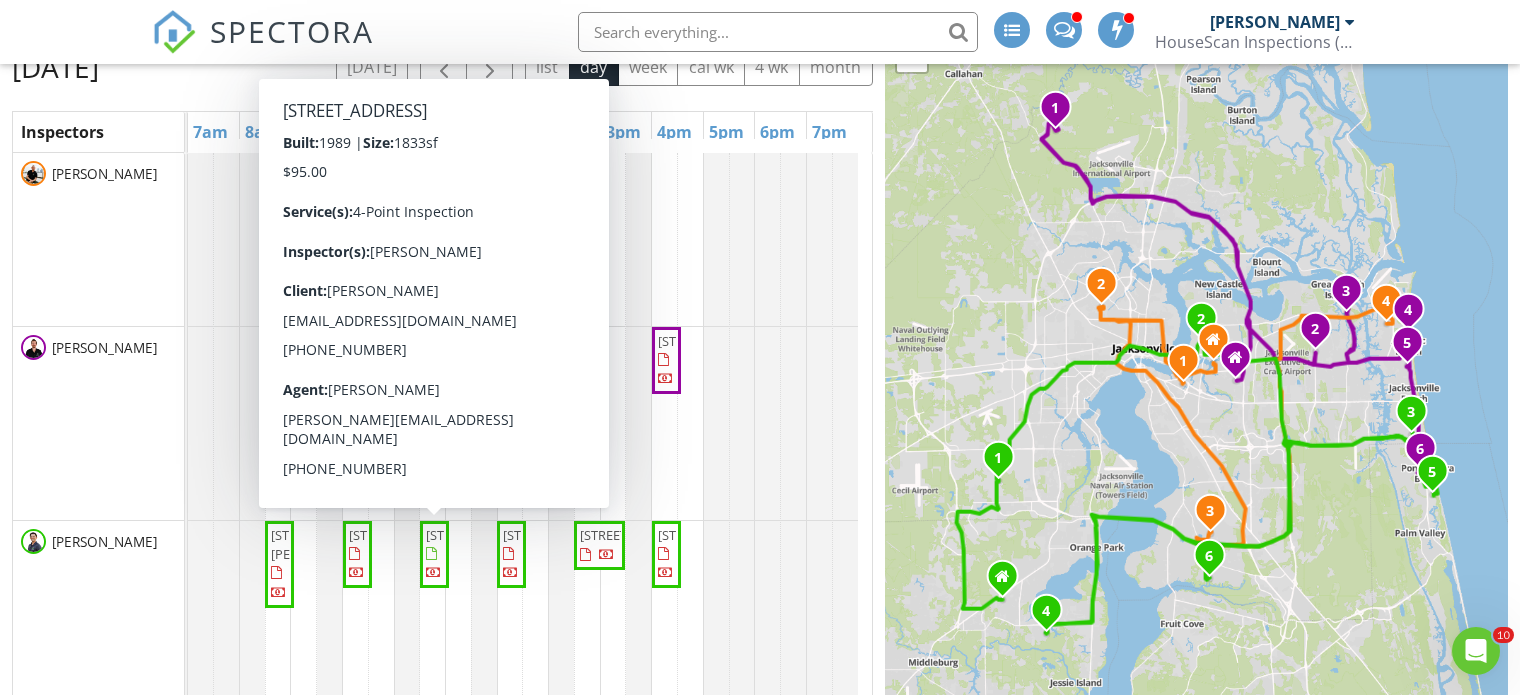 drag, startPoint x: 434, startPoint y: 616, endPoint x: 1415, endPoint y: 29, distance: 1143.2104 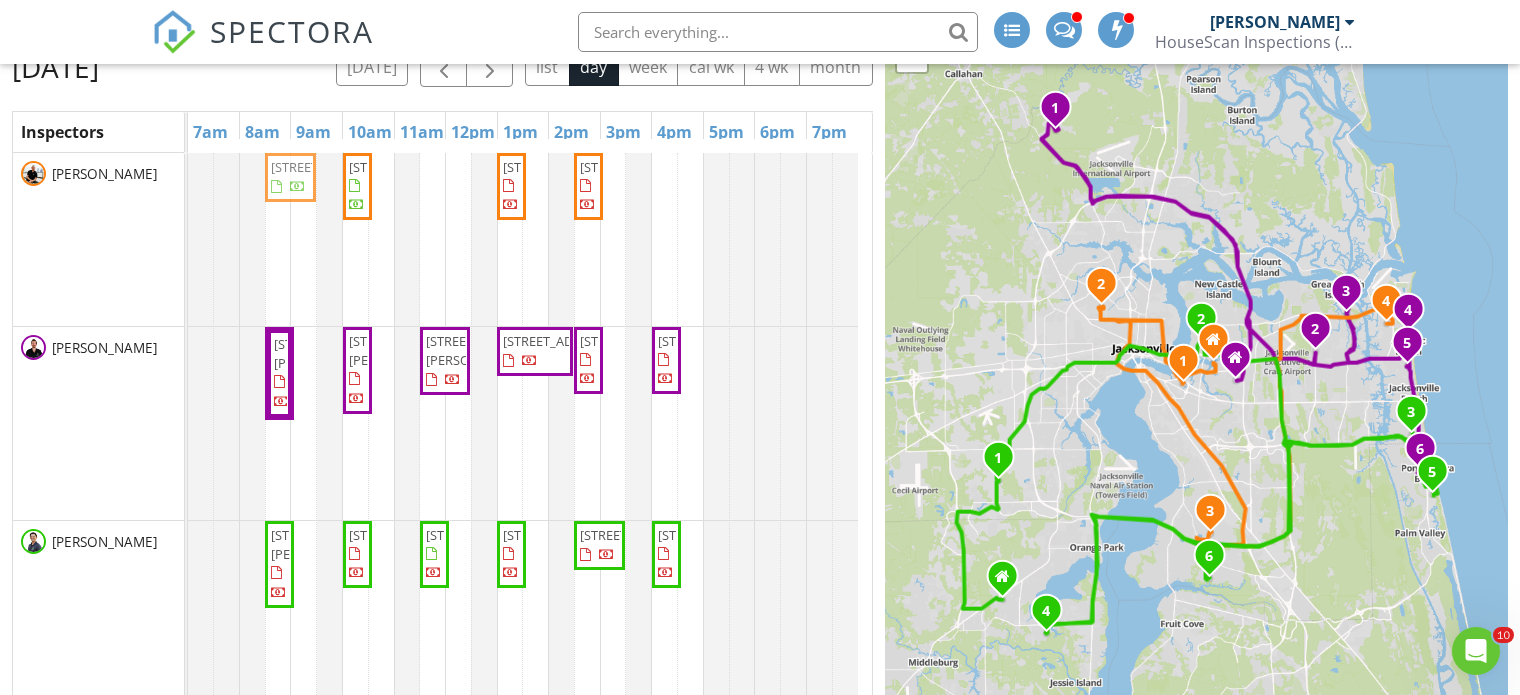 drag, startPoint x: 439, startPoint y: 245, endPoint x: 292, endPoint y: 238, distance: 147.16656 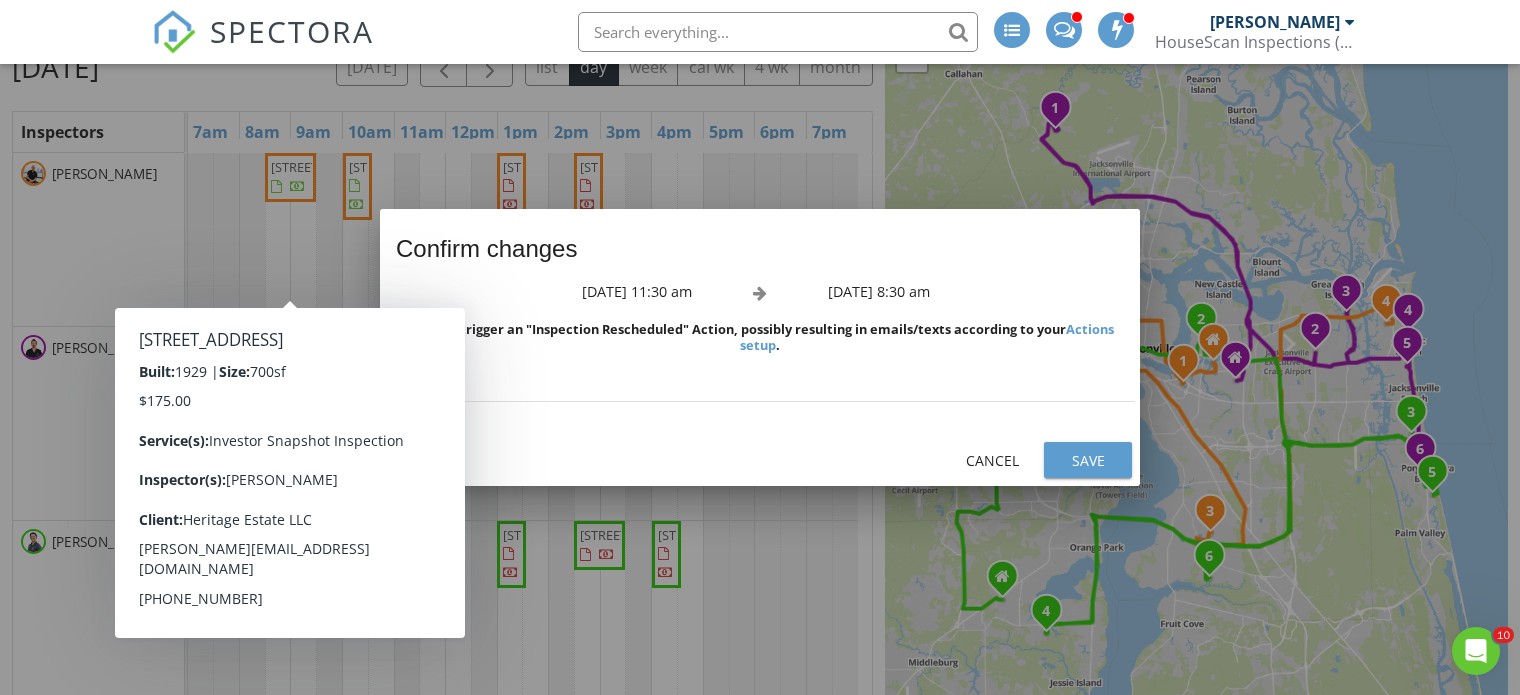 click on "Save" at bounding box center [1088, 460] 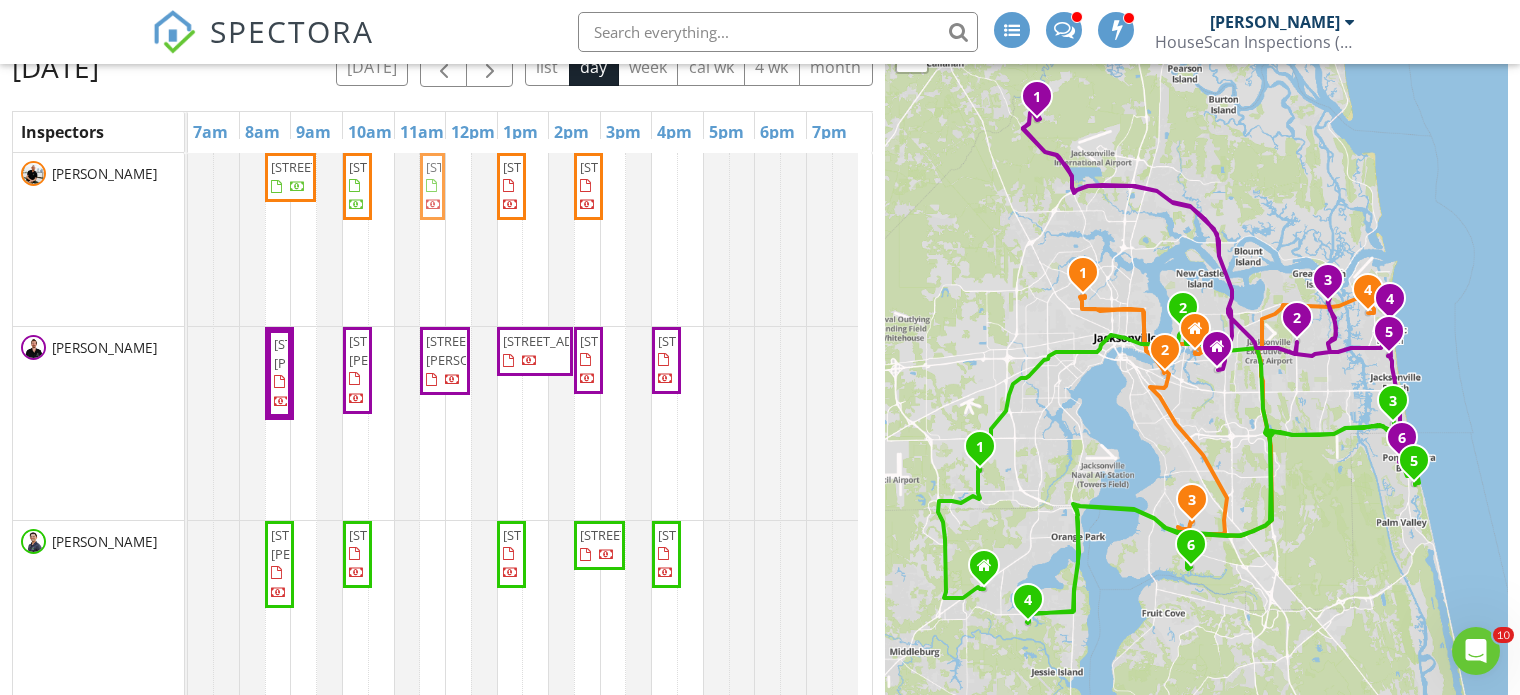 drag, startPoint x: 434, startPoint y: 598, endPoint x: 431, endPoint y: 321, distance: 277.01624 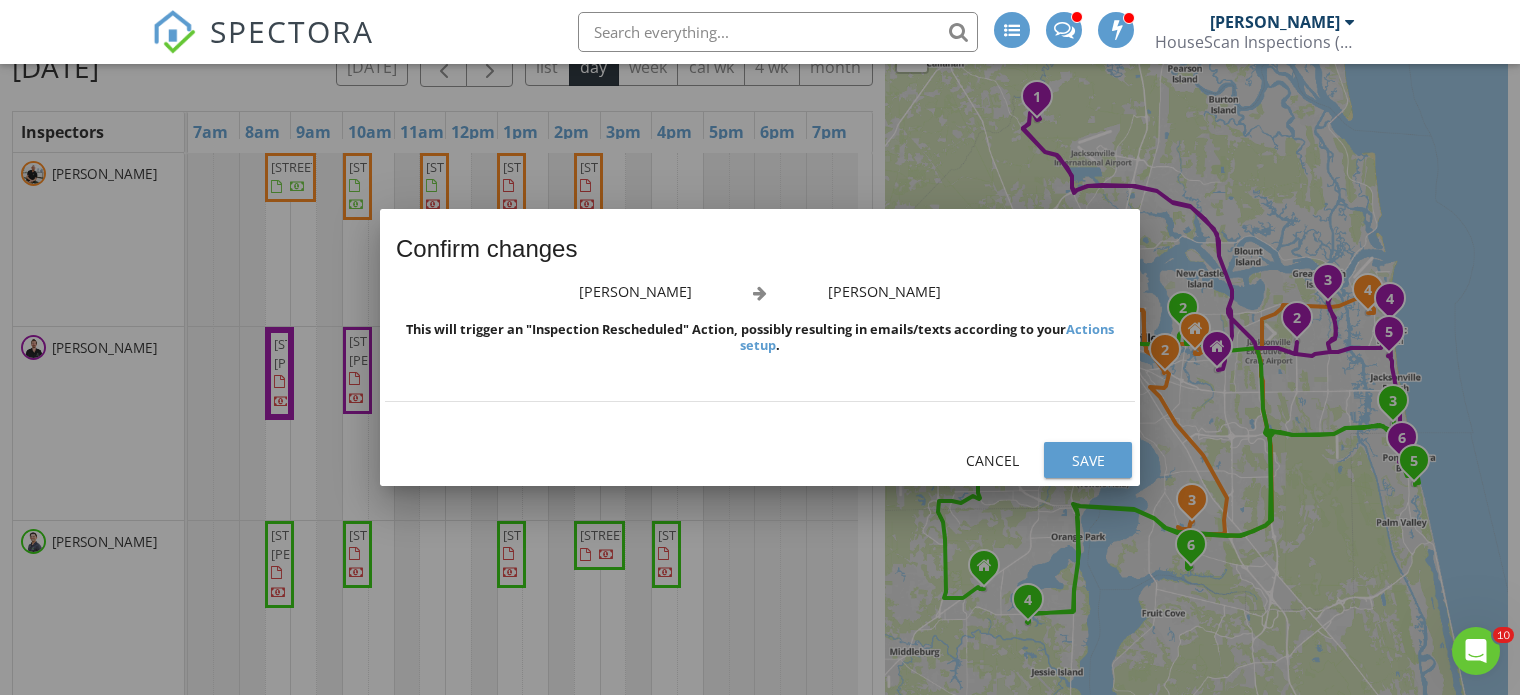 click on "Save" at bounding box center (1088, 460) 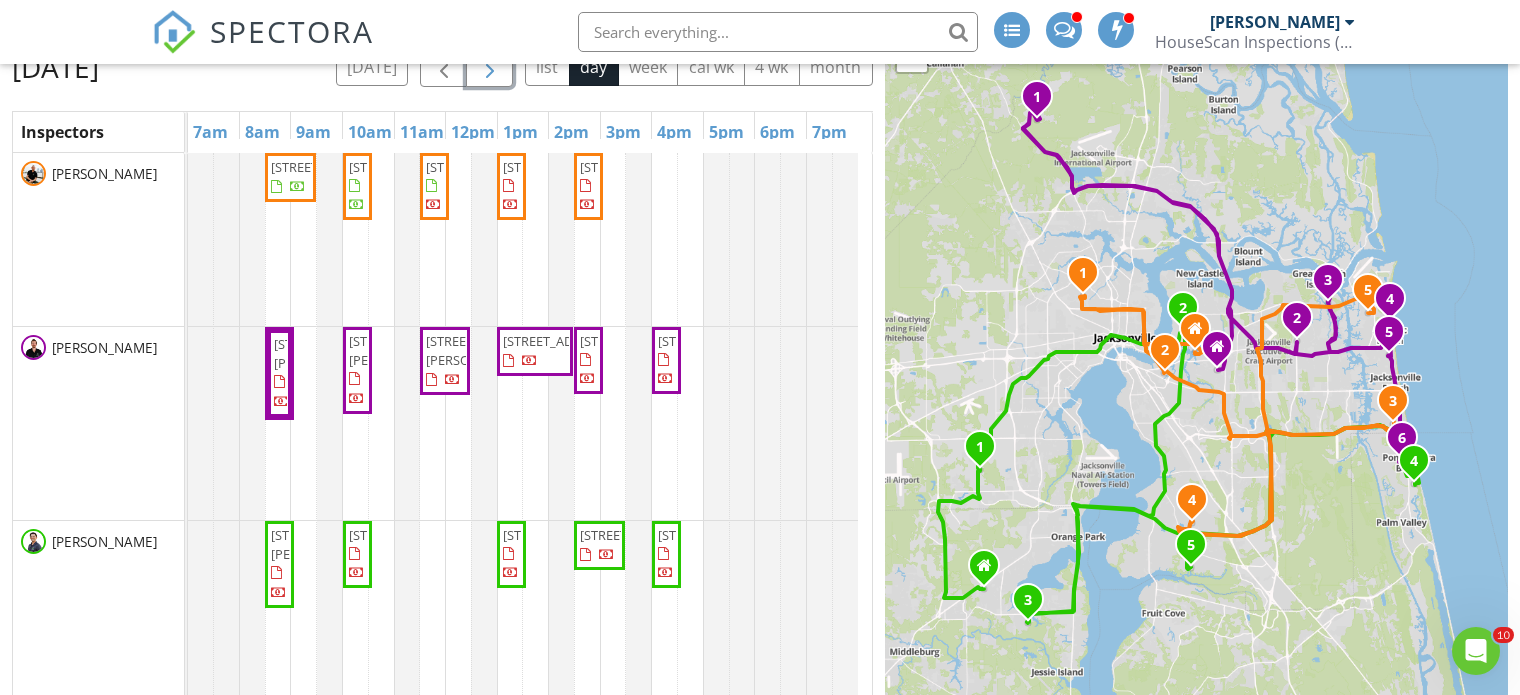 click at bounding box center (490, 67) 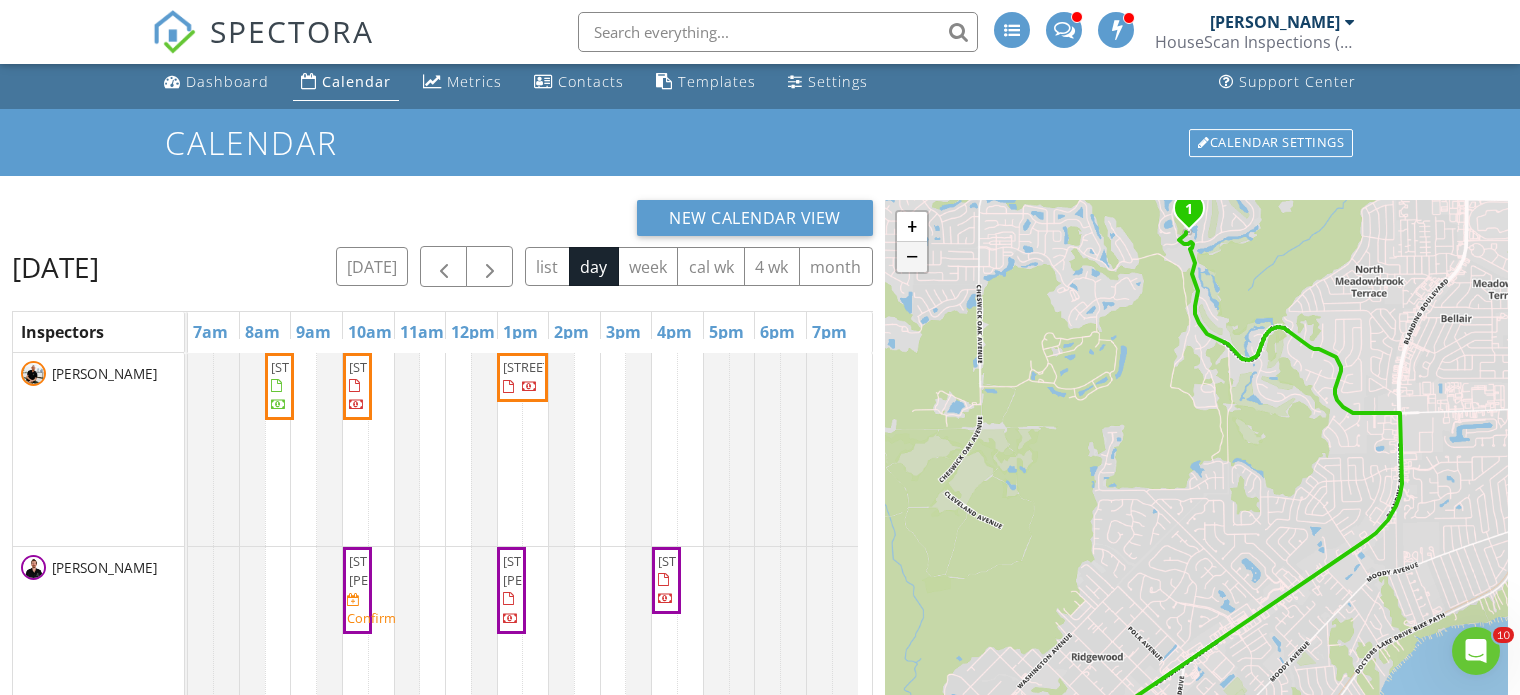 click on "−" at bounding box center [912, 257] 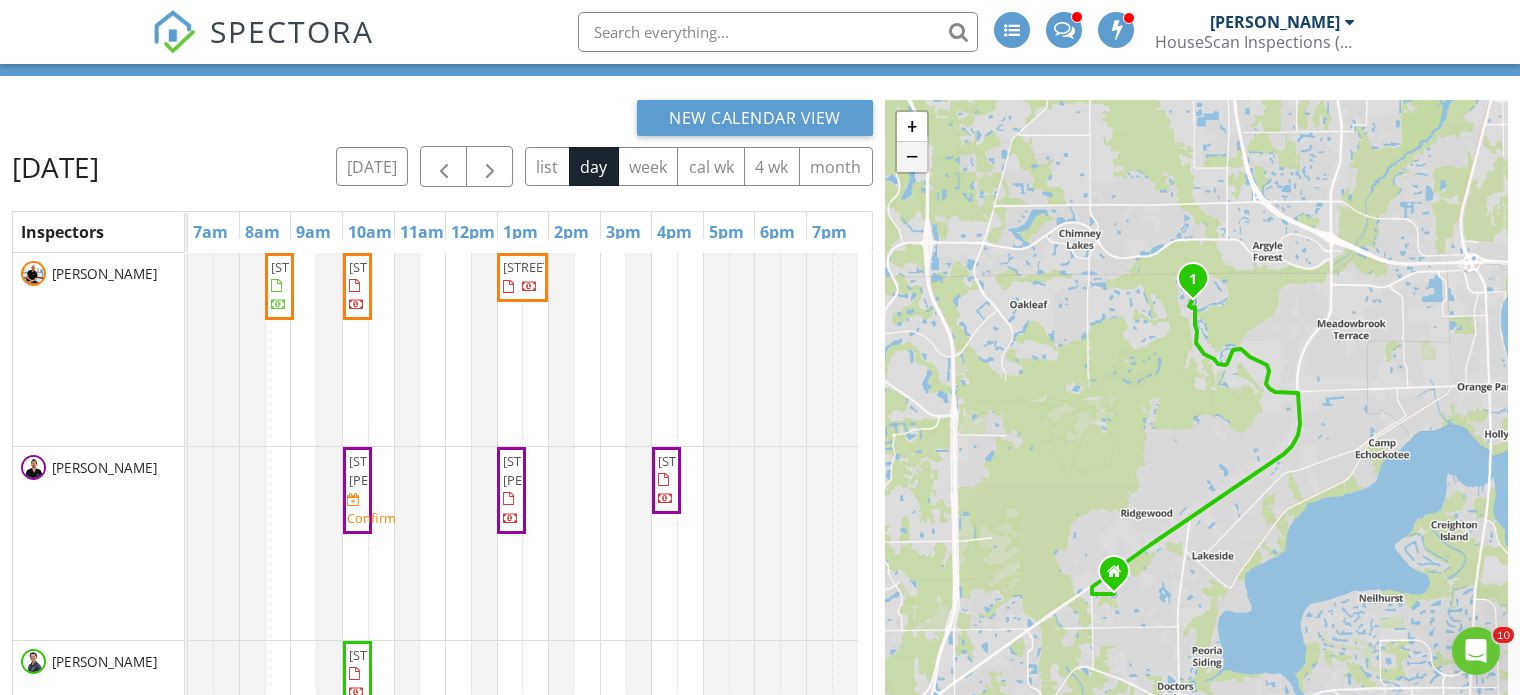 click on "−" at bounding box center [912, 157] 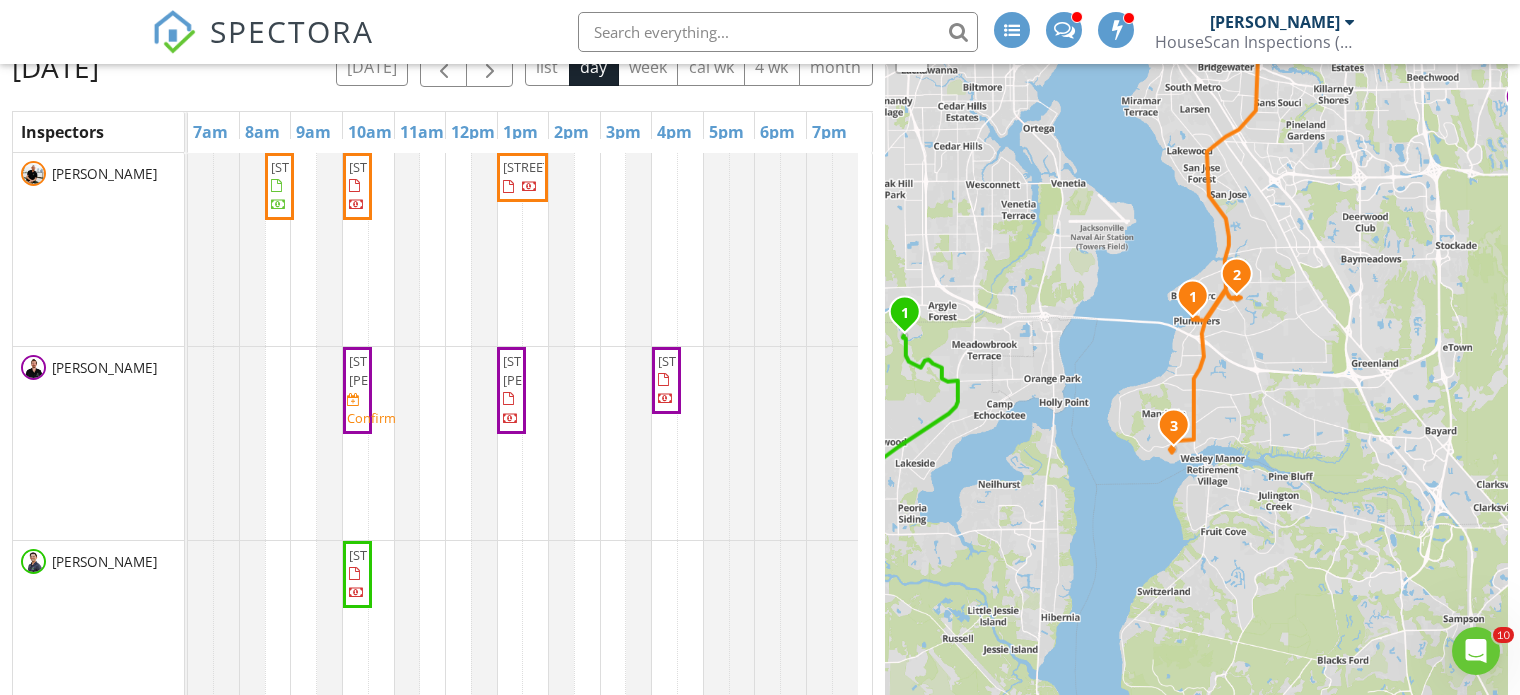 drag, startPoint x: 1301, startPoint y: 396, endPoint x: 931, endPoint y: 220, distance: 409.72675 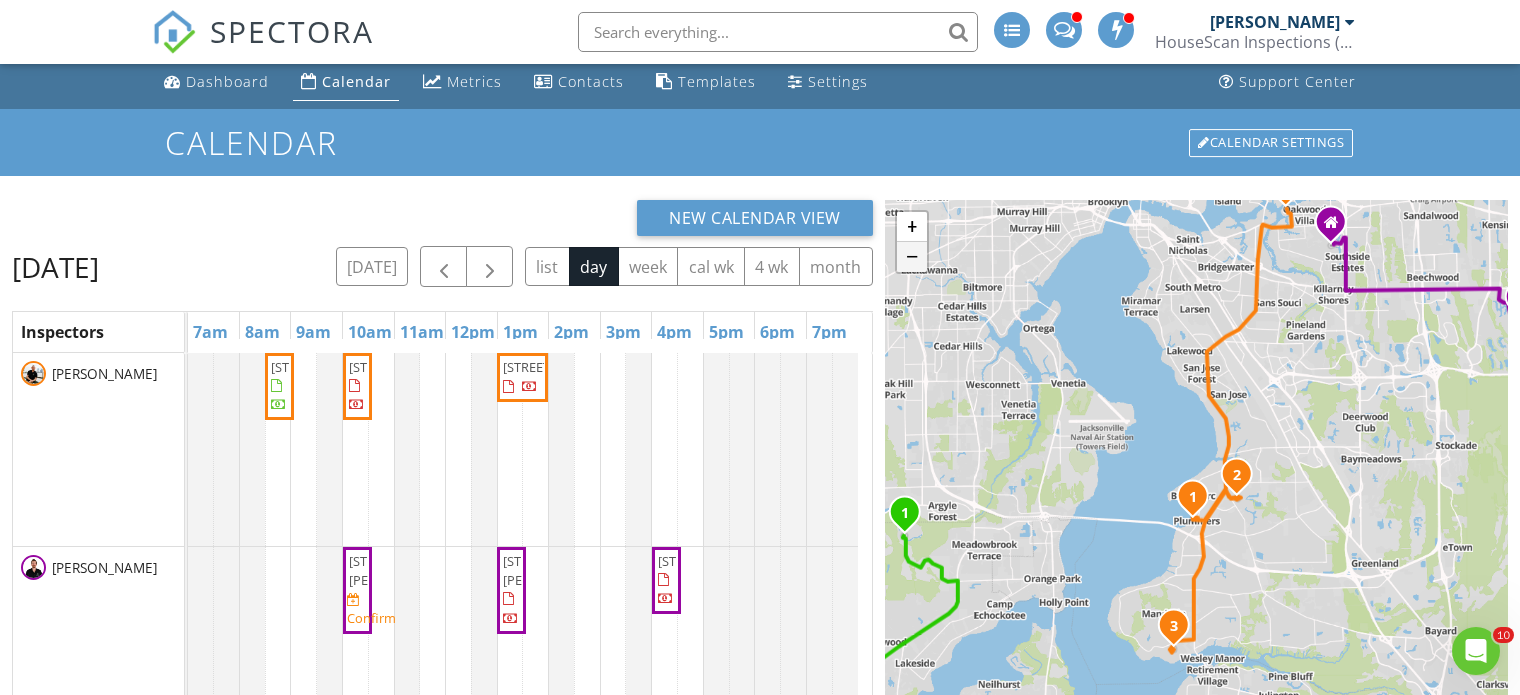 click on "−" at bounding box center [912, 257] 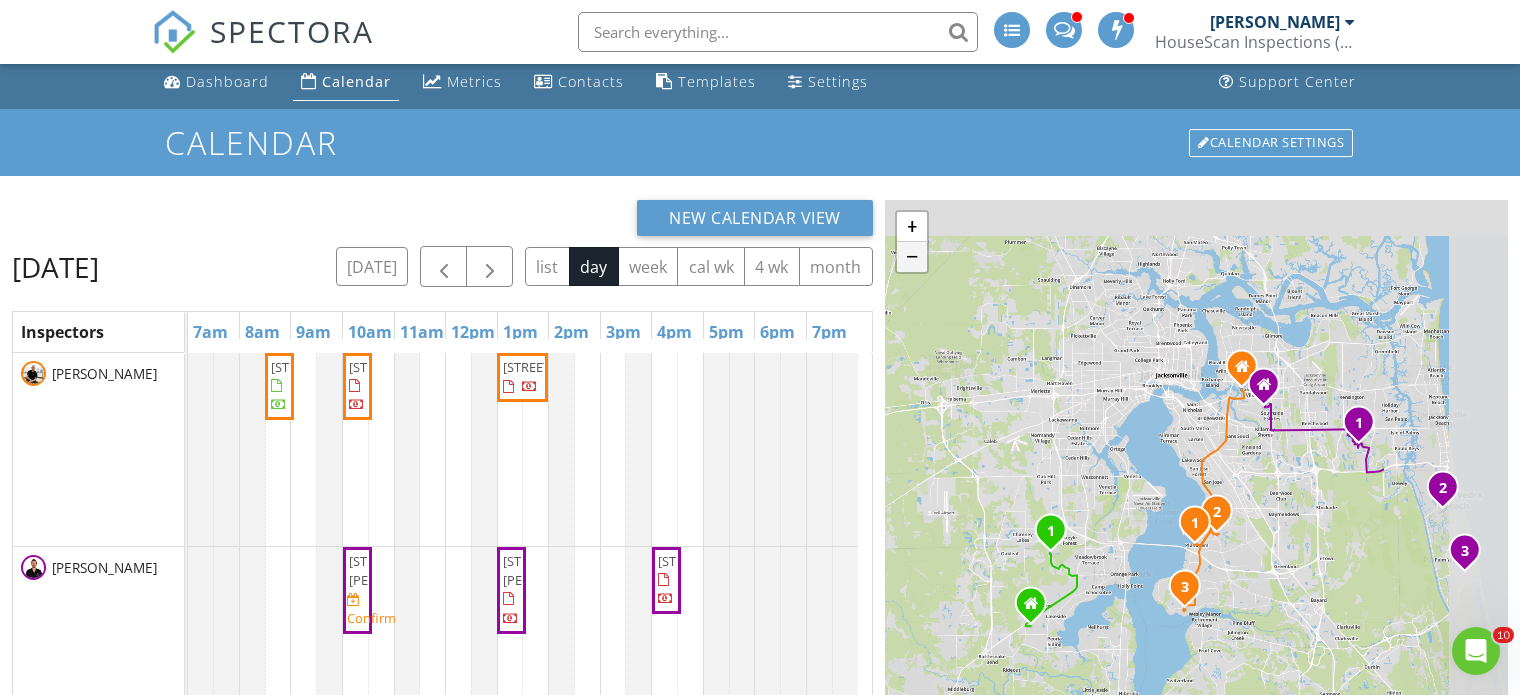 scroll, scrollTop: 208, scrollLeft: 0, axis: vertical 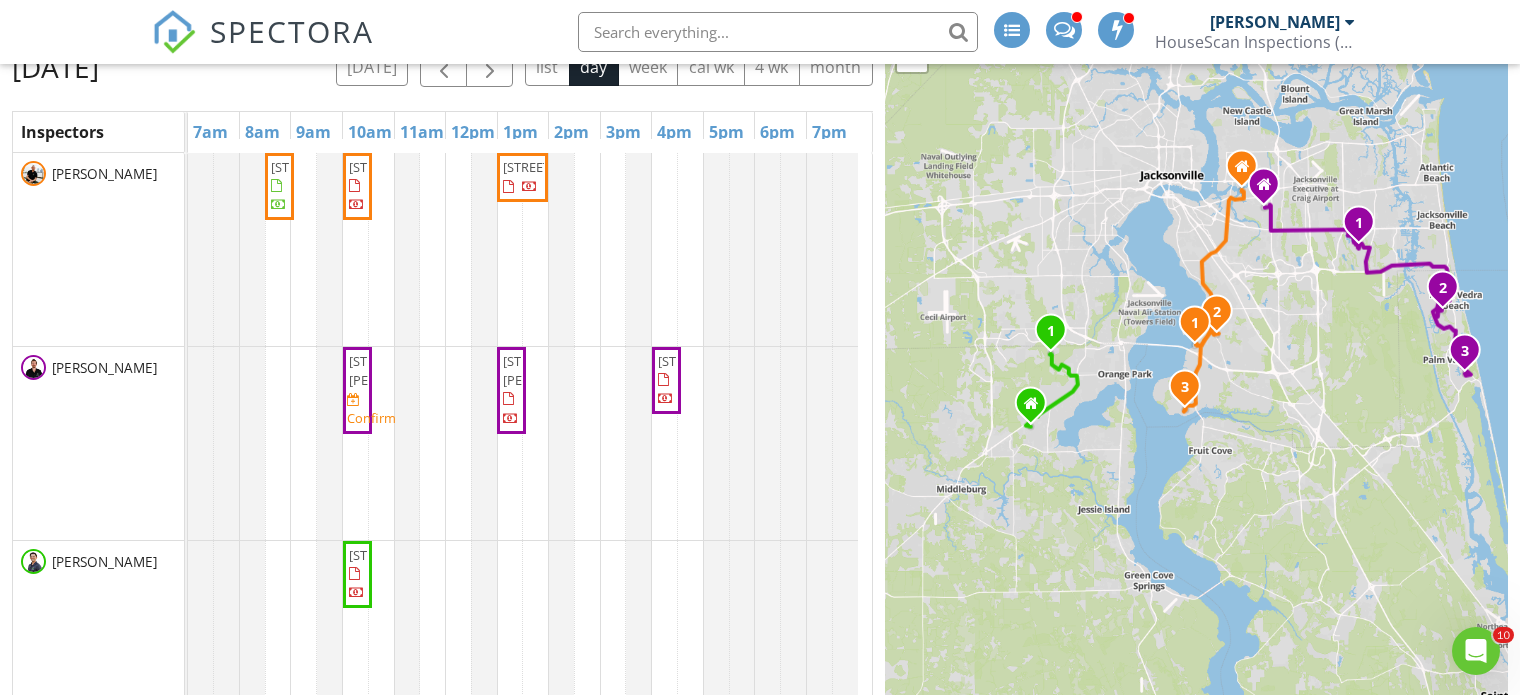 click on "2806 Village Grove Dr S, Jacksonville 32257
4035 Stillwood Dr, Jacksonville 32257
12792 Bay Oaks Lane East, Jacksonville 32223
3943 Chicora Wood Pl, Jacksonville 32224
Confirm
1182 Salt Marsh Cir, Ponte Vedra 32082
148 Crosscove Cir, Ponte Vedra Beach 32082" at bounding box center (530, 464) 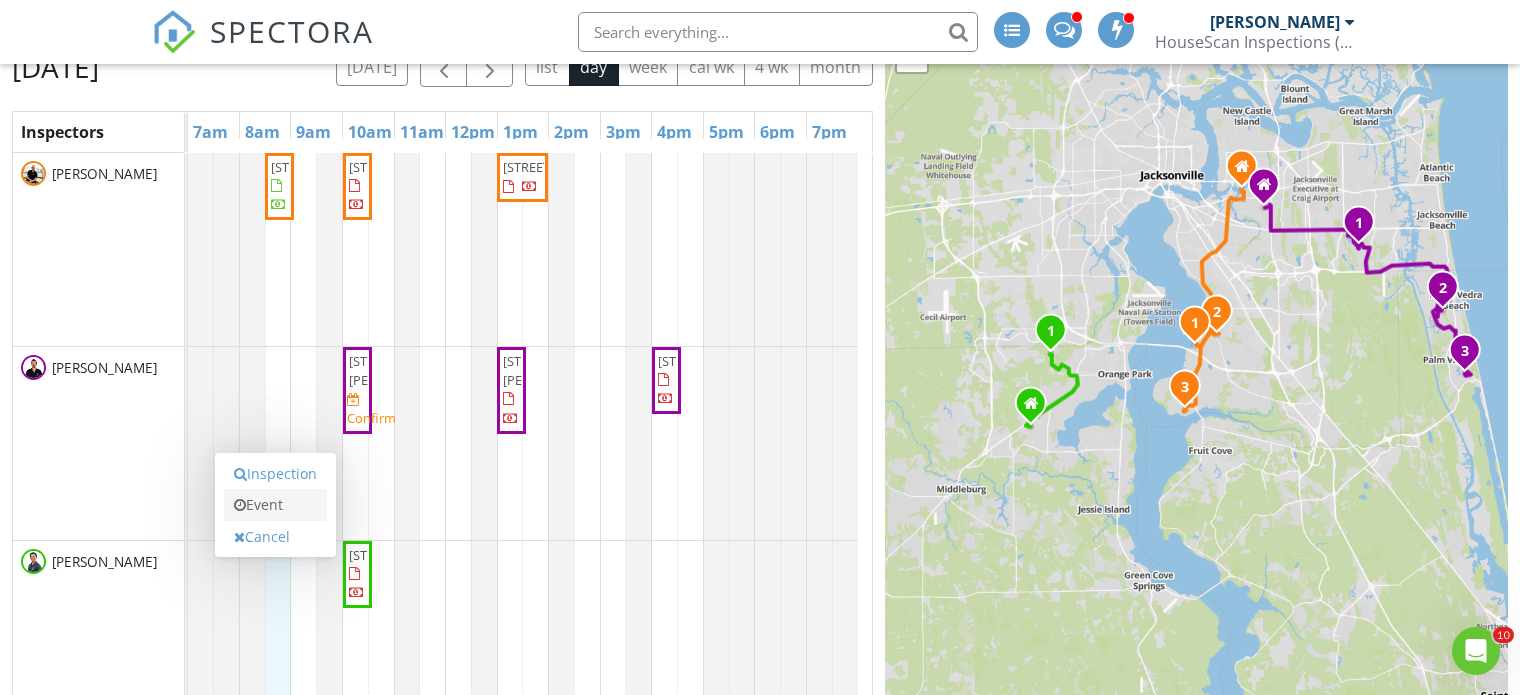 click on "Event" at bounding box center (275, 505) 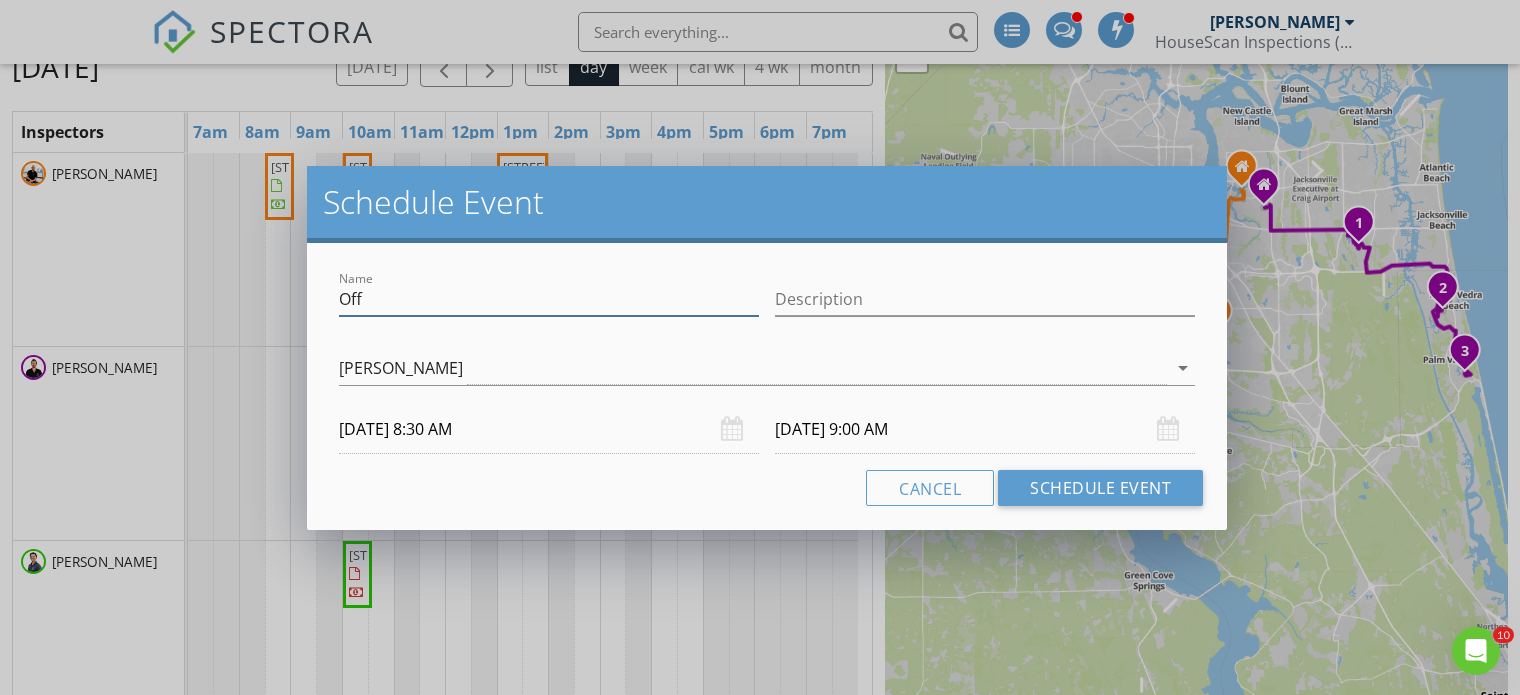 click on "Off" at bounding box center (549, 299) 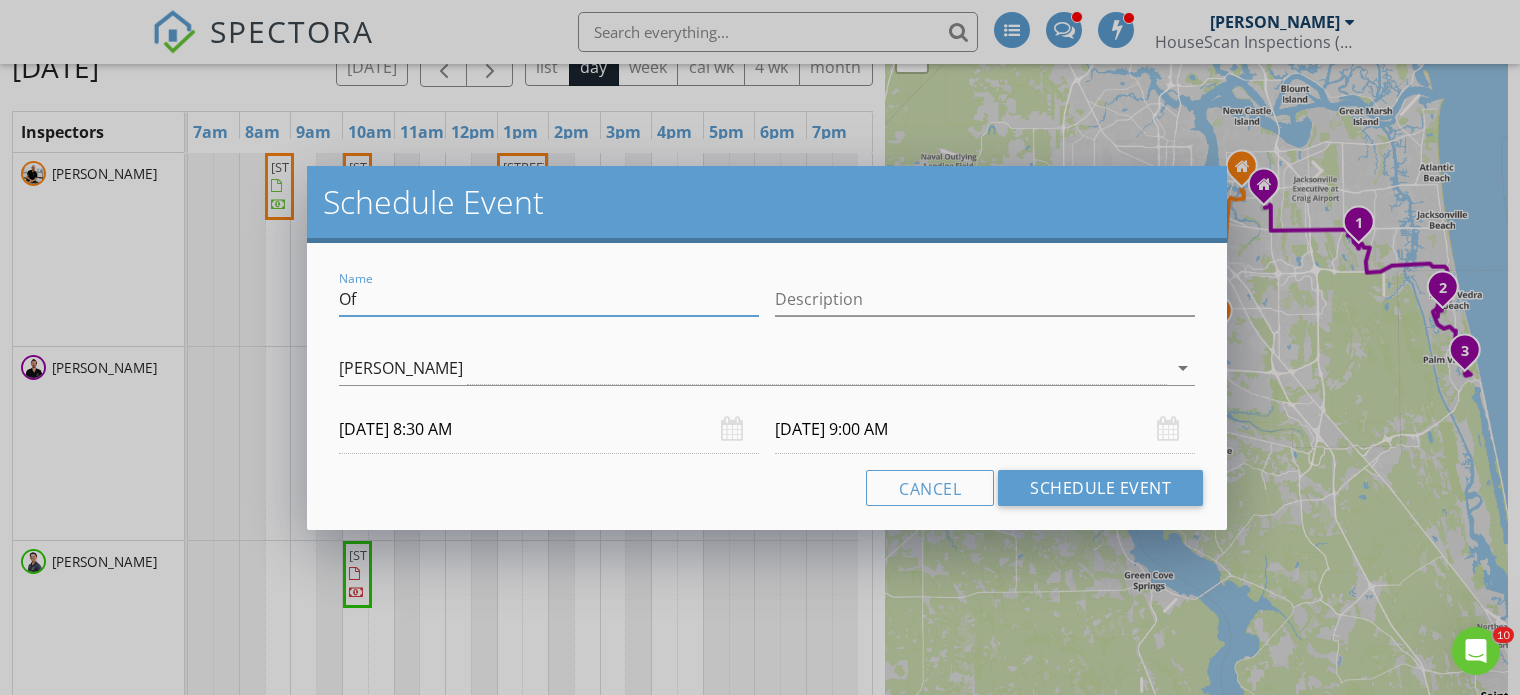 type on "O" 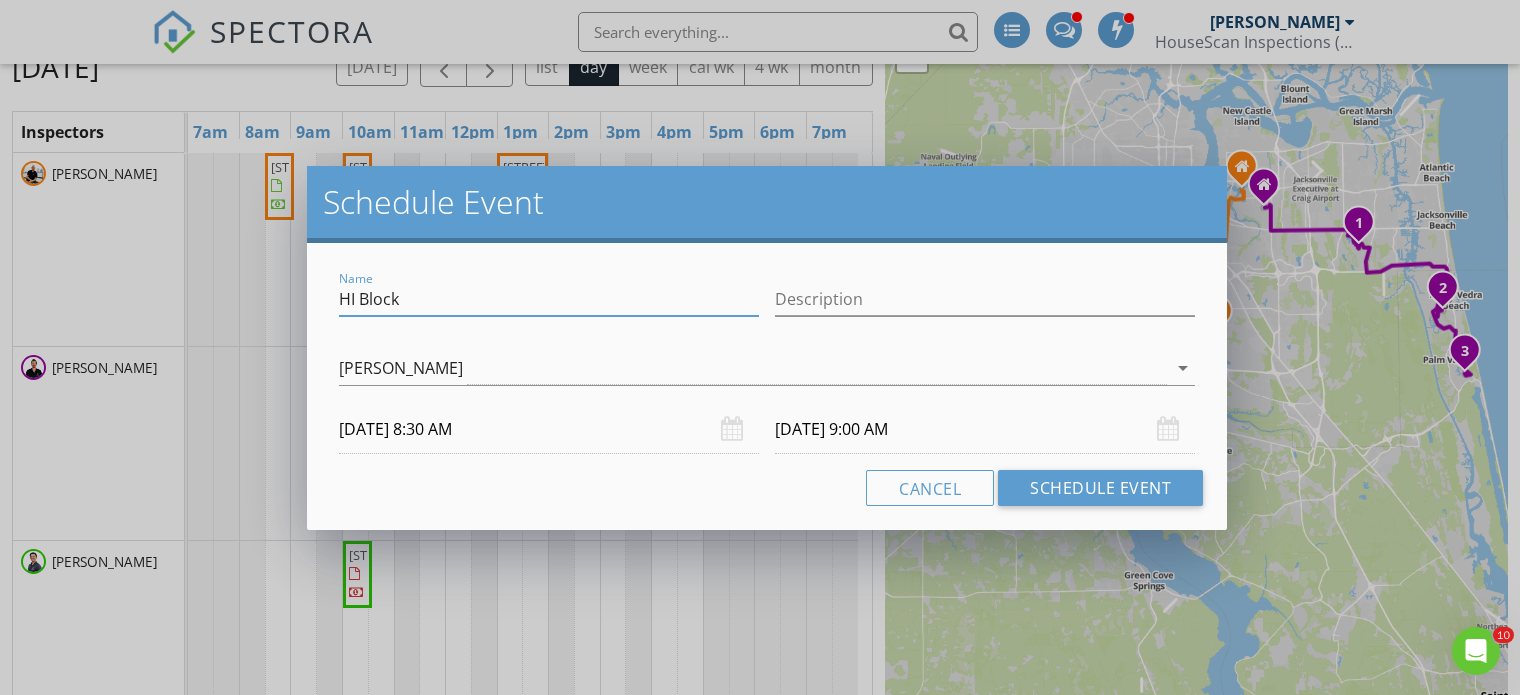 type on "HI Block" 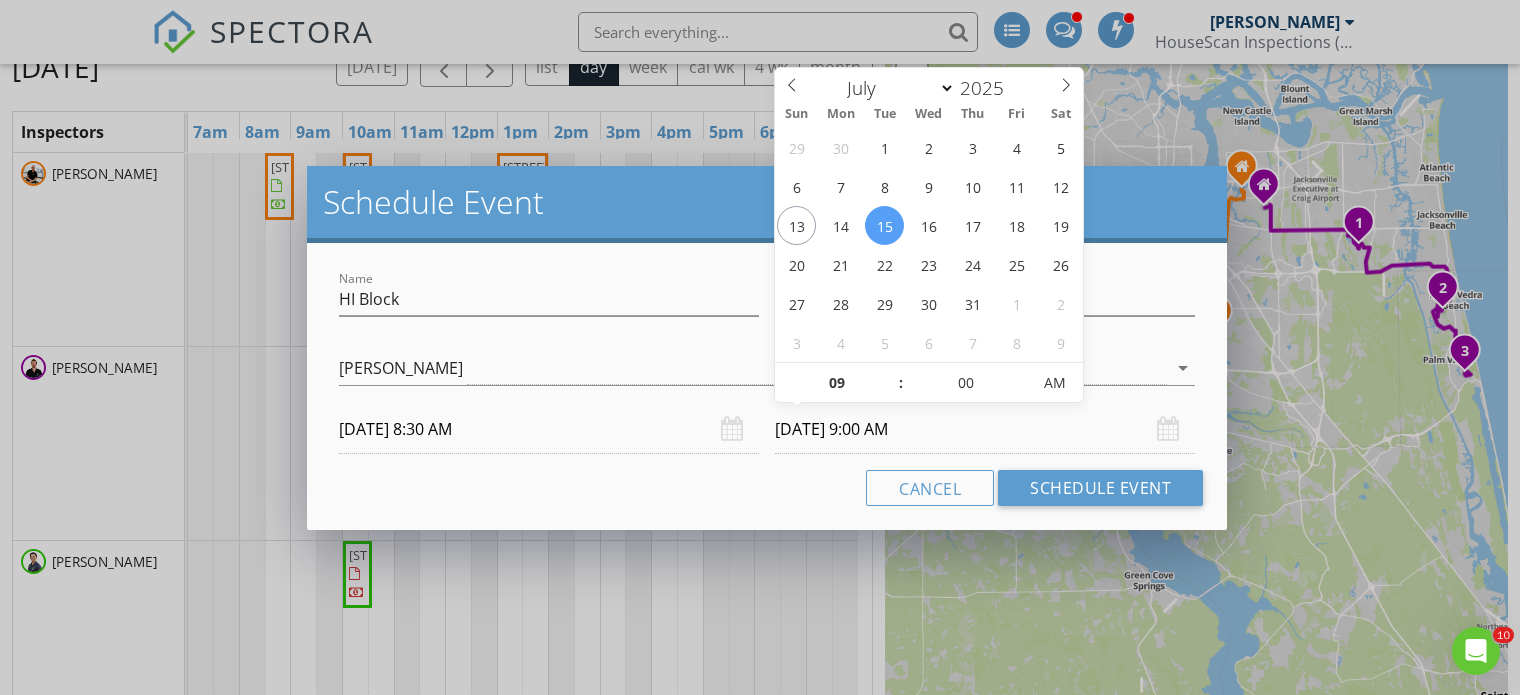 click on "07/15/2025 9:00 AM" at bounding box center (985, 429) 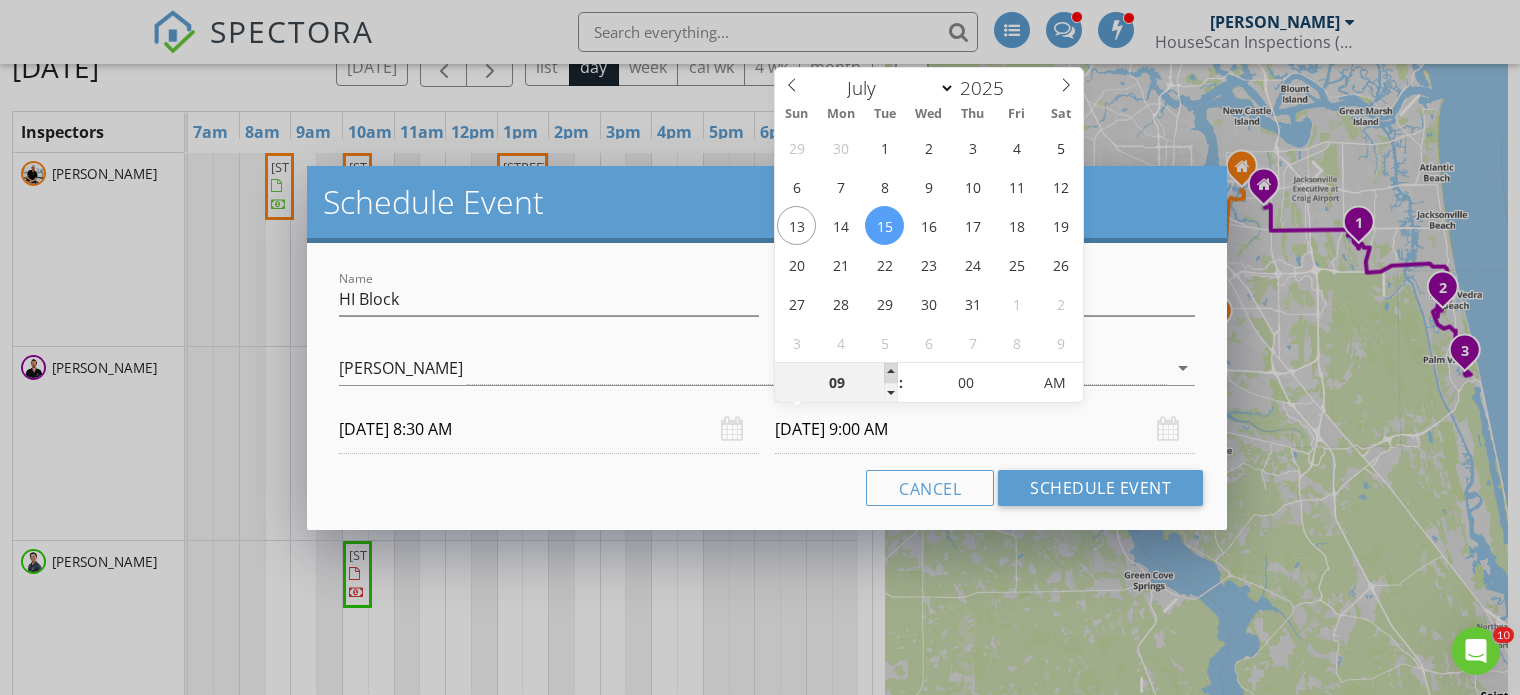 type on "10" 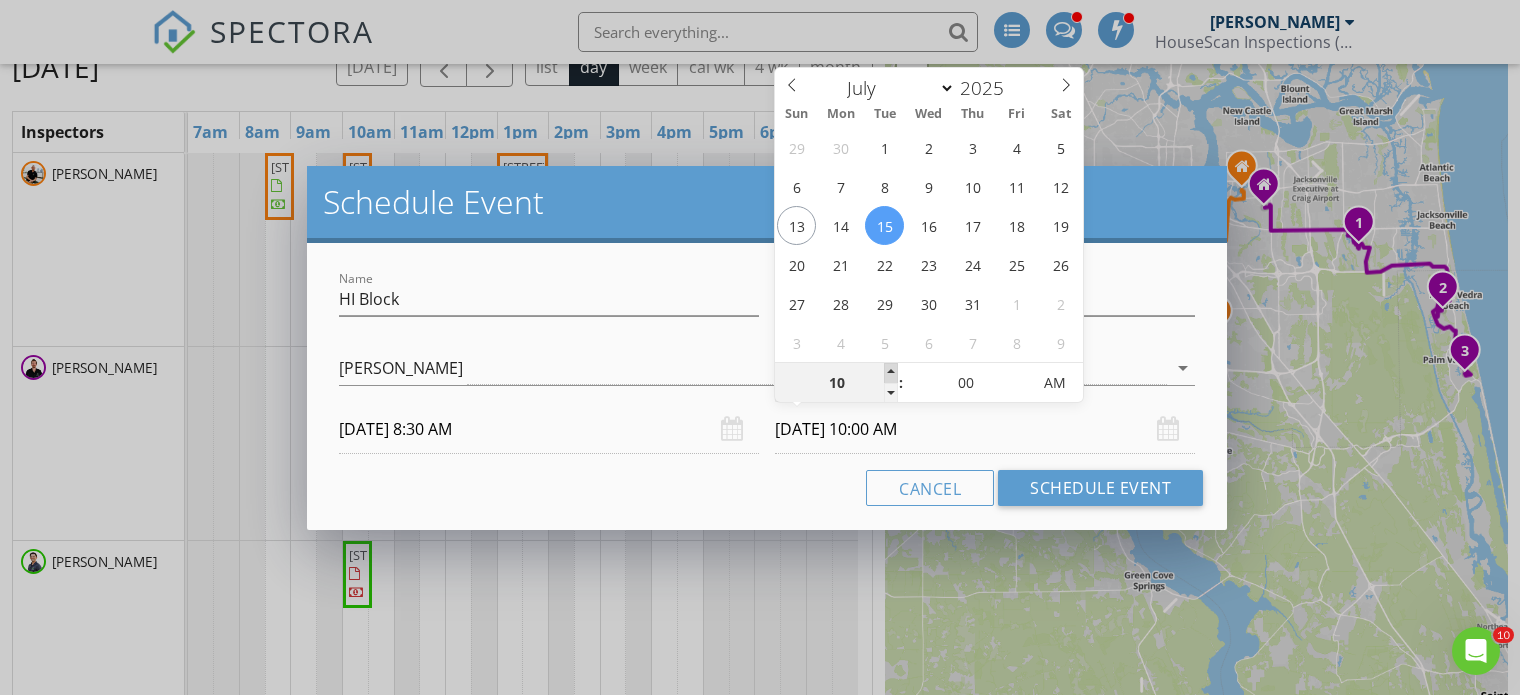 click at bounding box center [891, 373] 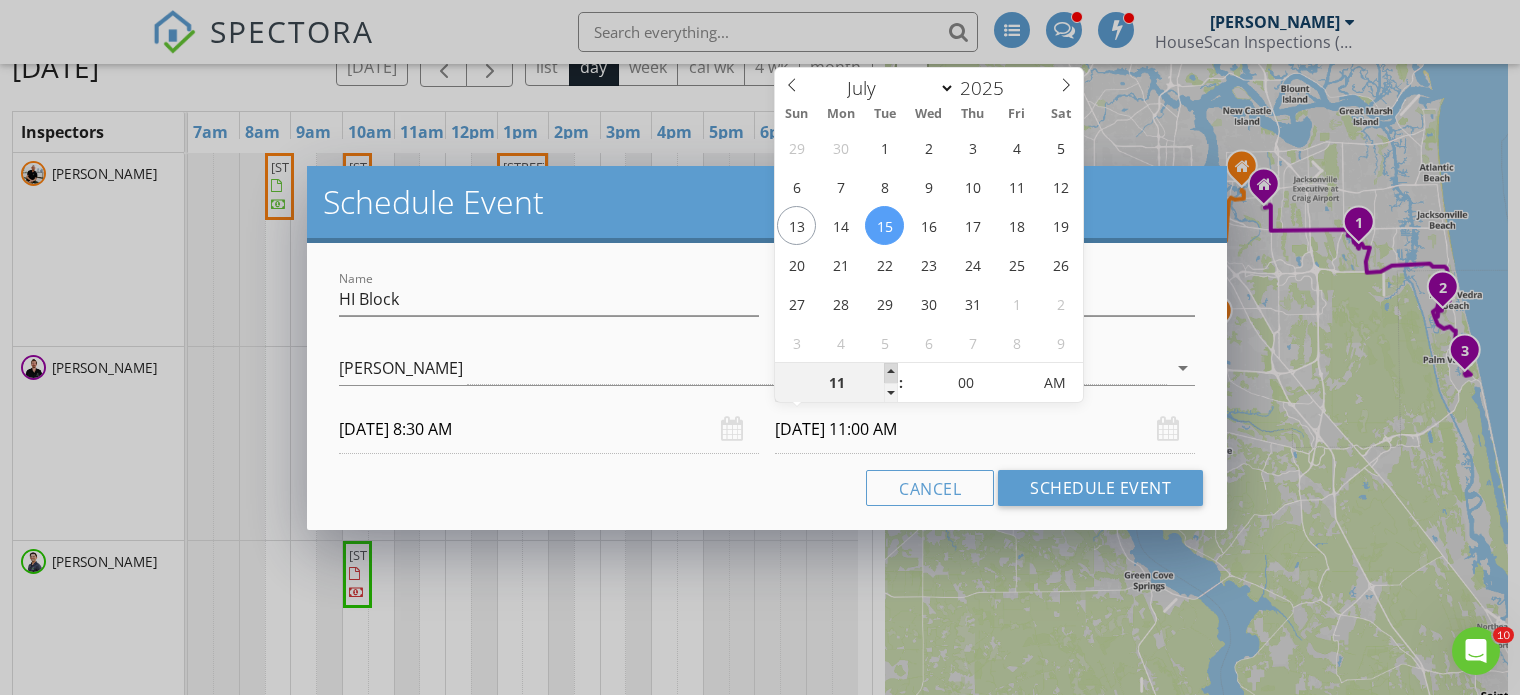 click at bounding box center (891, 373) 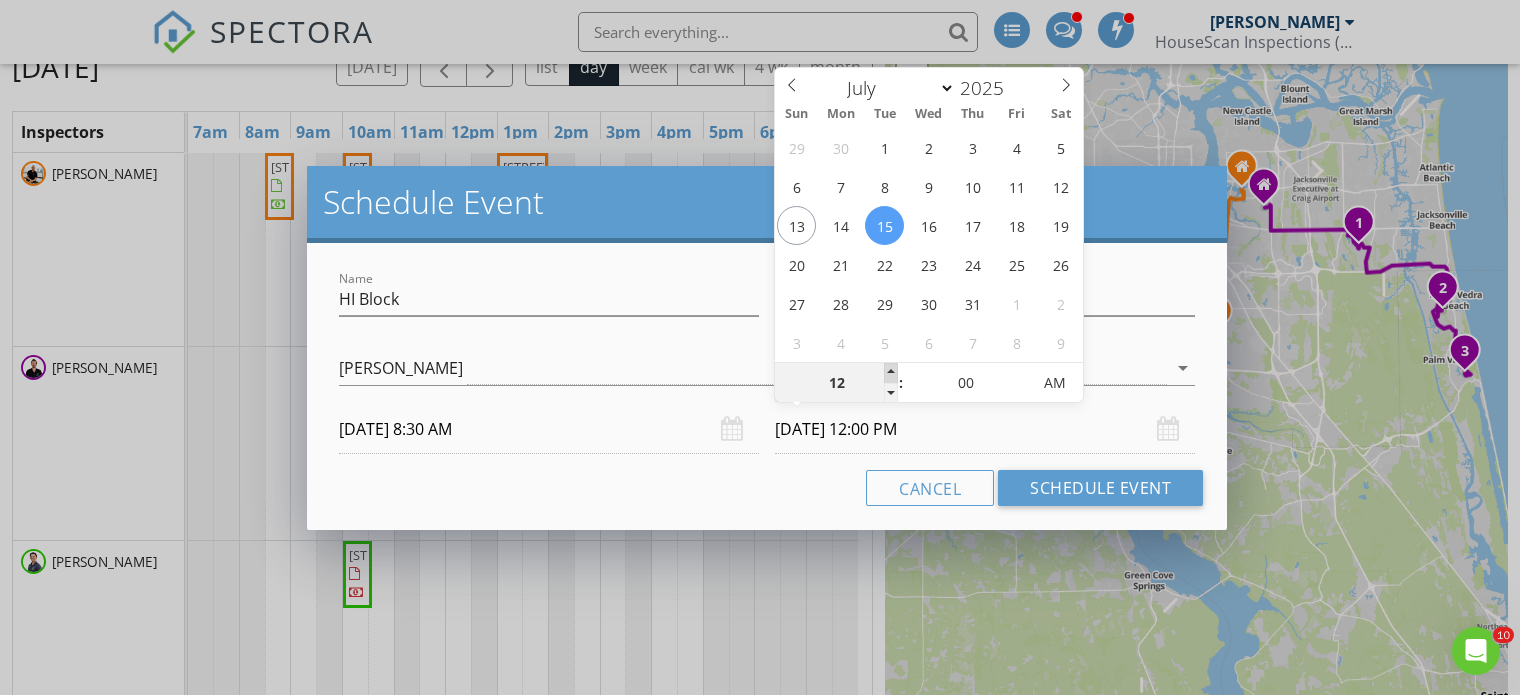 click at bounding box center [891, 373] 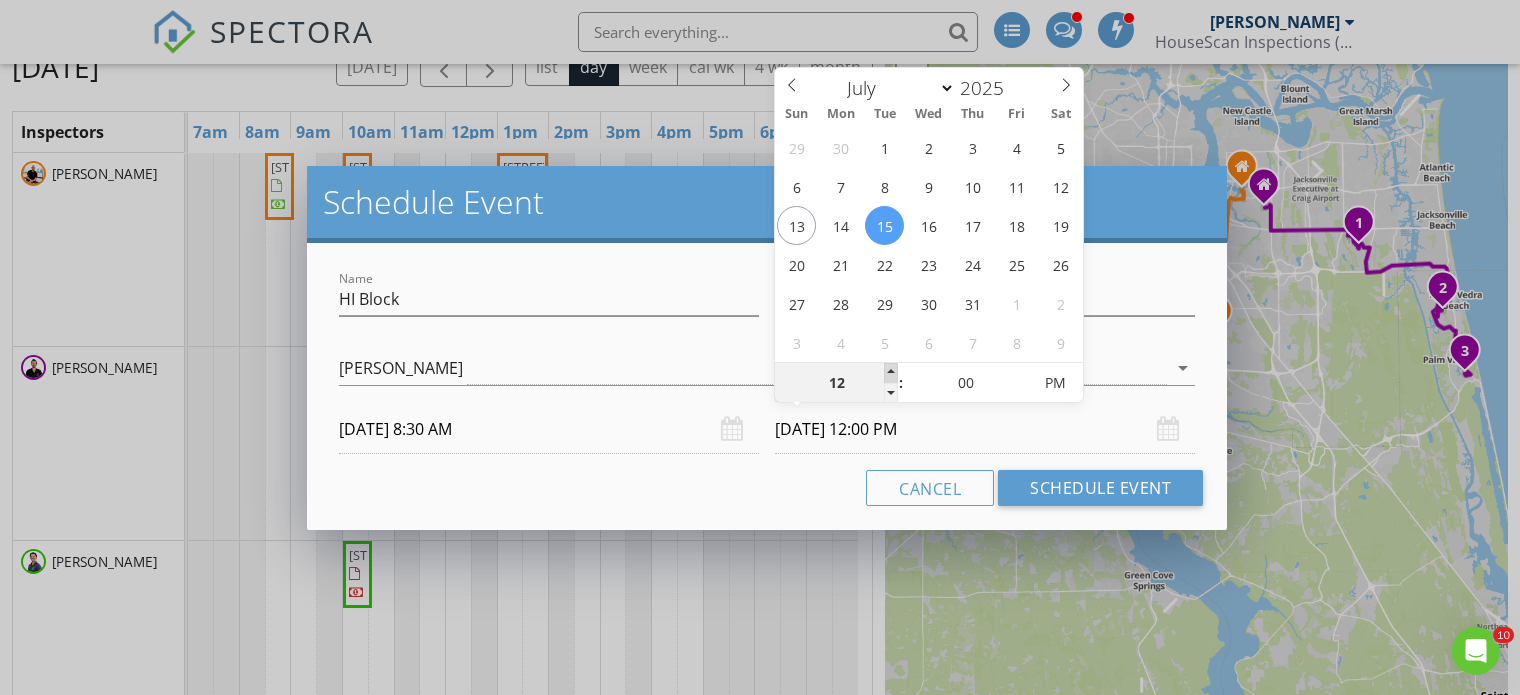type on "01" 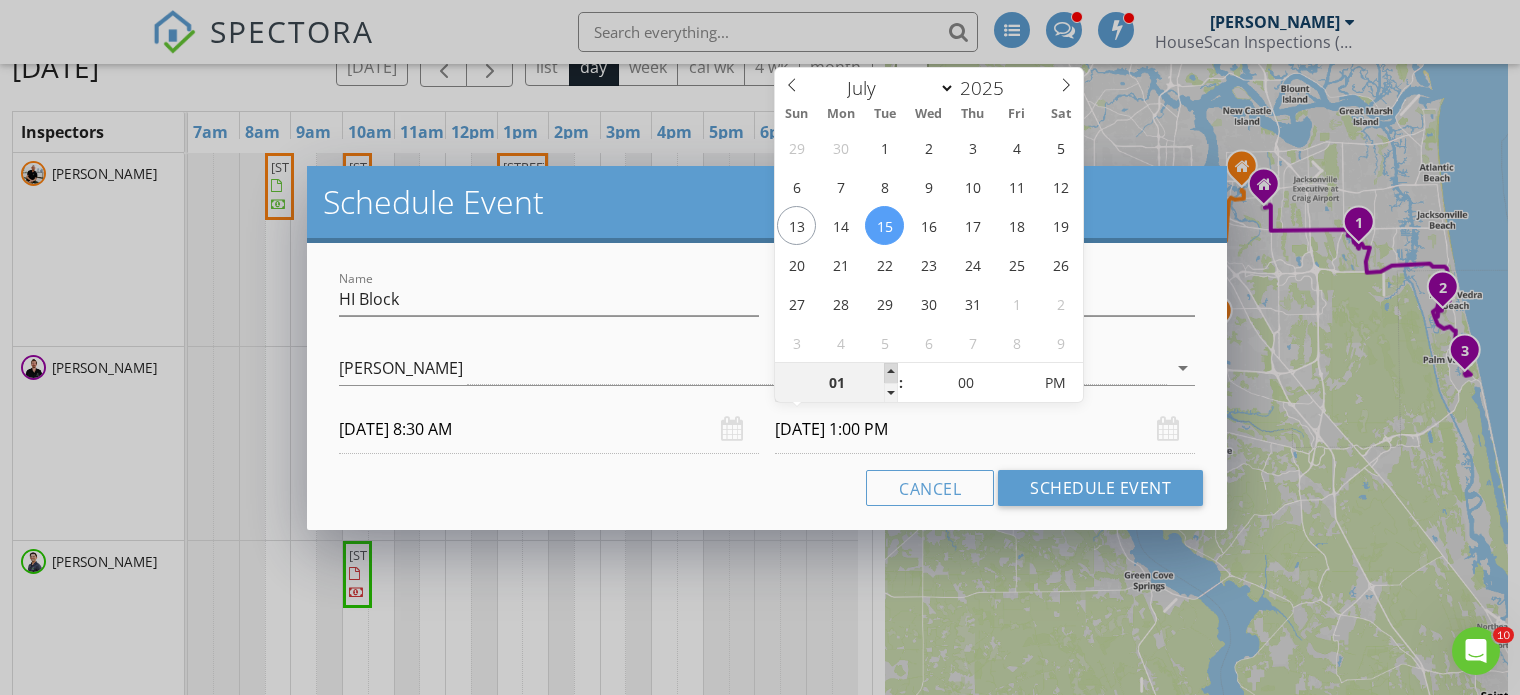 click at bounding box center (891, 373) 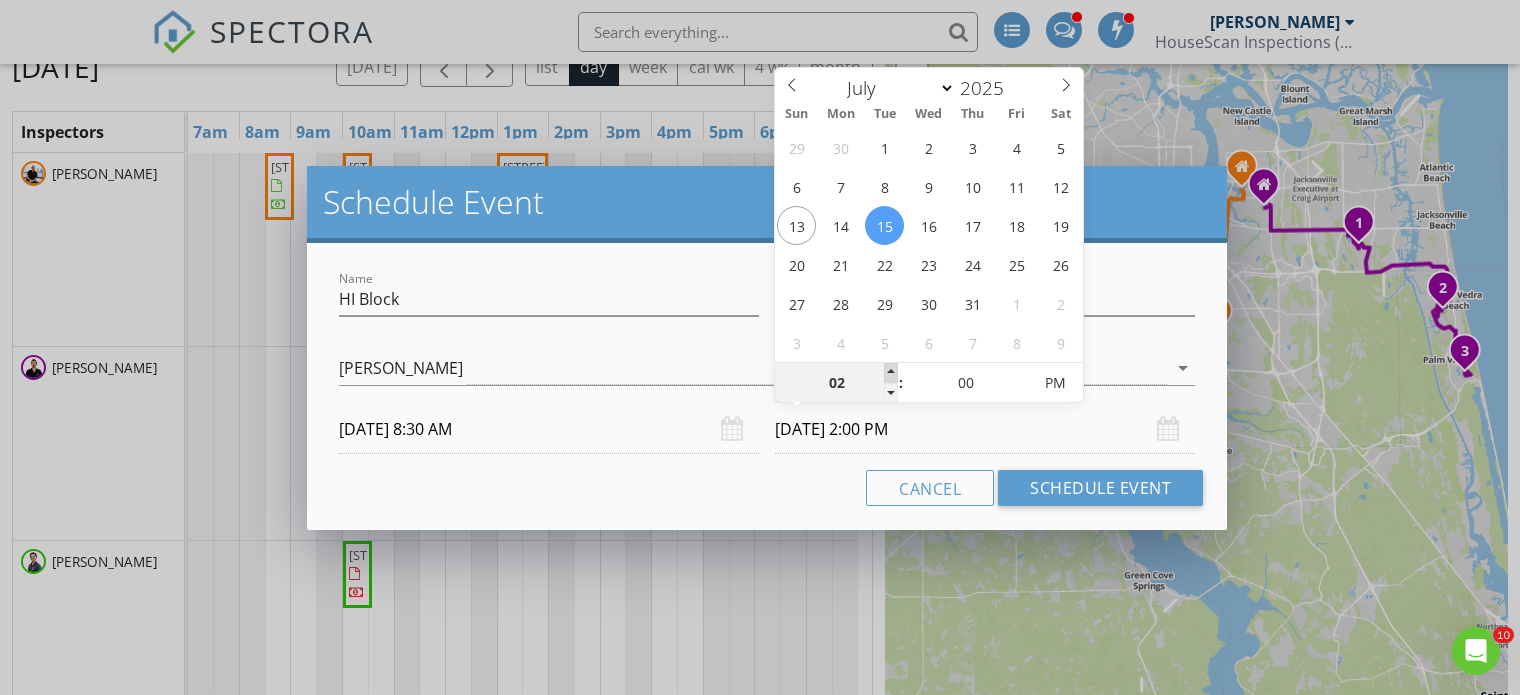 click at bounding box center (891, 373) 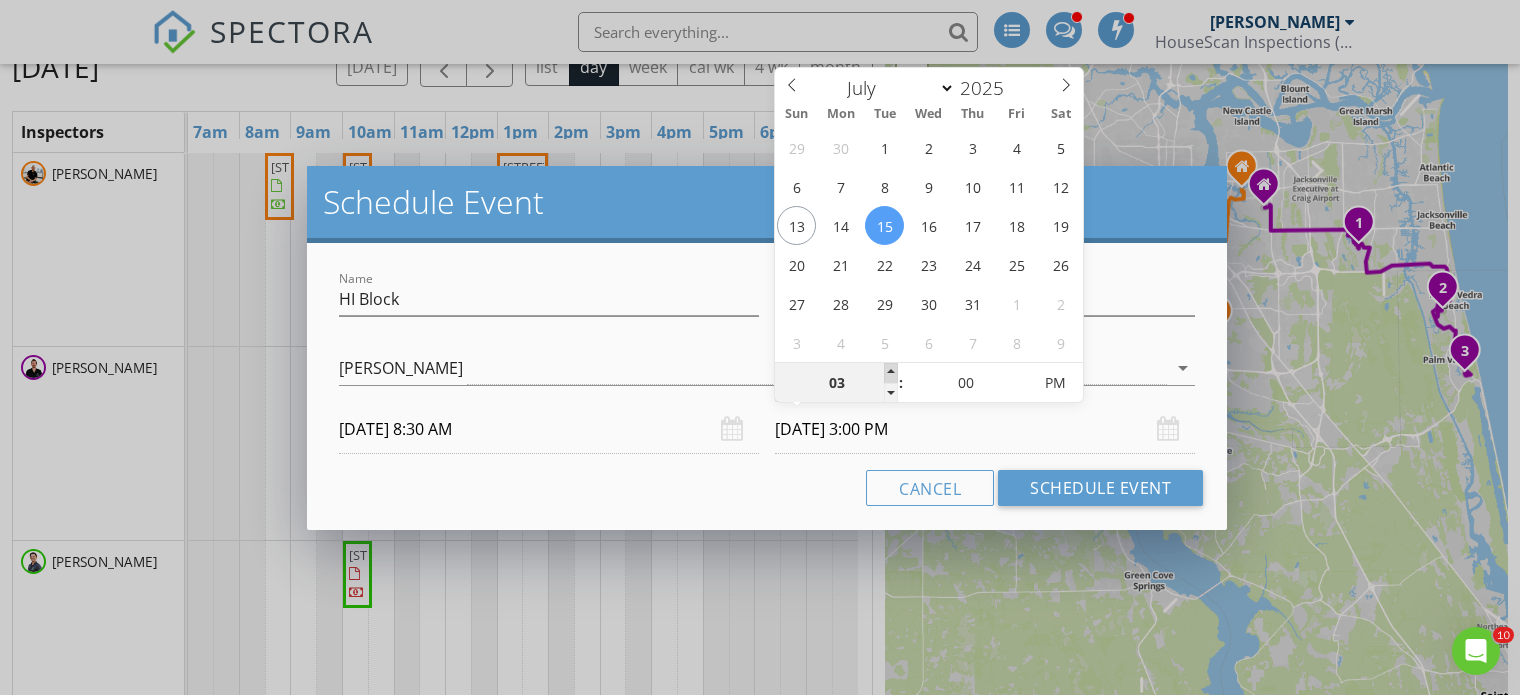 click at bounding box center (891, 373) 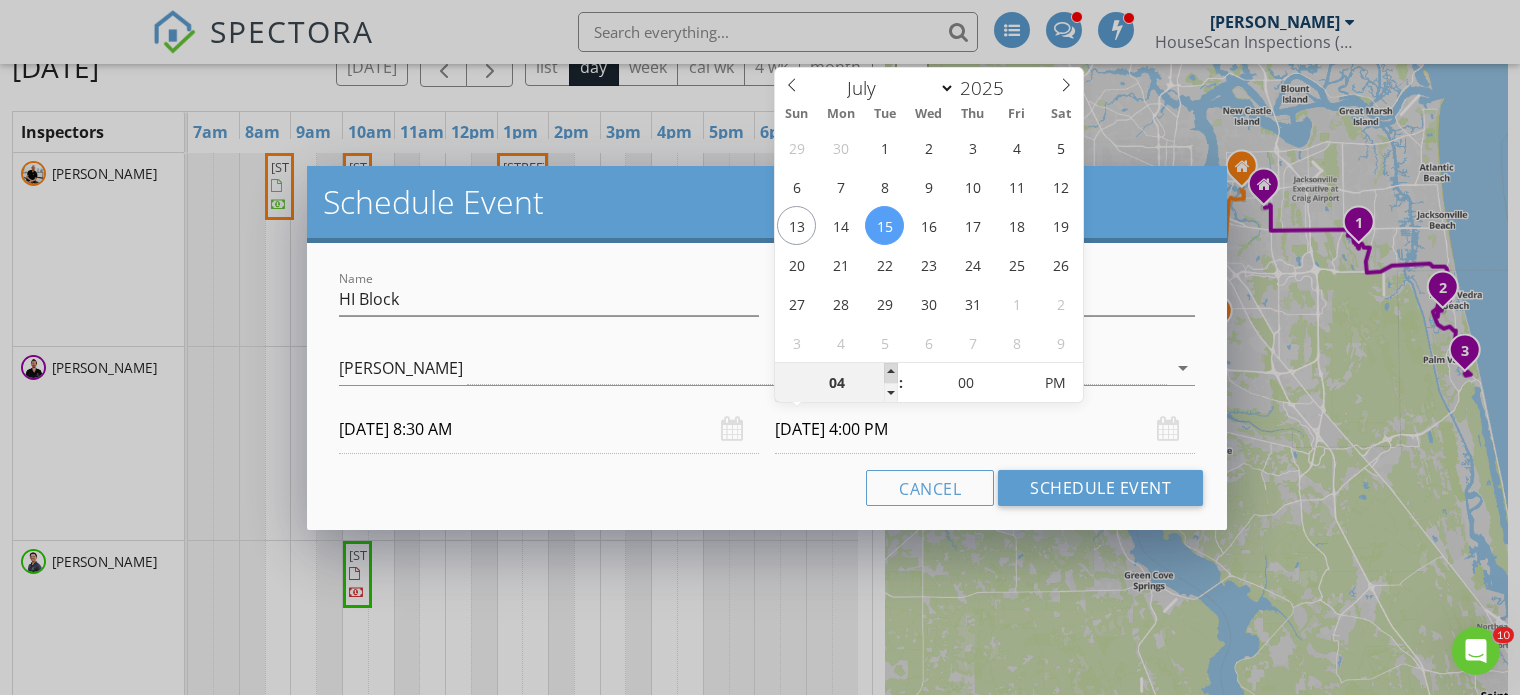 click at bounding box center [891, 373] 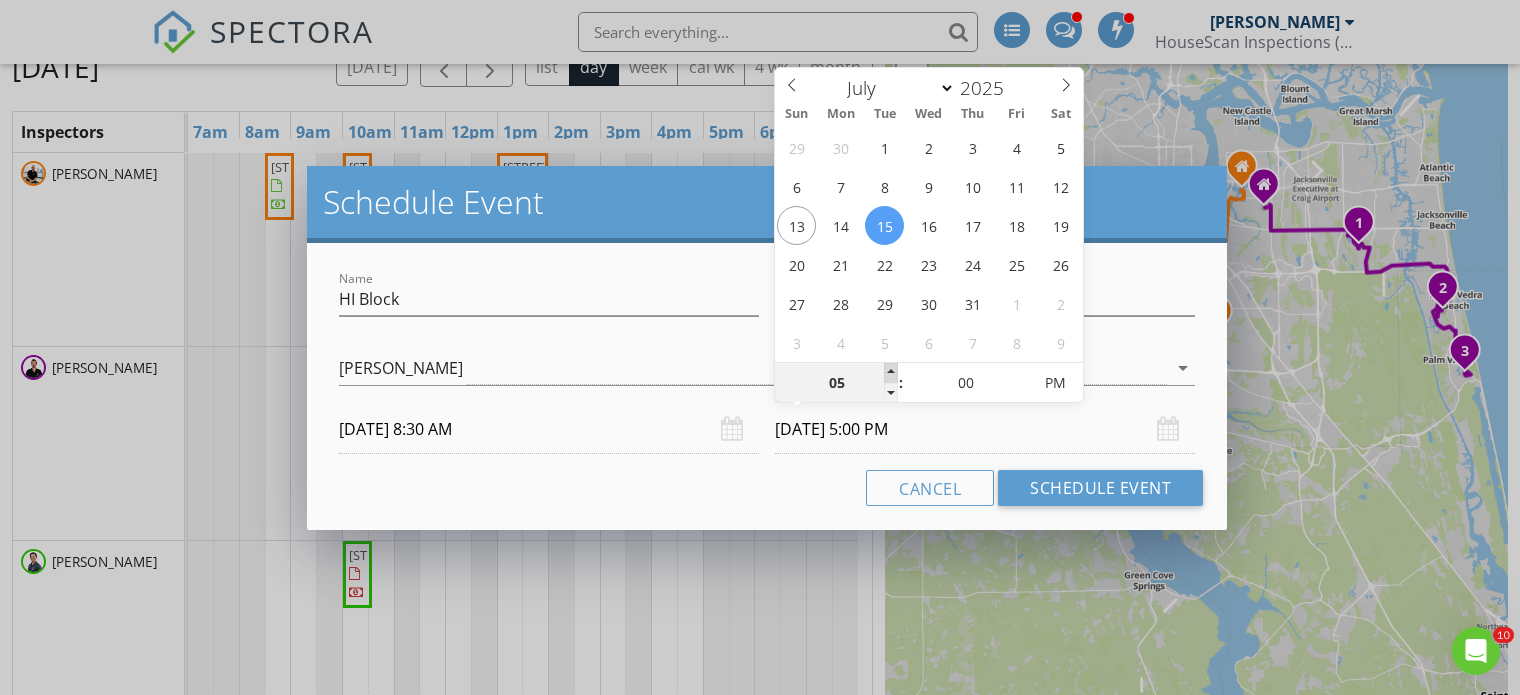 click at bounding box center [891, 373] 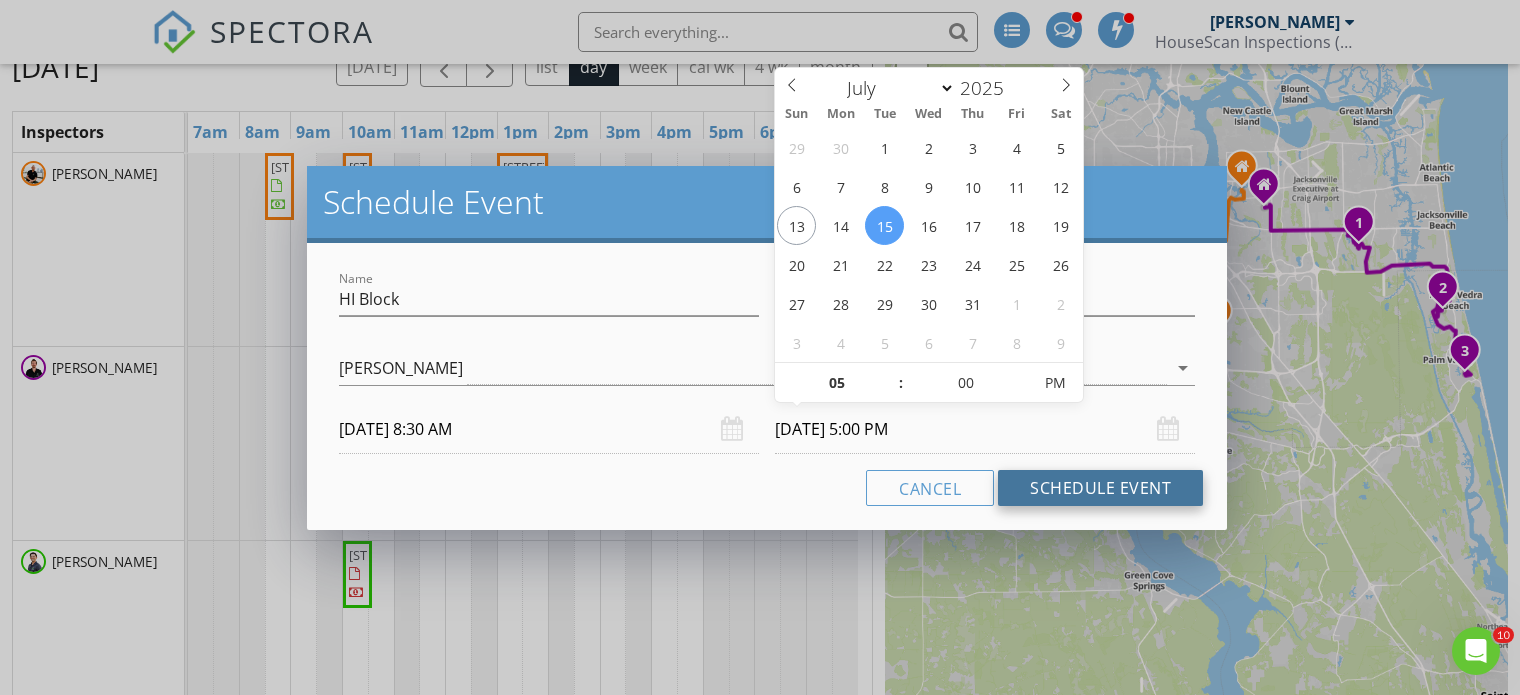 click on "Schedule Event" at bounding box center [1100, 488] 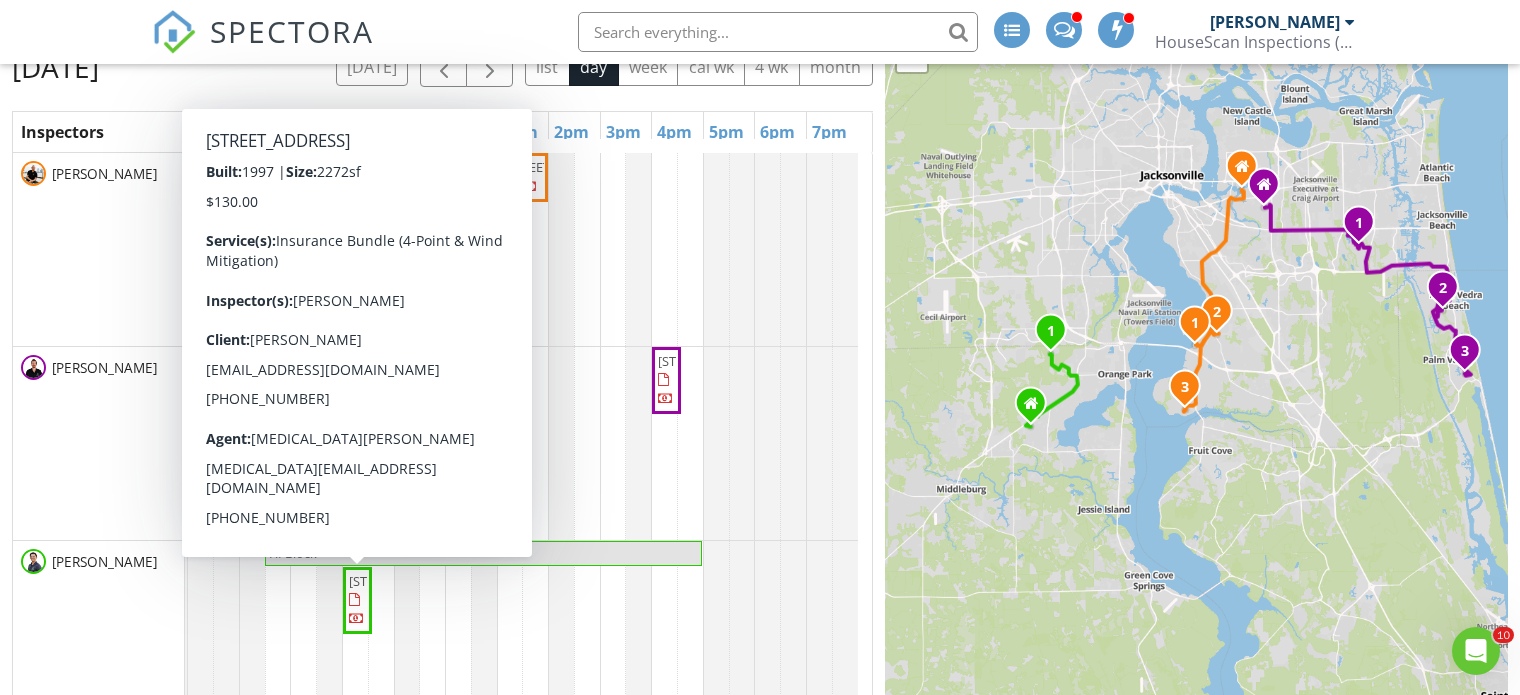 click on "2806 Village Grove Dr S, Jacksonville 32257
4035 Stillwood Dr, Jacksonville 32257
12792 Bay Oaks Lane East, Jacksonville 32223
3943 Chicora Wood Pl, Jacksonville 32224
Confirm
1182 Salt Marsh Cir, Ponte Vedra 32082
148 Crosscove Cir, Ponte Vedra Beach 32082" at bounding box center (530, 477) 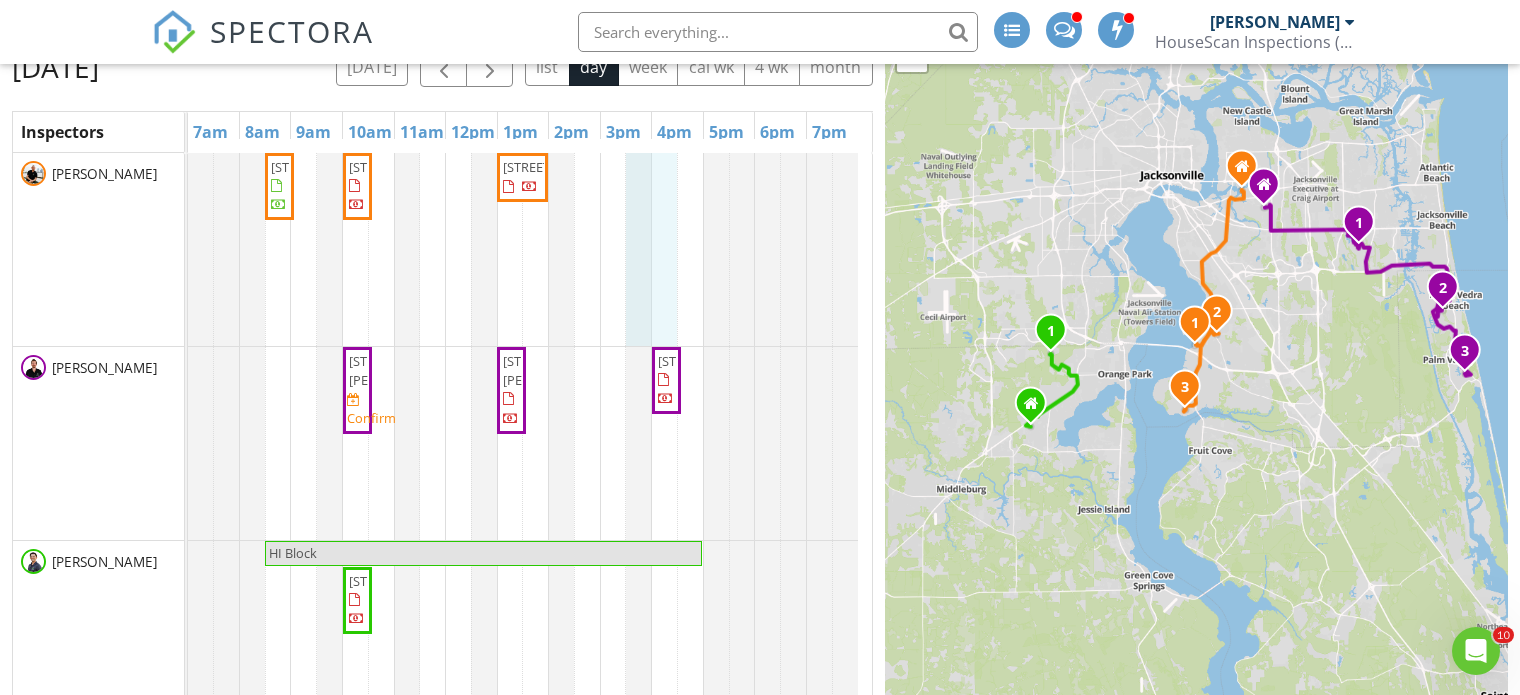 click on "2806 Village Grove Dr S, Jacksonville 32257
4035 Stillwood Dr, Jacksonville 32257
12792 Bay Oaks Lane East, Jacksonville 32223
3943 Chicora Wood Pl, Jacksonville 32224
Confirm
1182 Salt Marsh Cir, Ponte Vedra 32082
148 Crosscove Cir, Ponte Vedra Beach 32082" at bounding box center [530, 477] 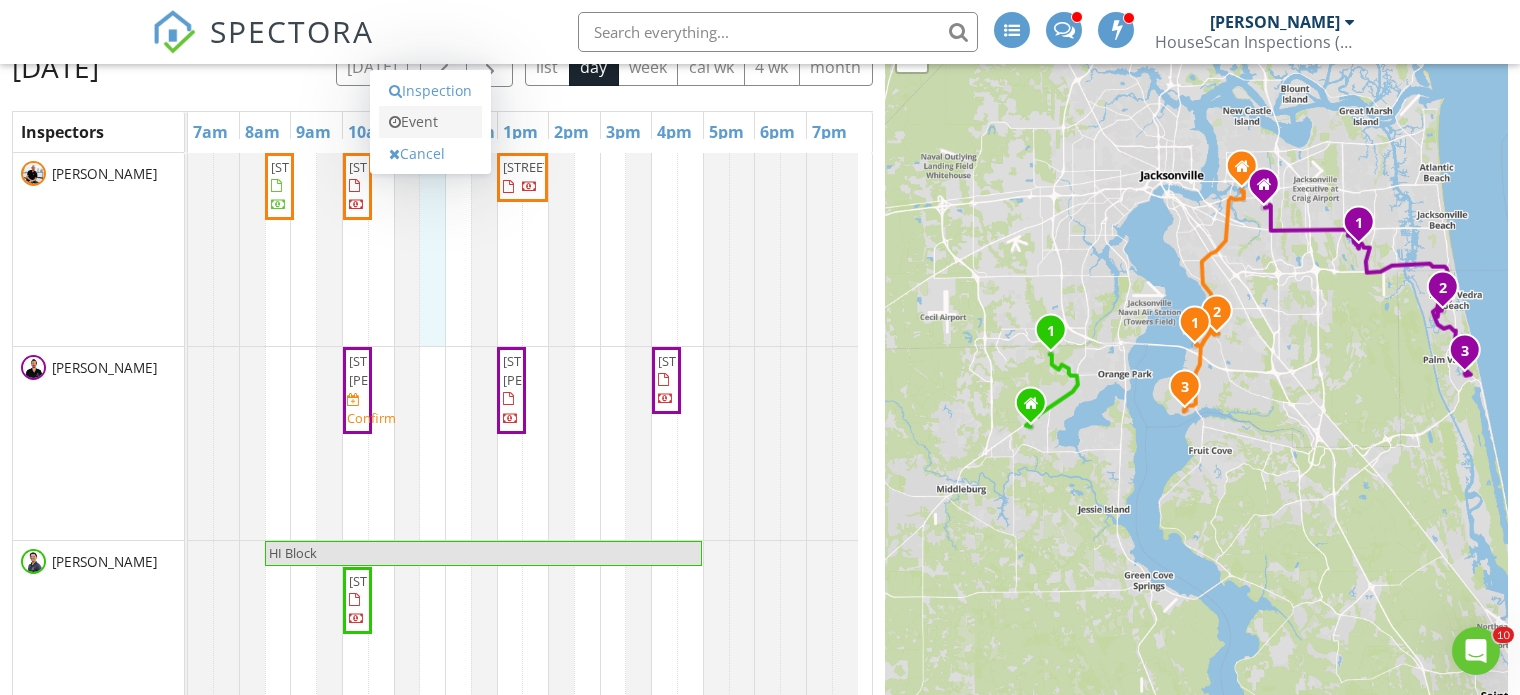 click on "Event" at bounding box center [430, 122] 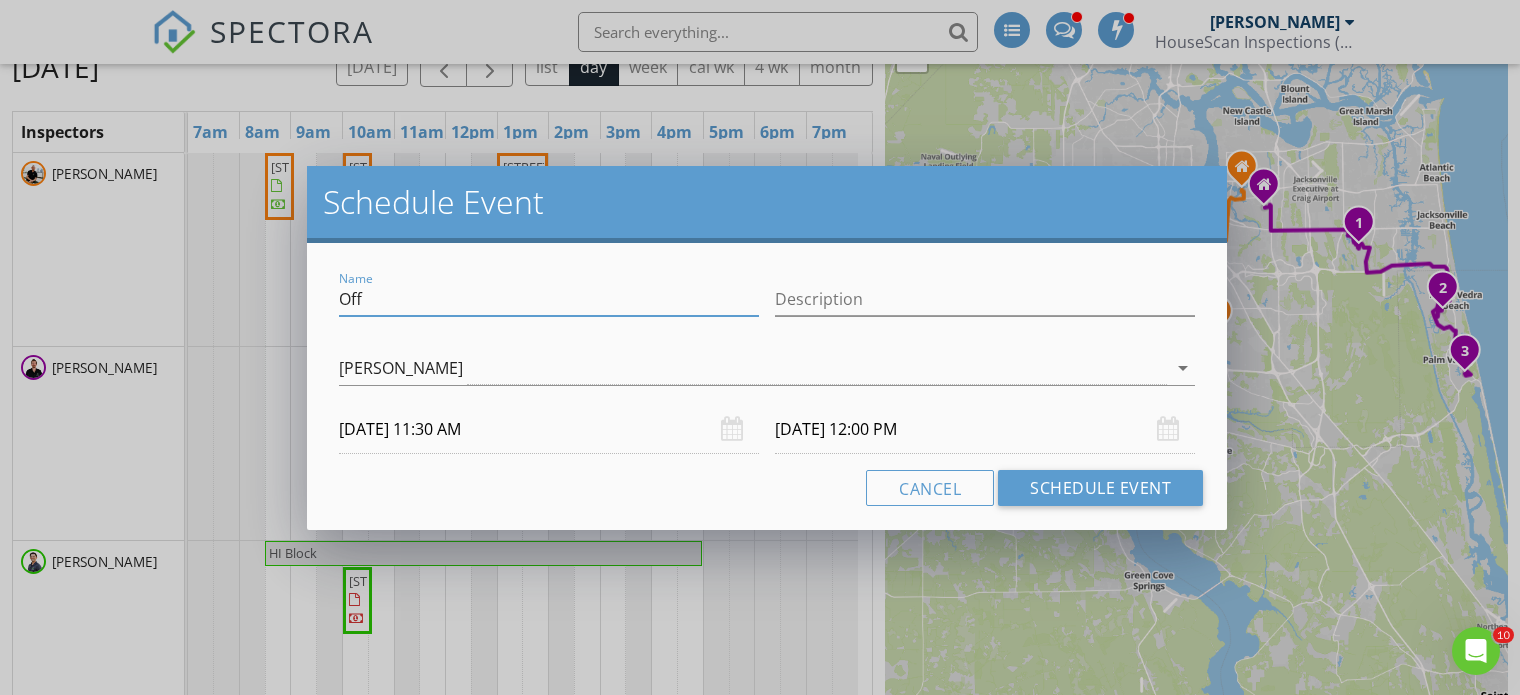 drag, startPoint x: 383, startPoint y: 299, endPoint x: 275, endPoint y: 309, distance: 108.461975 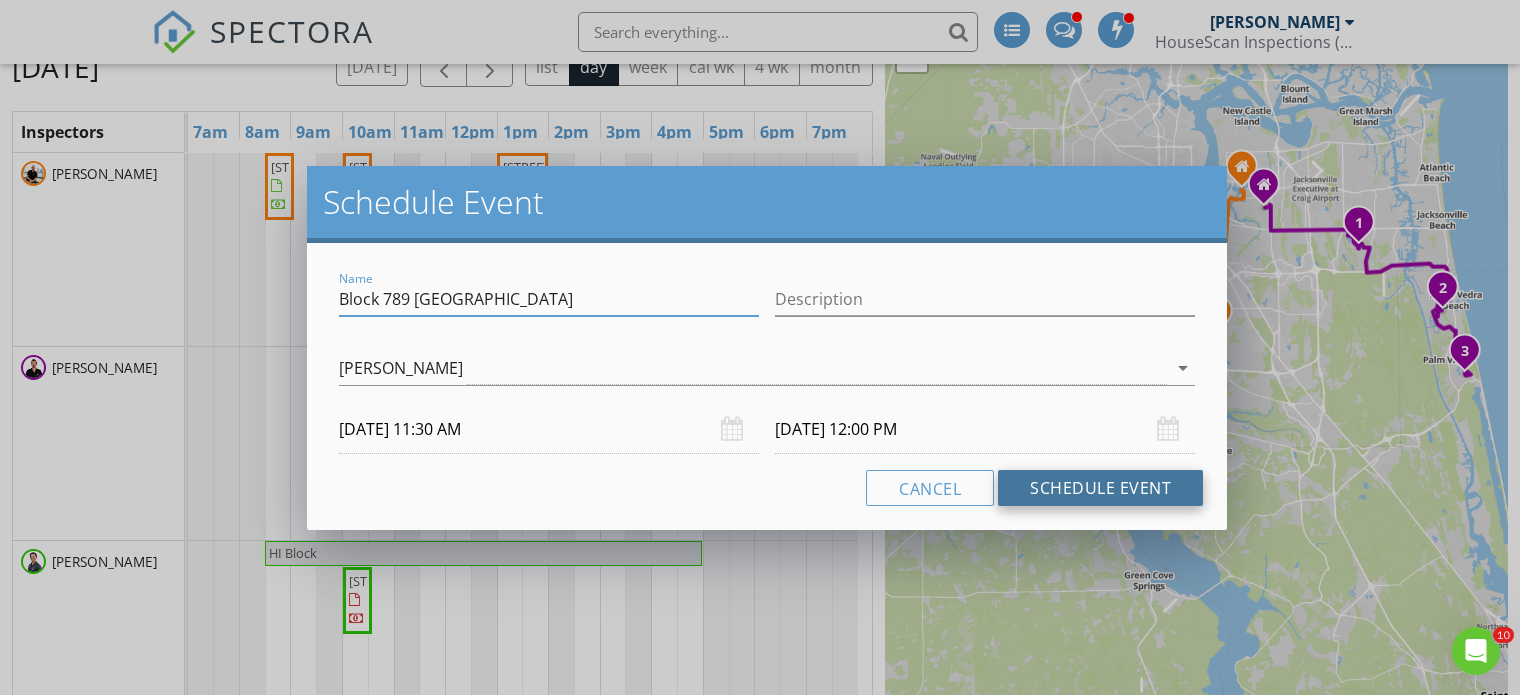 type on "Block 789 [GEOGRAPHIC_DATA]" 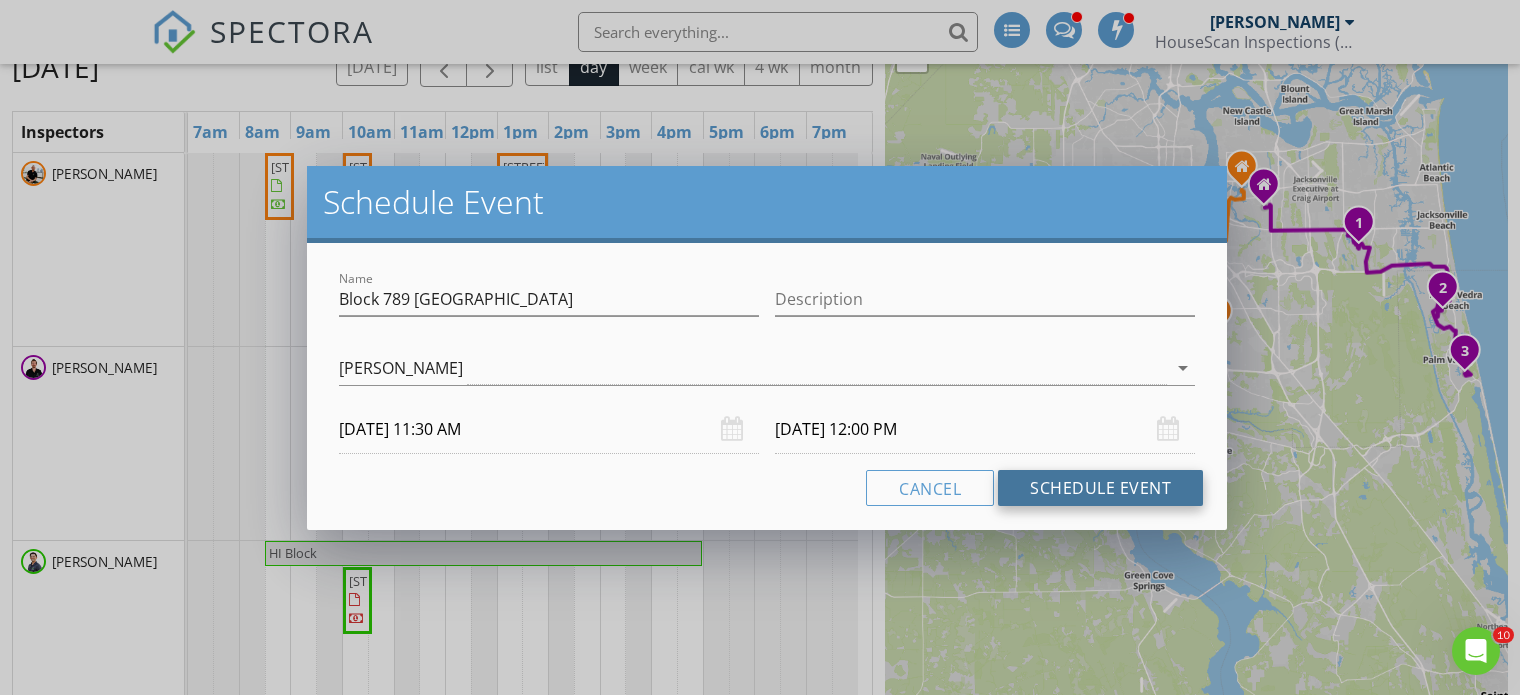 click on "Schedule Event" at bounding box center (1100, 488) 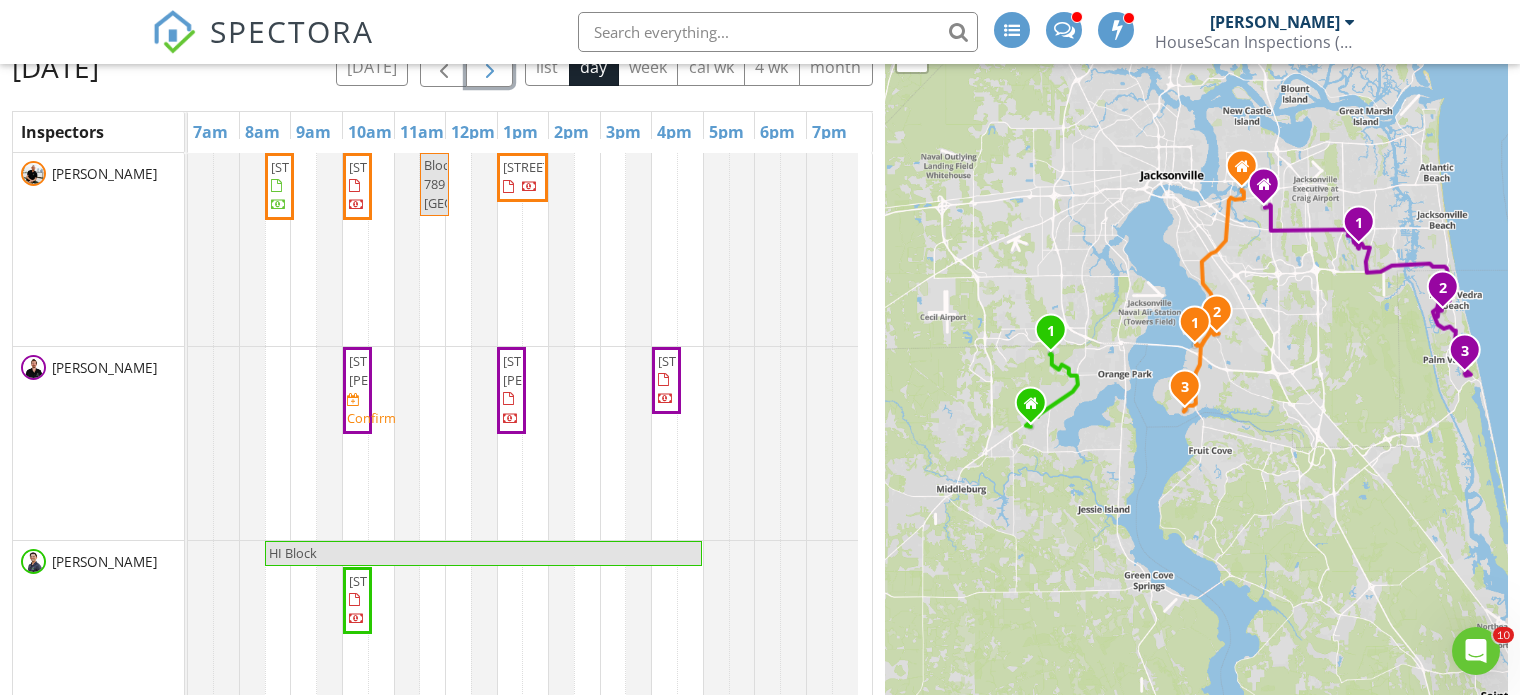 click at bounding box center (490, 67) 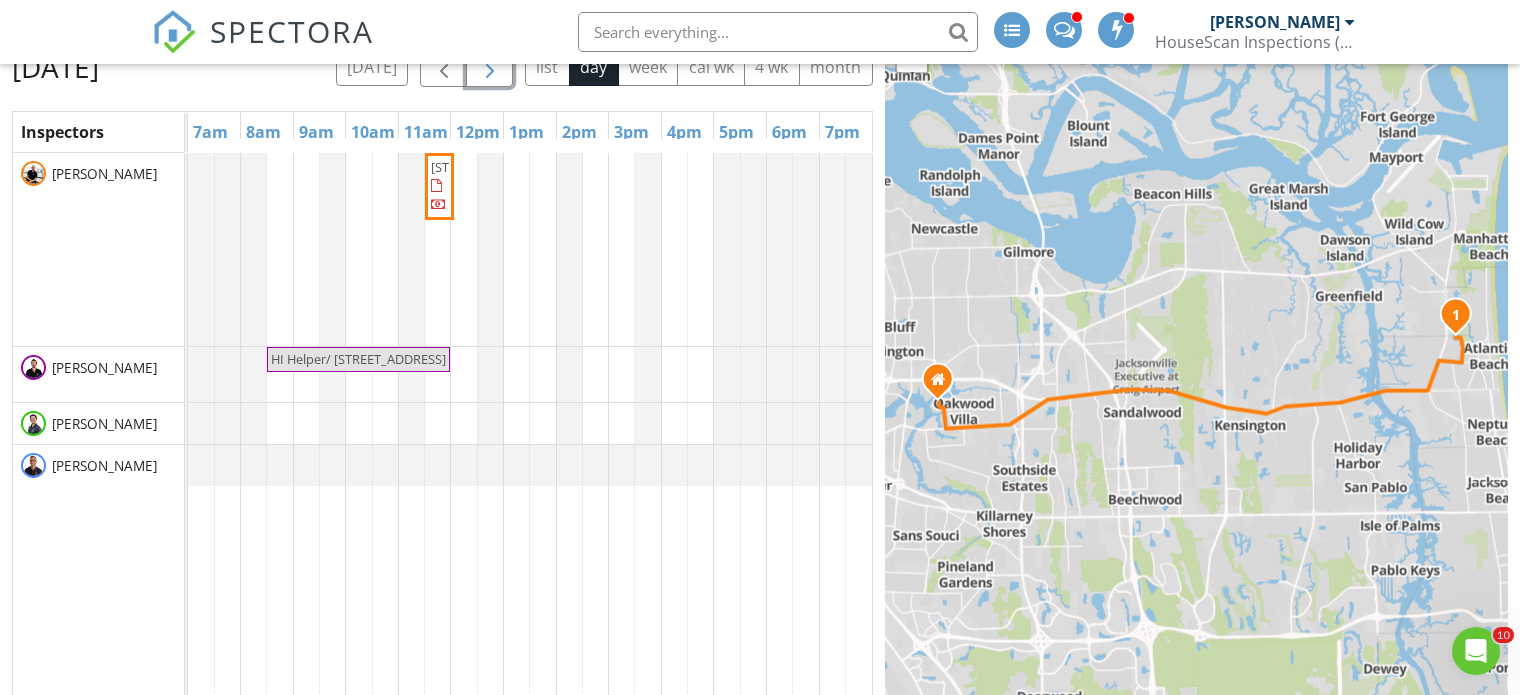 click on "1664 Linkside Ct N , Atlantic Beach 32233
HI Helper/ 405 Clearwater Dr.,32082" at bounding box center (530, 447) 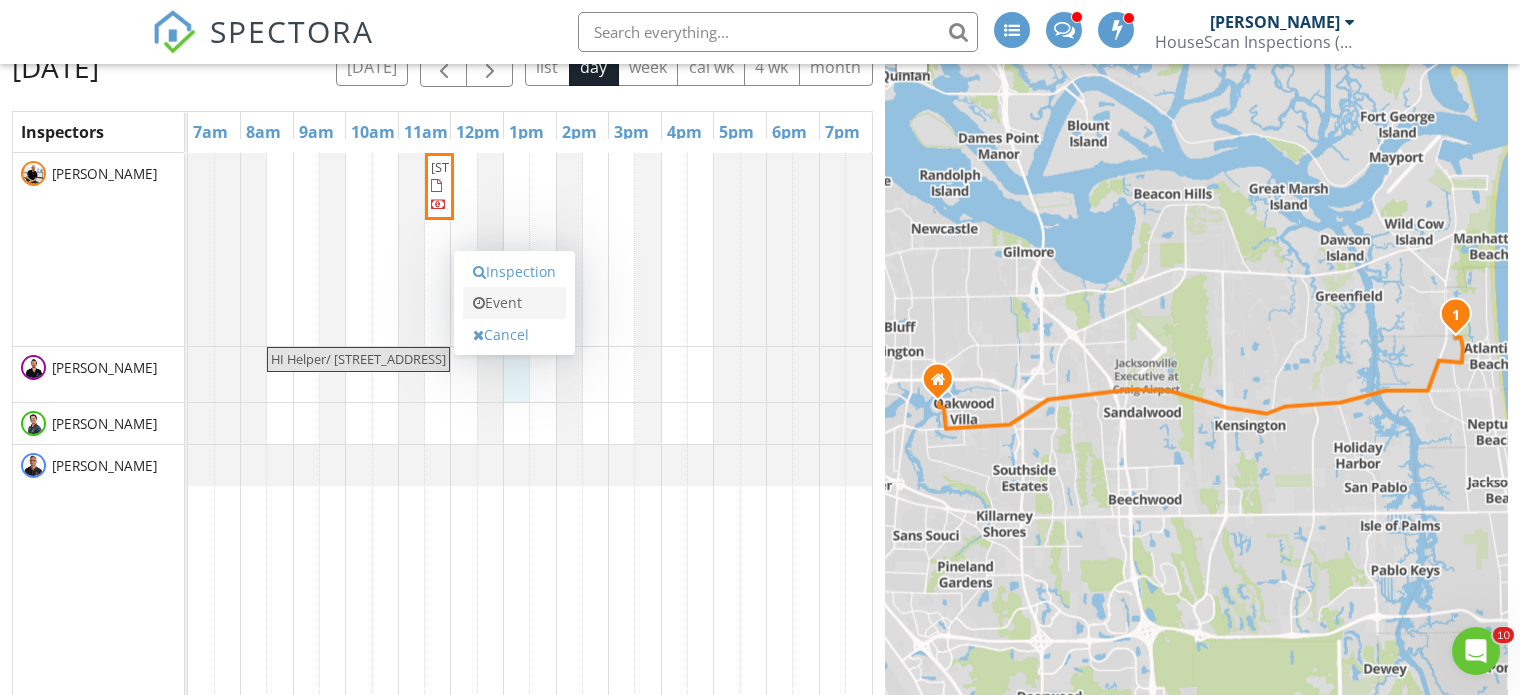 click on "Event" at bounding box center [514, 303] 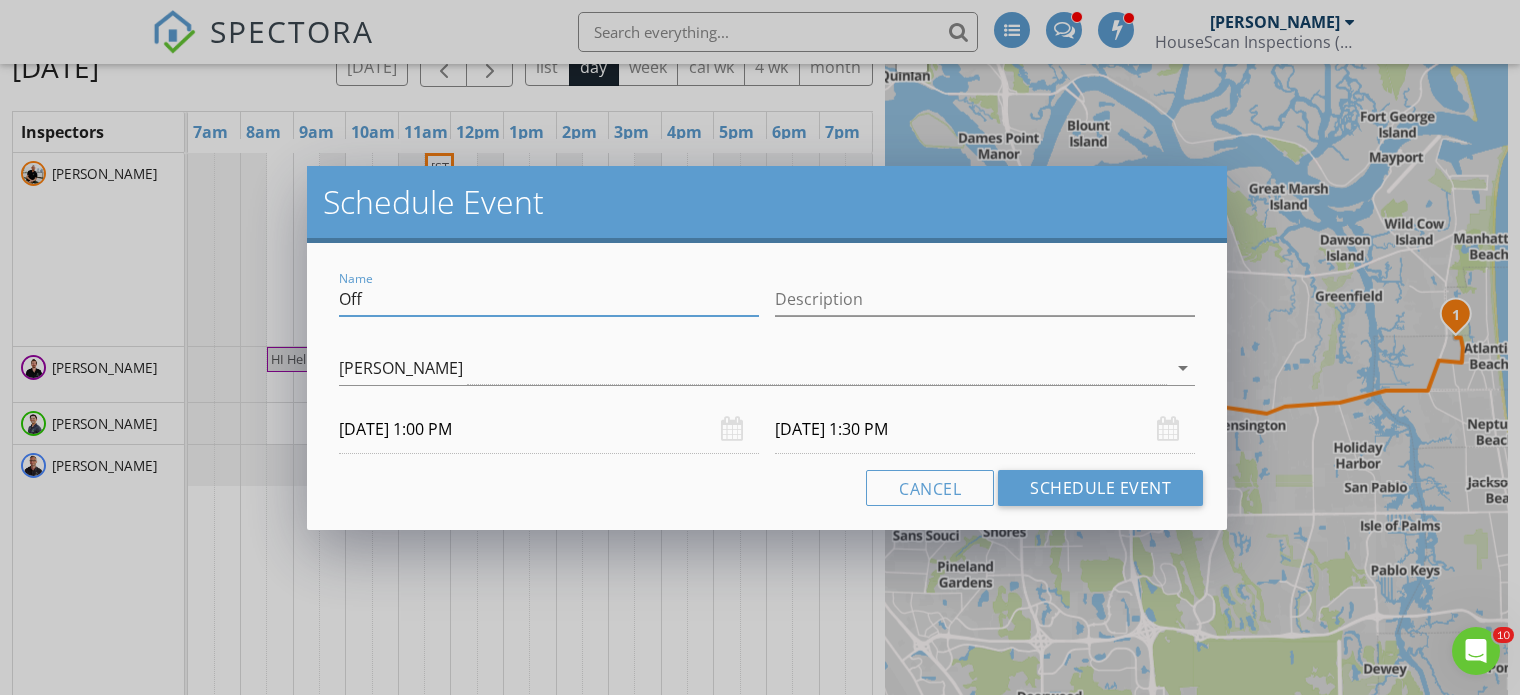 drag, startPoint x: 379, startPoint y: 302, endPoint x: 279, endPoint y: 295, distance: 100.2447 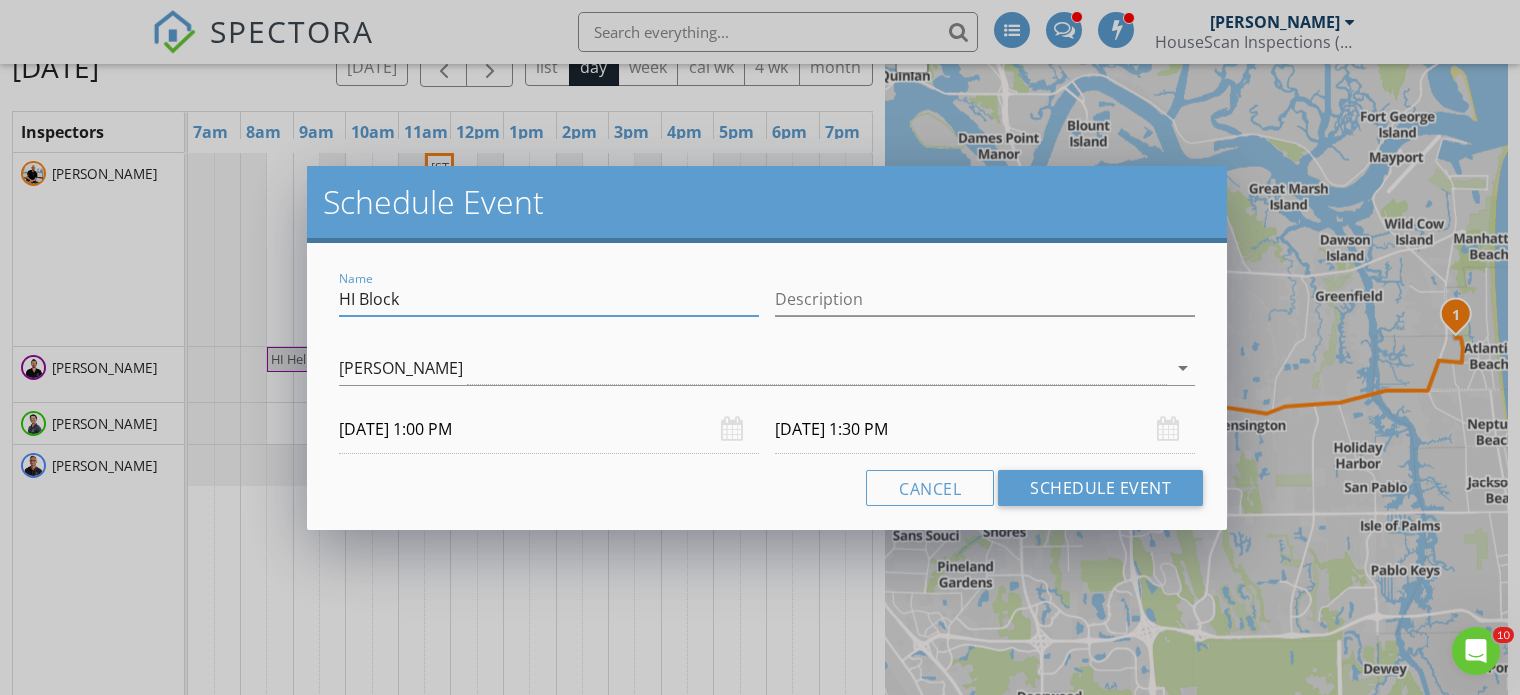 type on "HI Block" 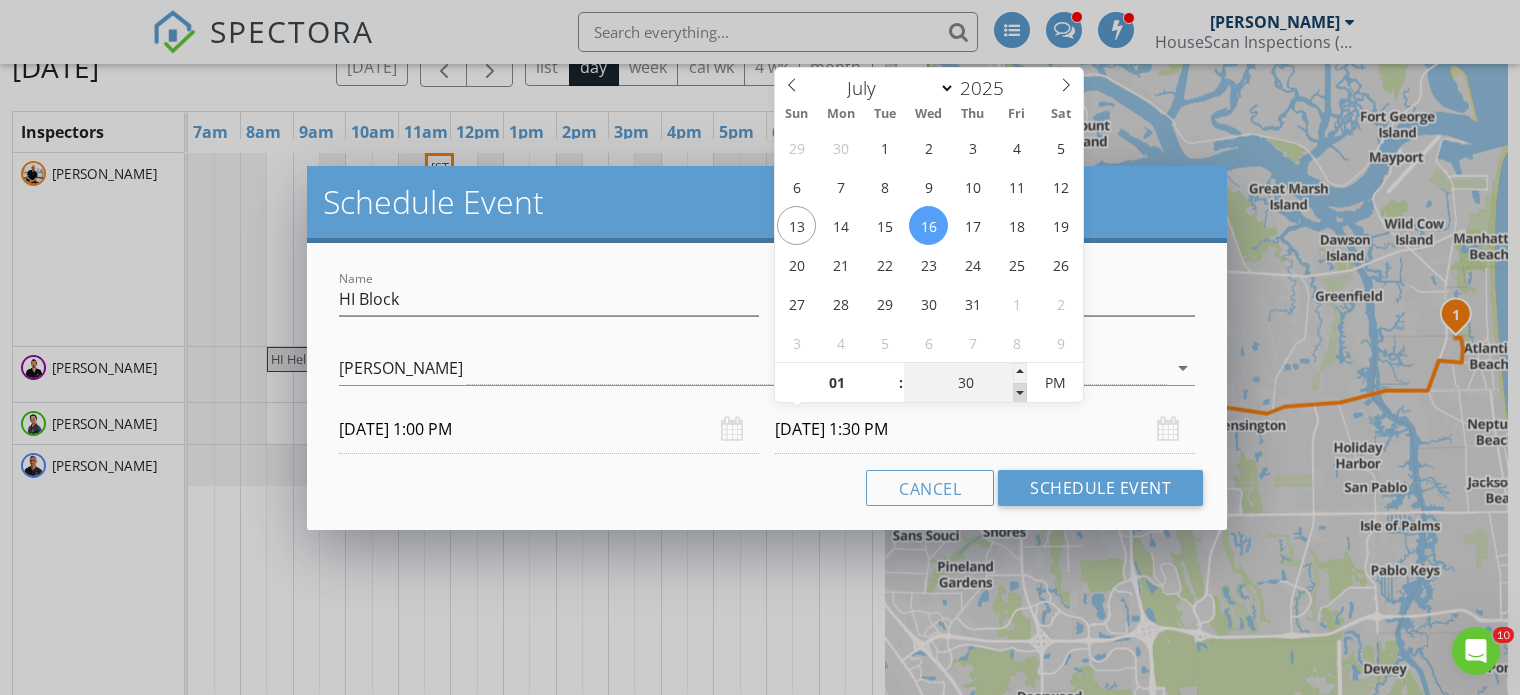 type on "25" 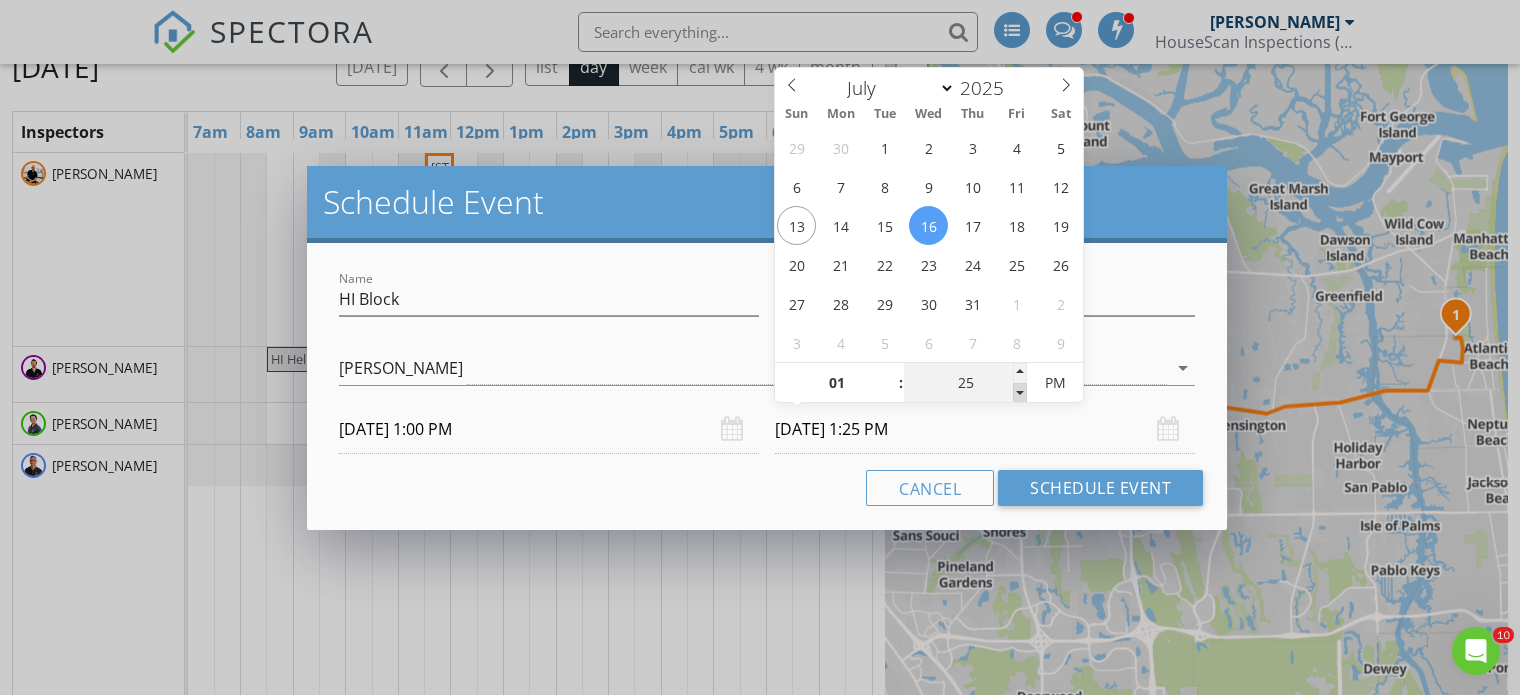 click at bounding box center (1020, 393) 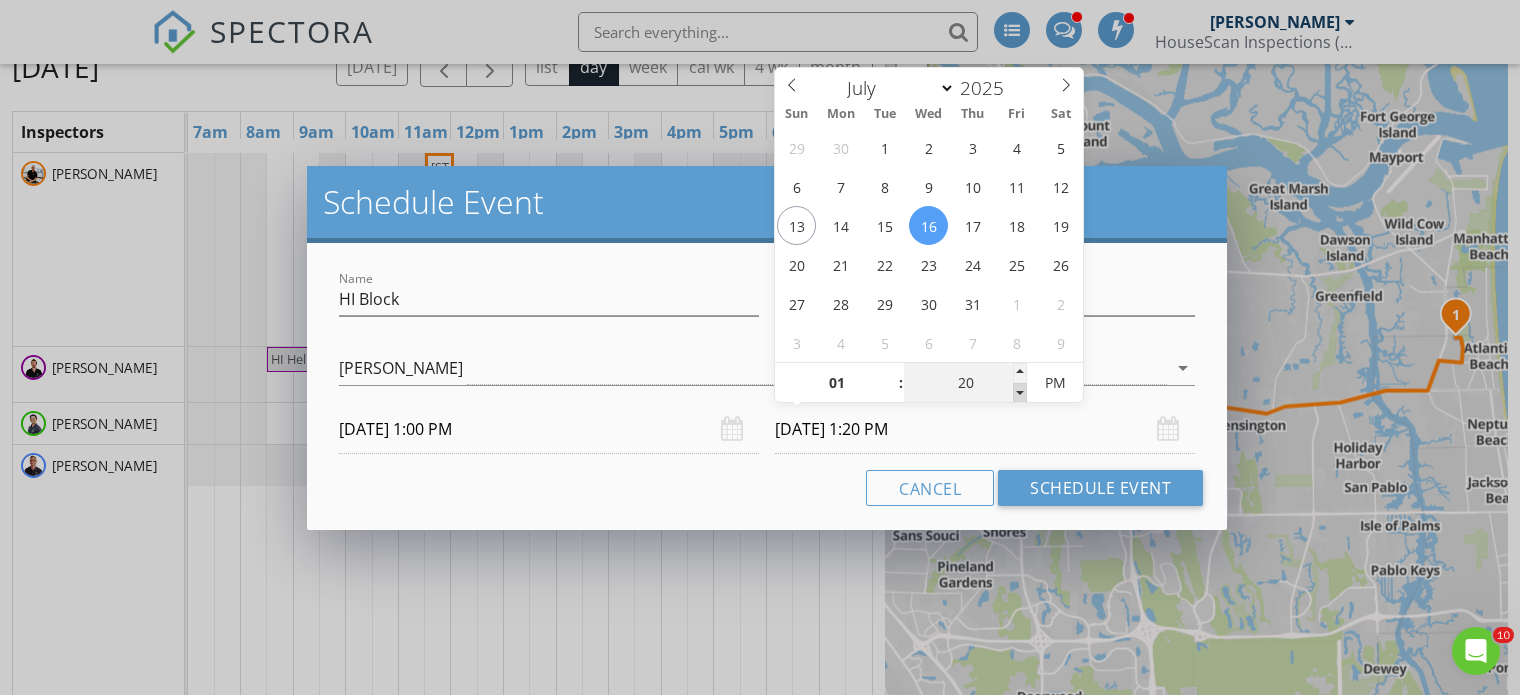 click at bounding box center [1020, 393] 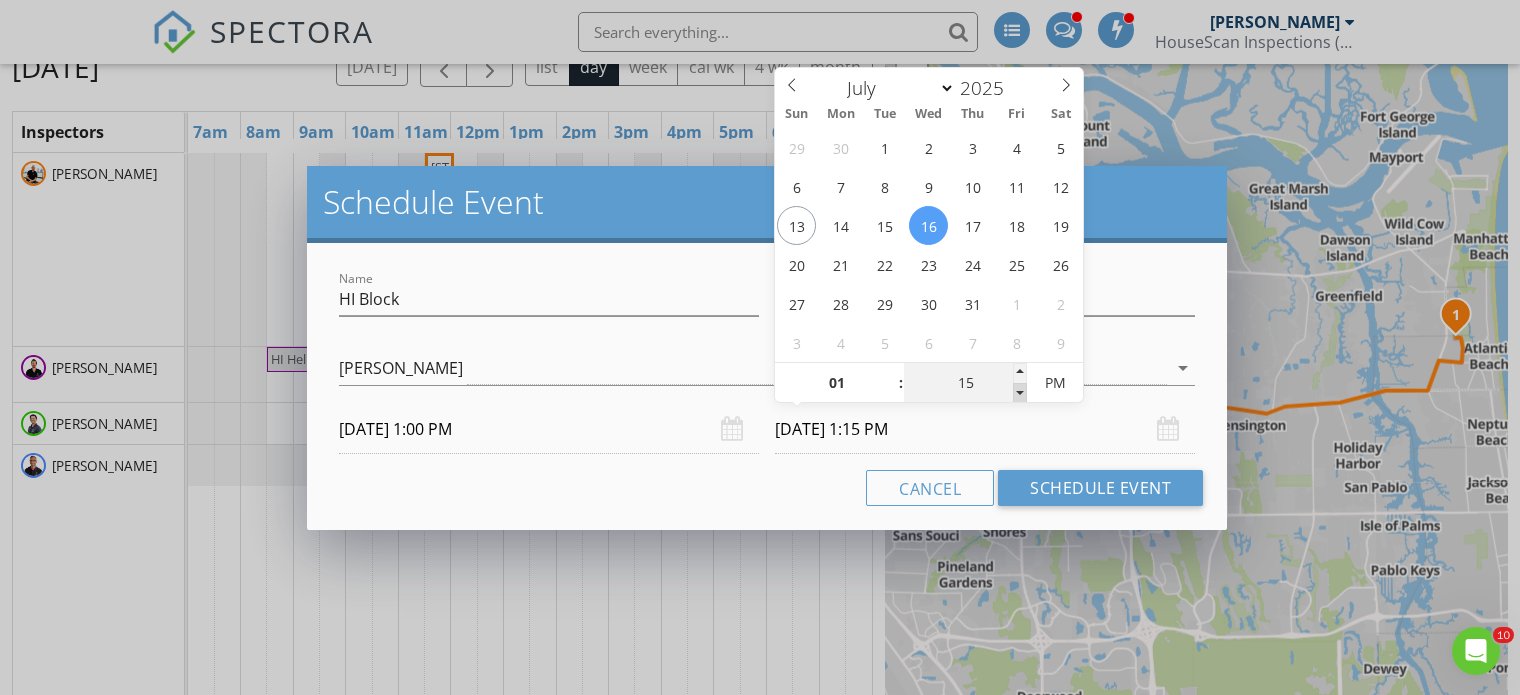 click at bounding box center (1020, 393) 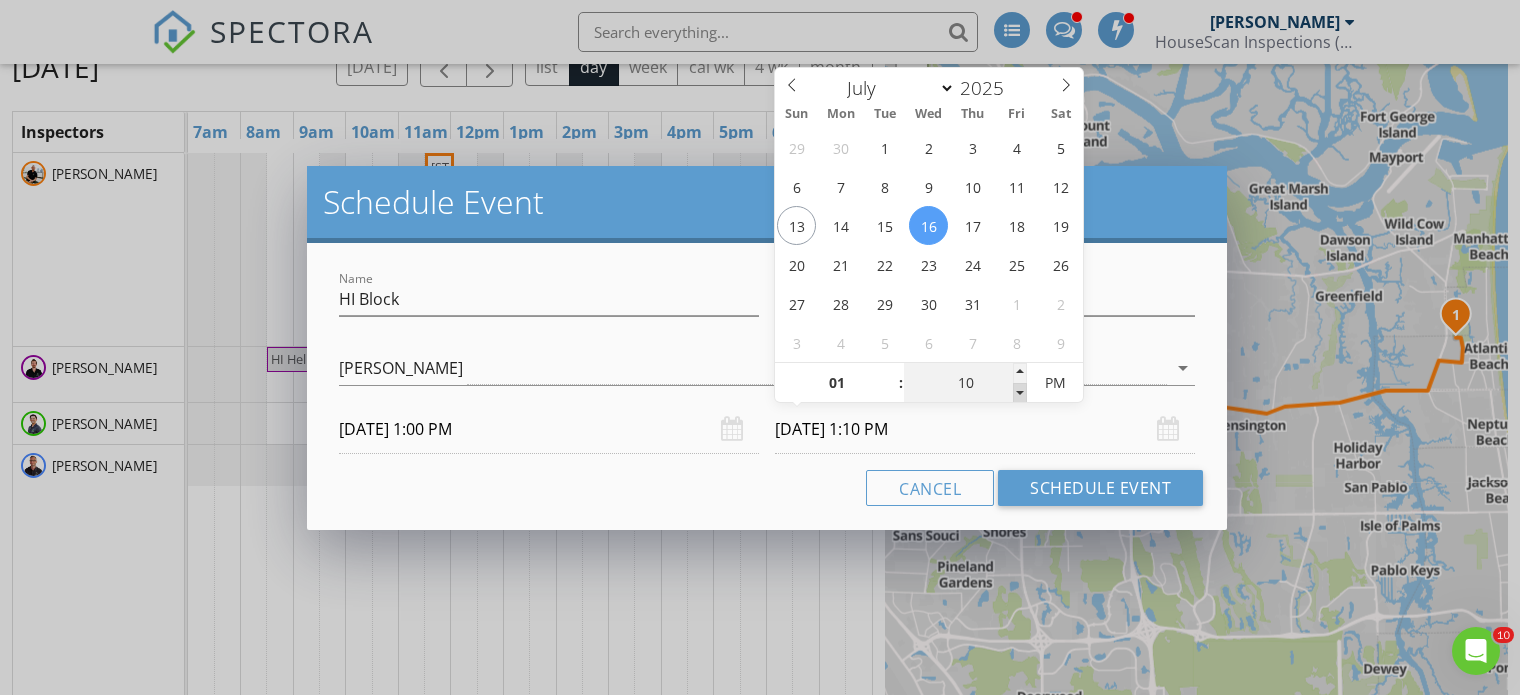 click at bounding box center [1020, 393] 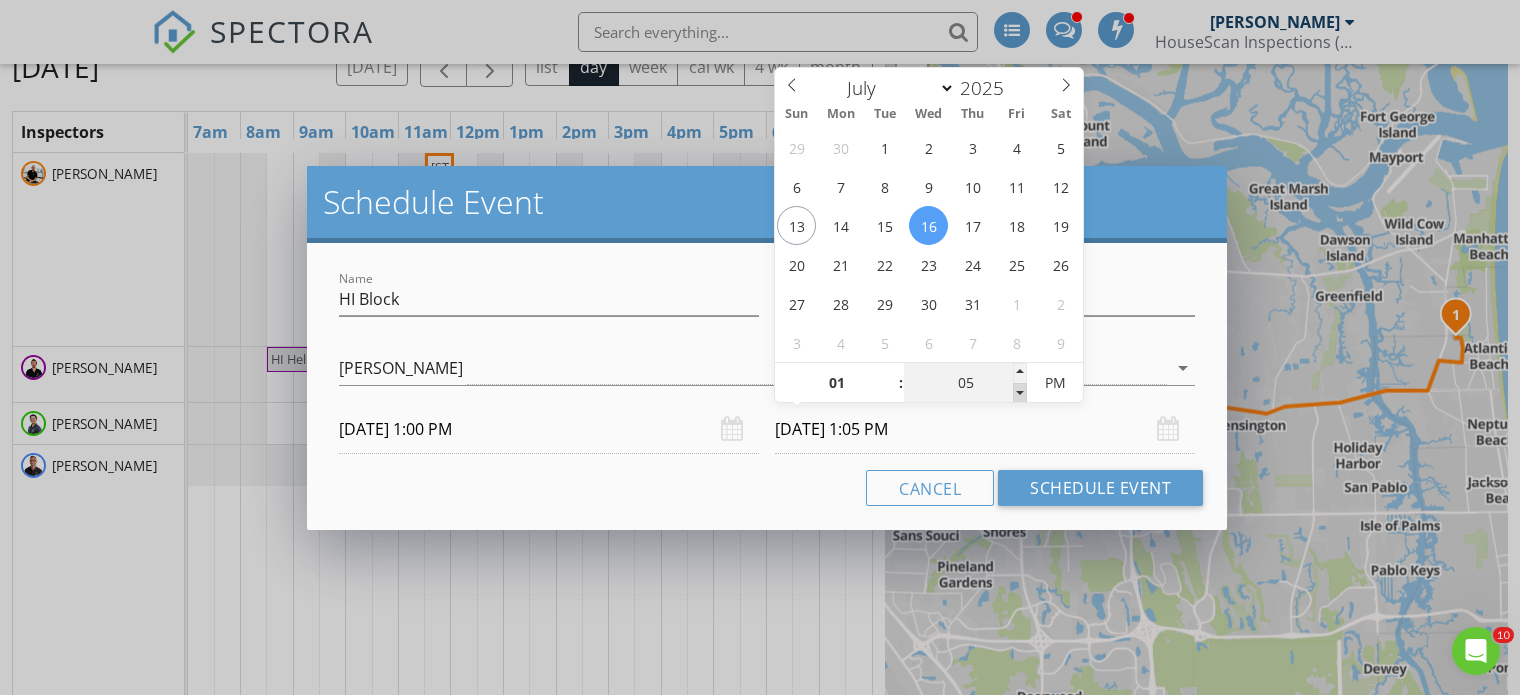 click at bounding box center [1020, 393] 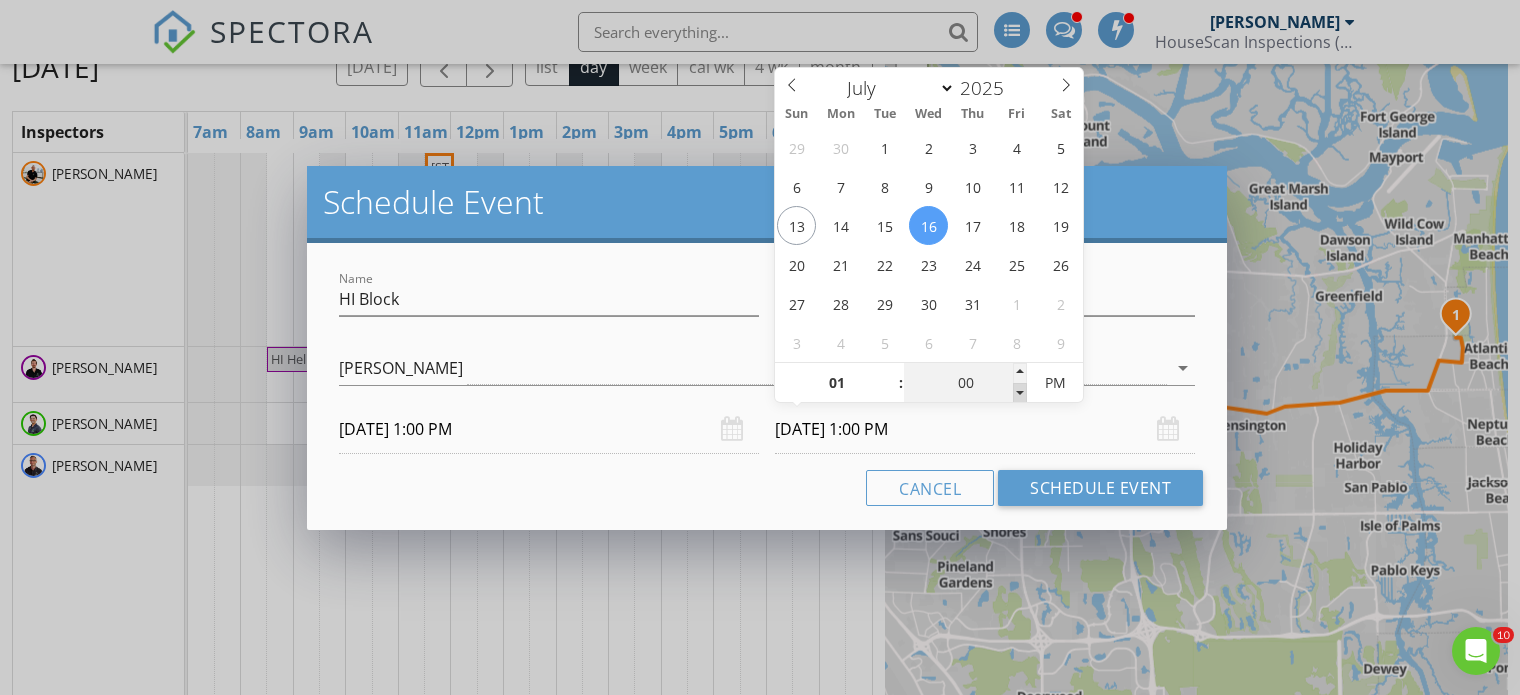 click at bounding box center [1020, 393] 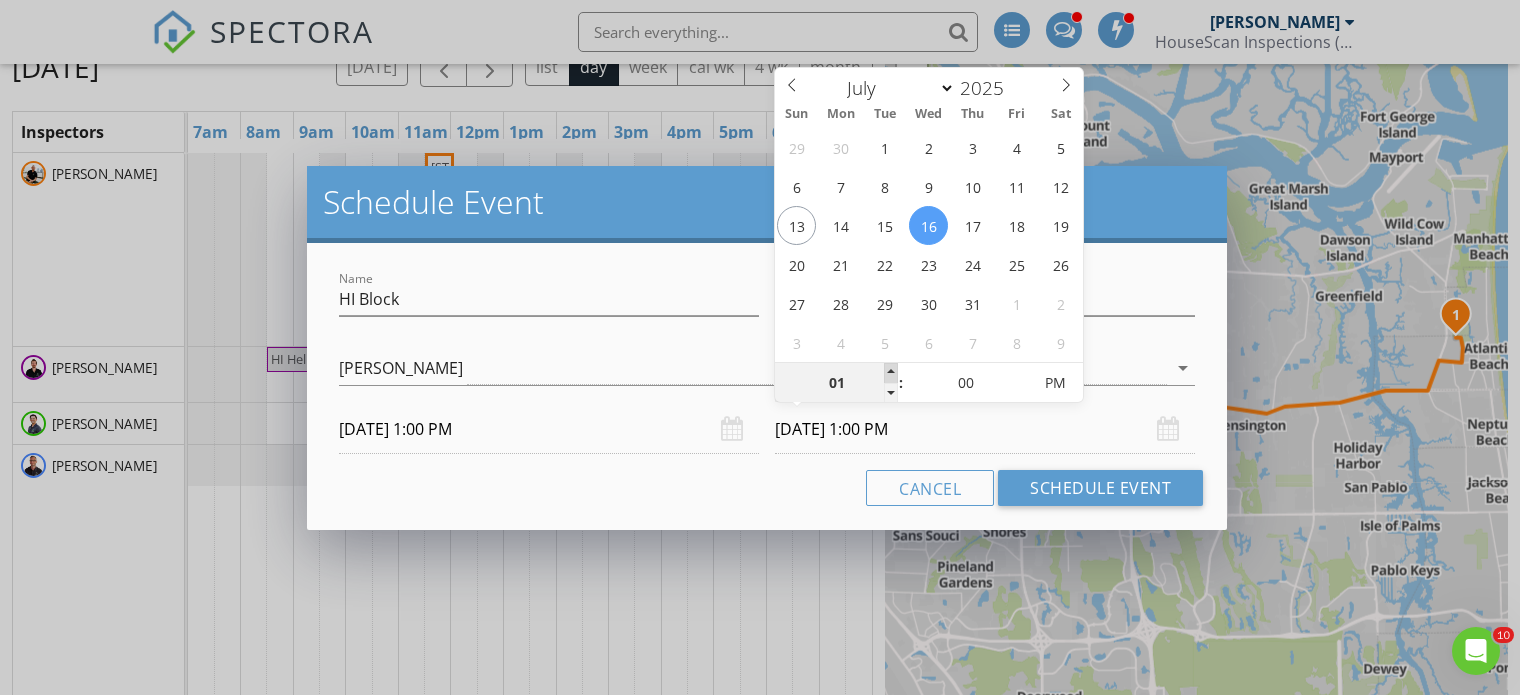 type on "02" 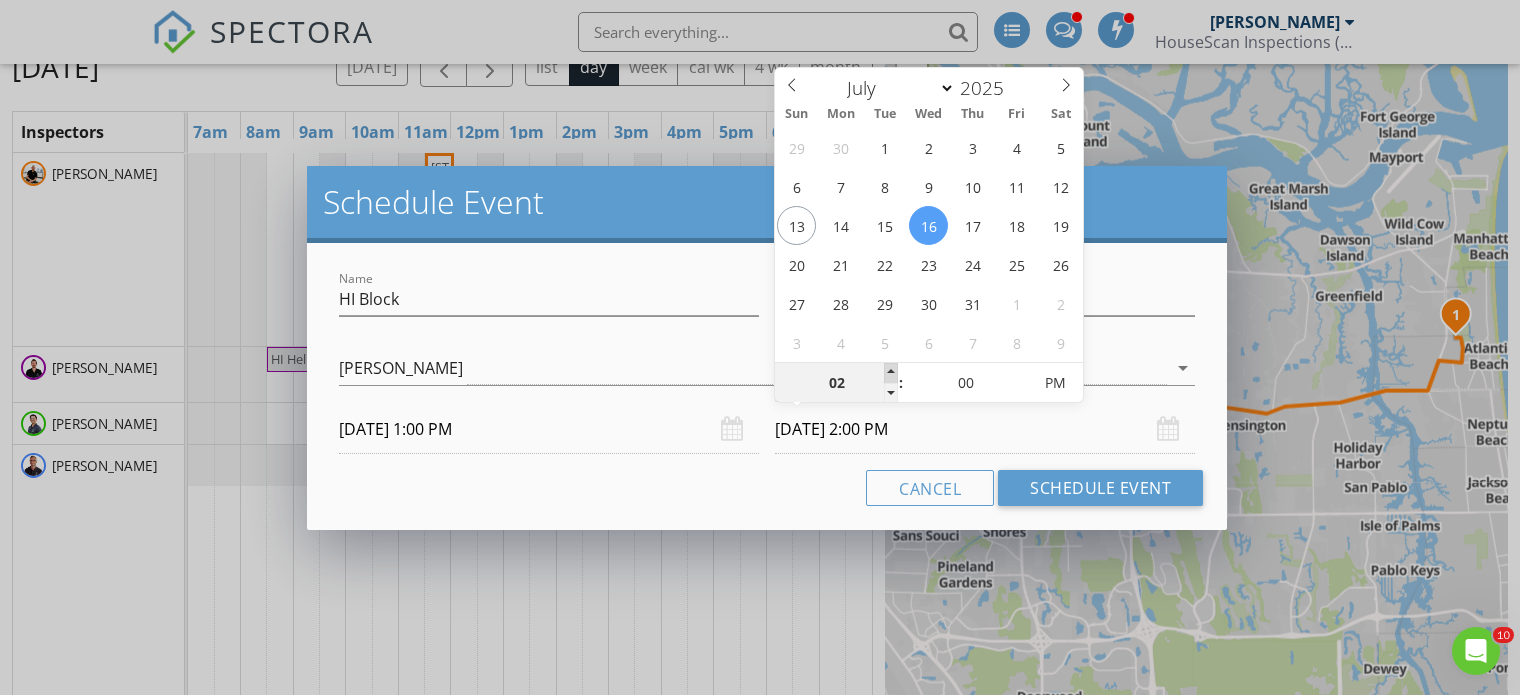 click at bounding box center (891, 373) 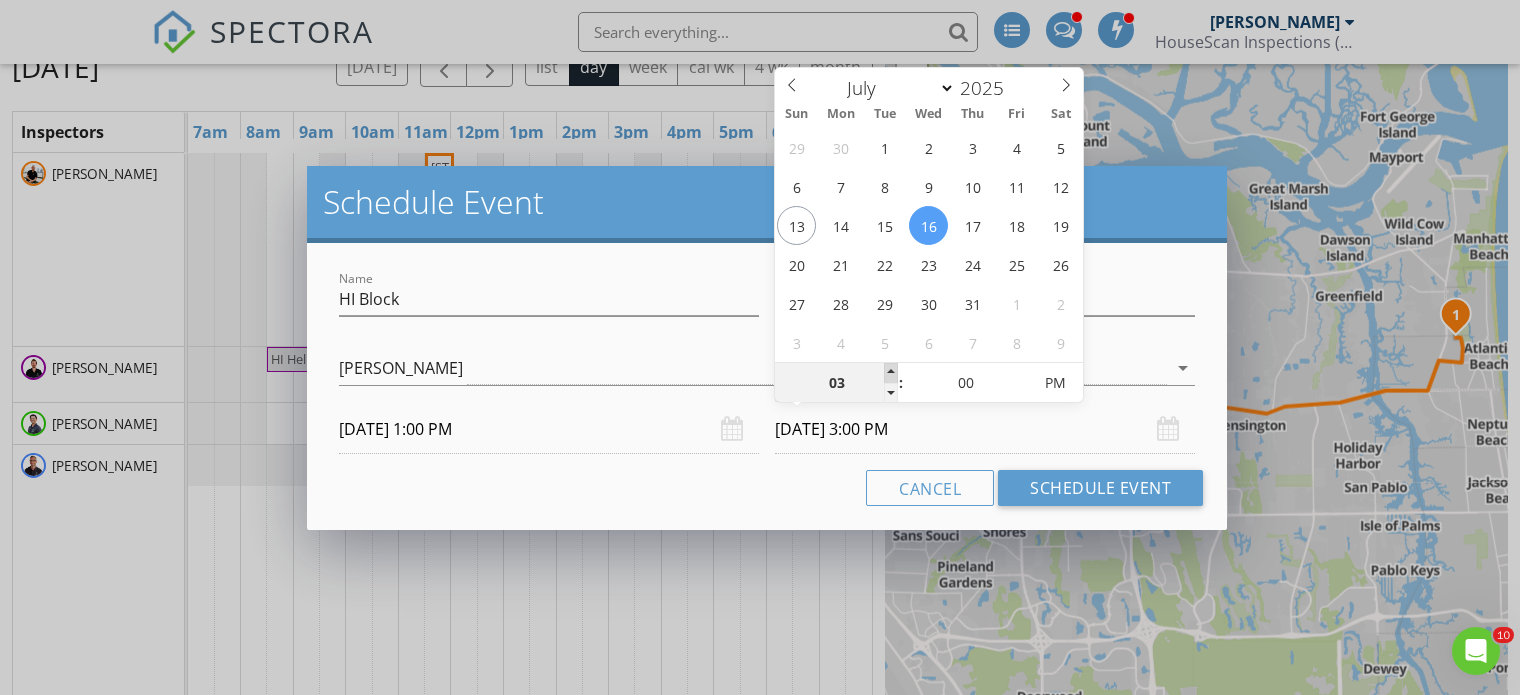 click at bounding box center [891, 373] 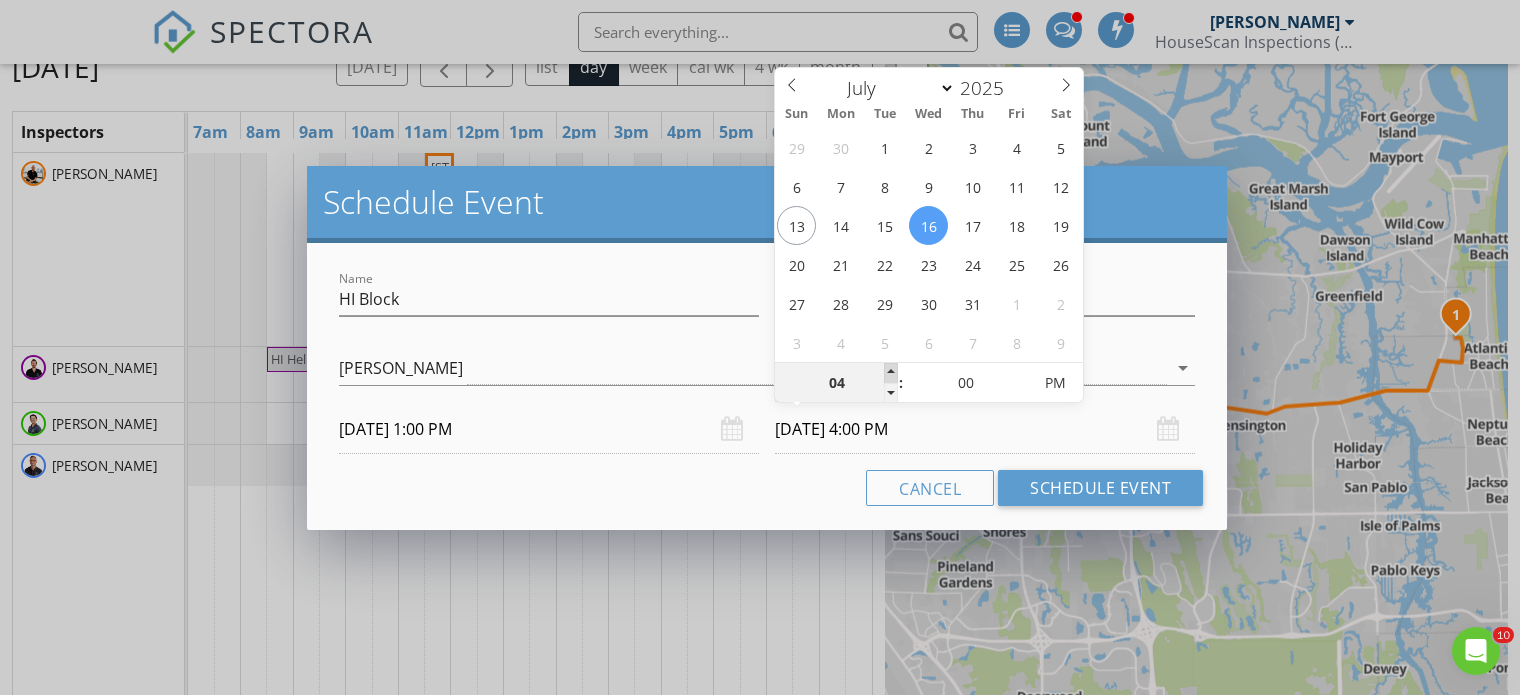 click at bounding box center [891, 373] 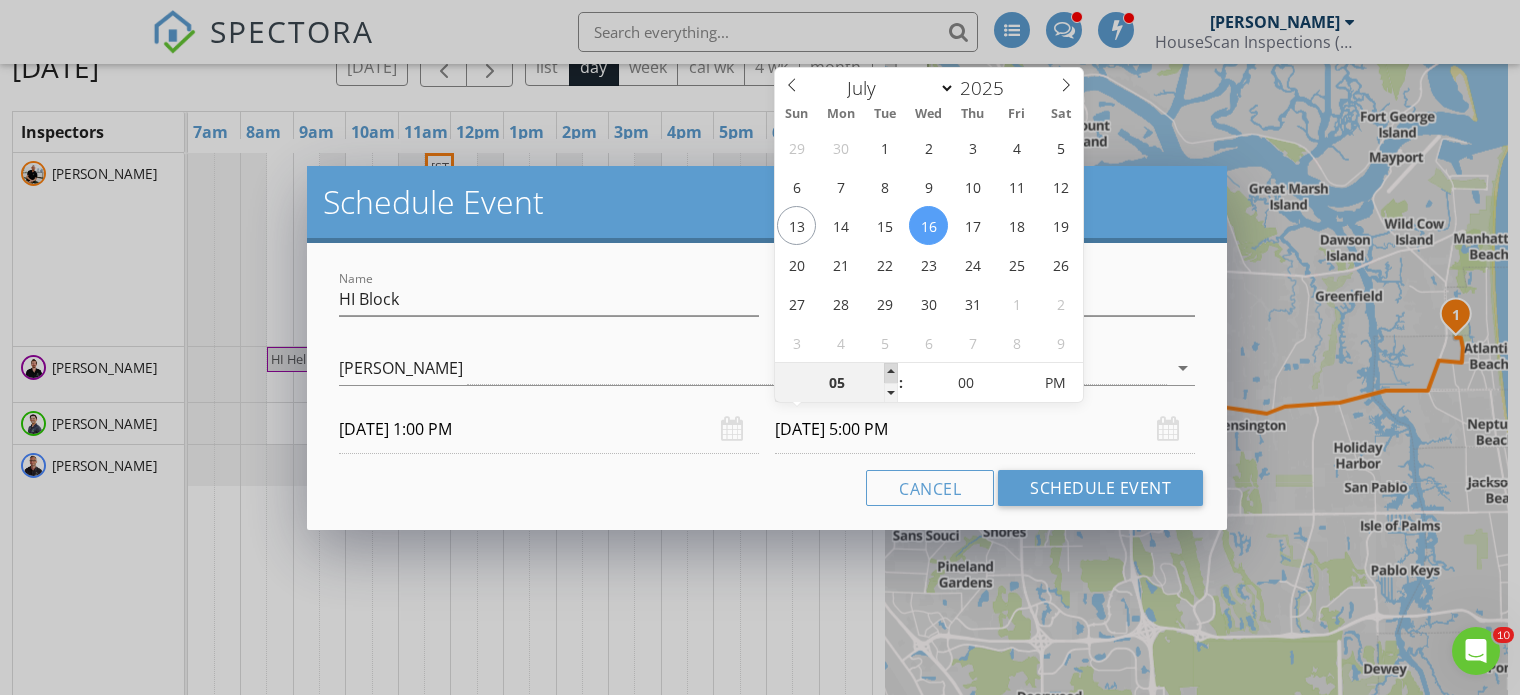 click at bounding box center [891, 373] 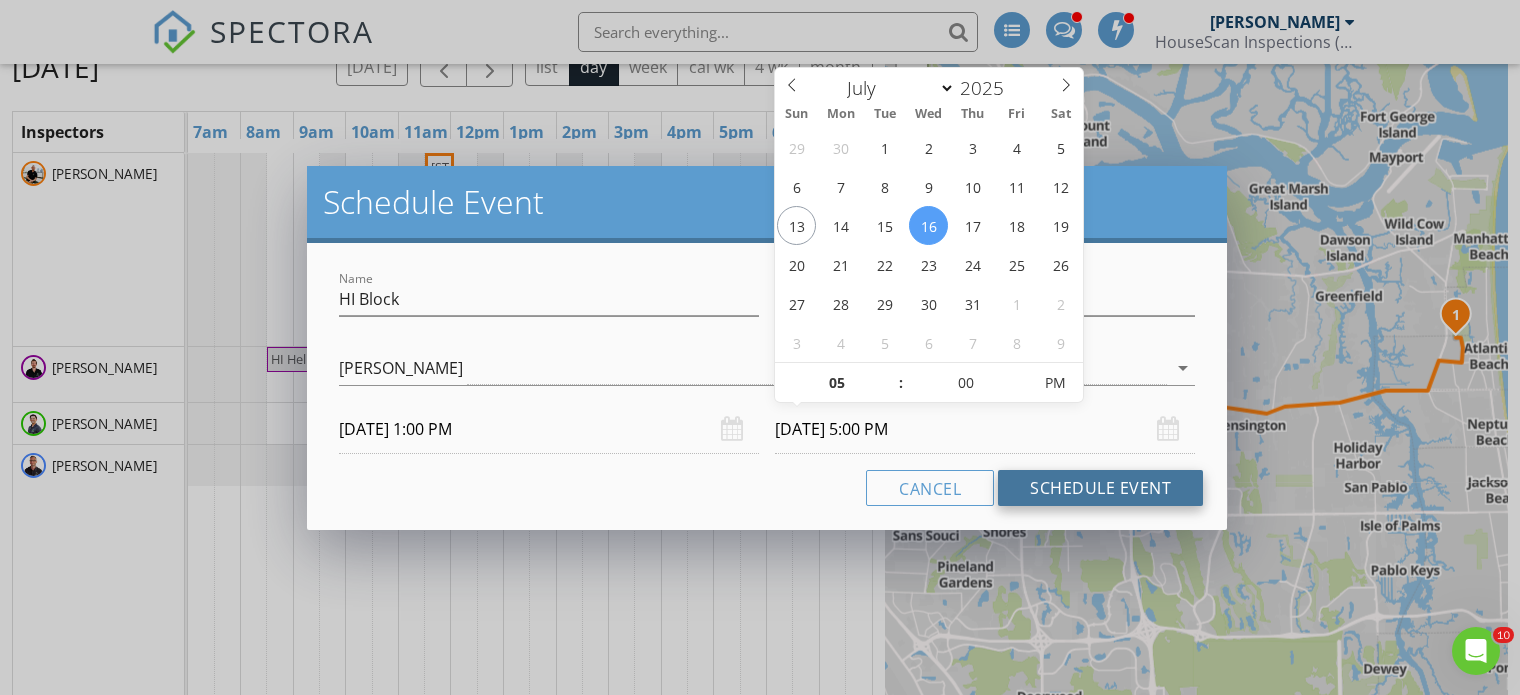 click on "Schedule Event" at bounding box center [1100, 488] 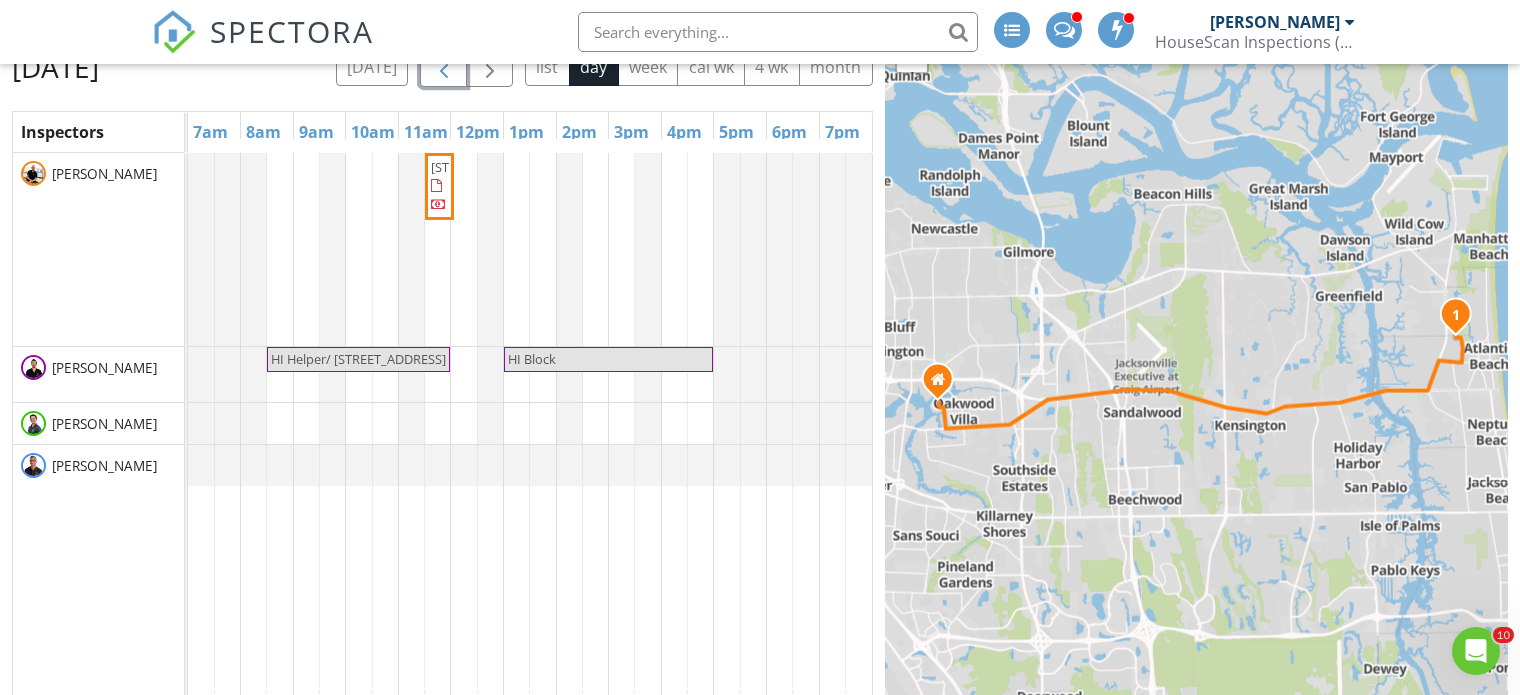 click at bounding box center [444, 67] 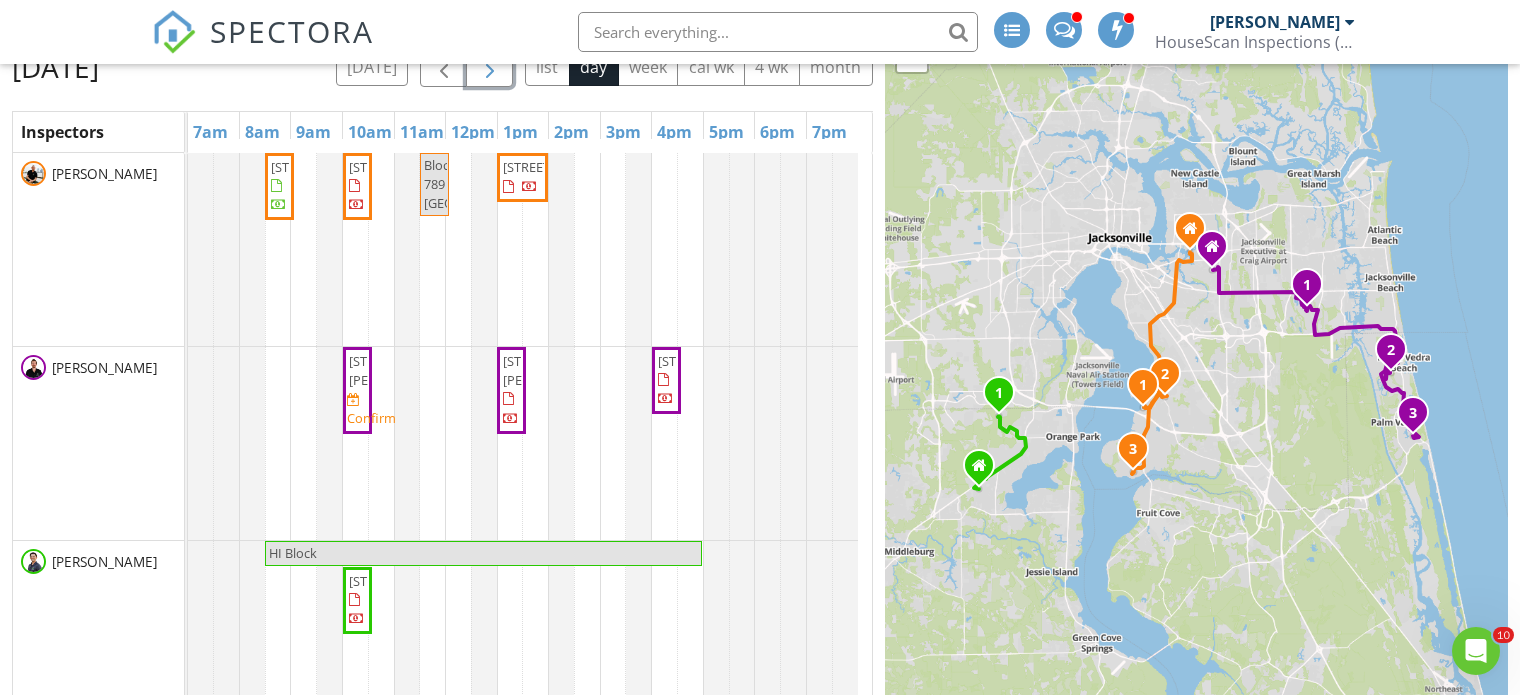 click at bounding box center (490, 67) 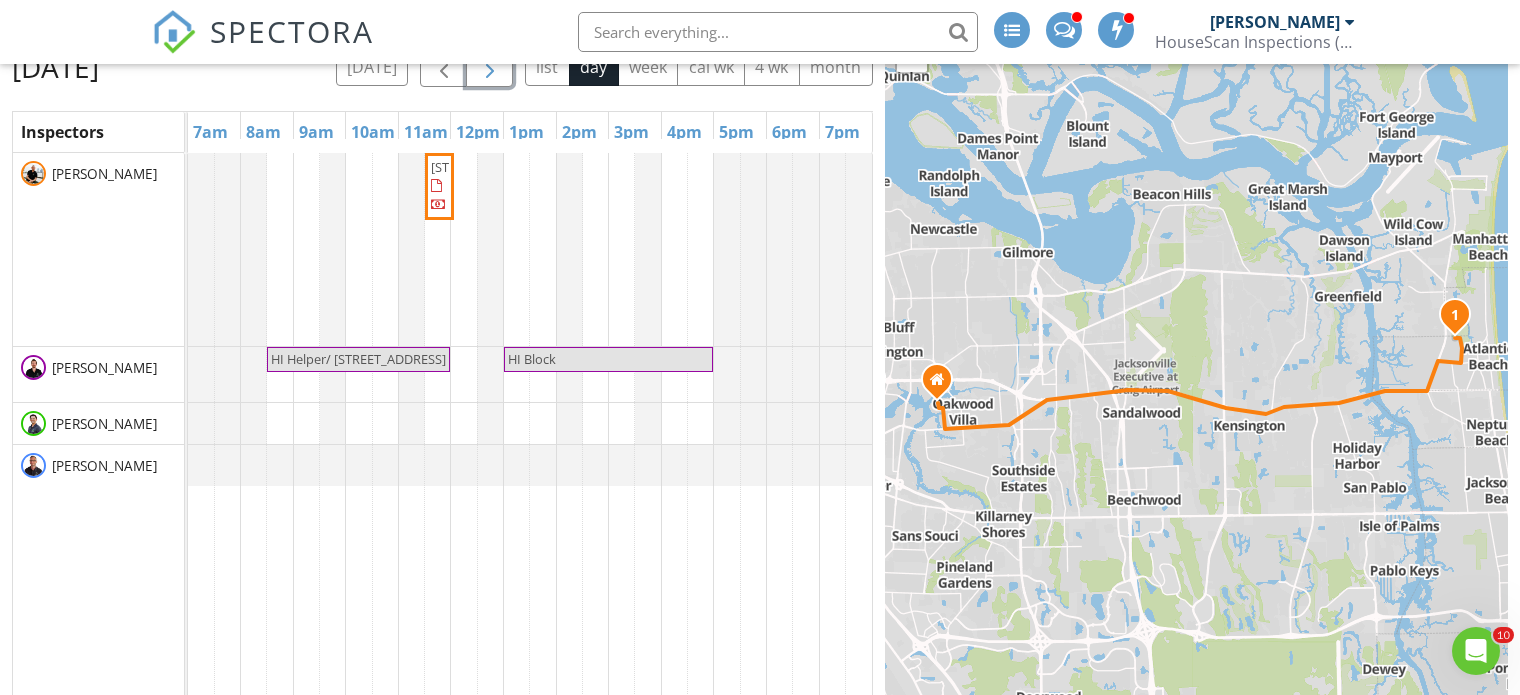 click at bounding box center (490, 67) 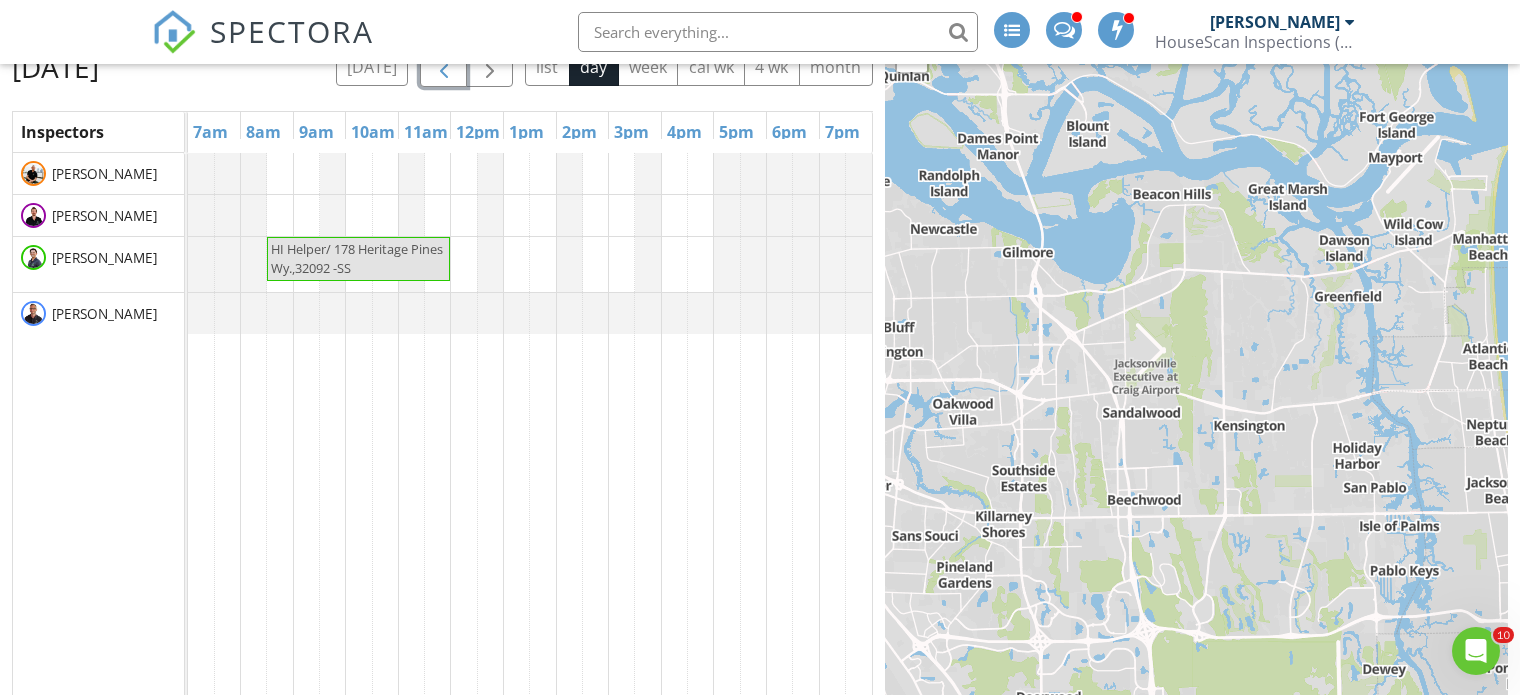 click at bounding box center [444, 67] 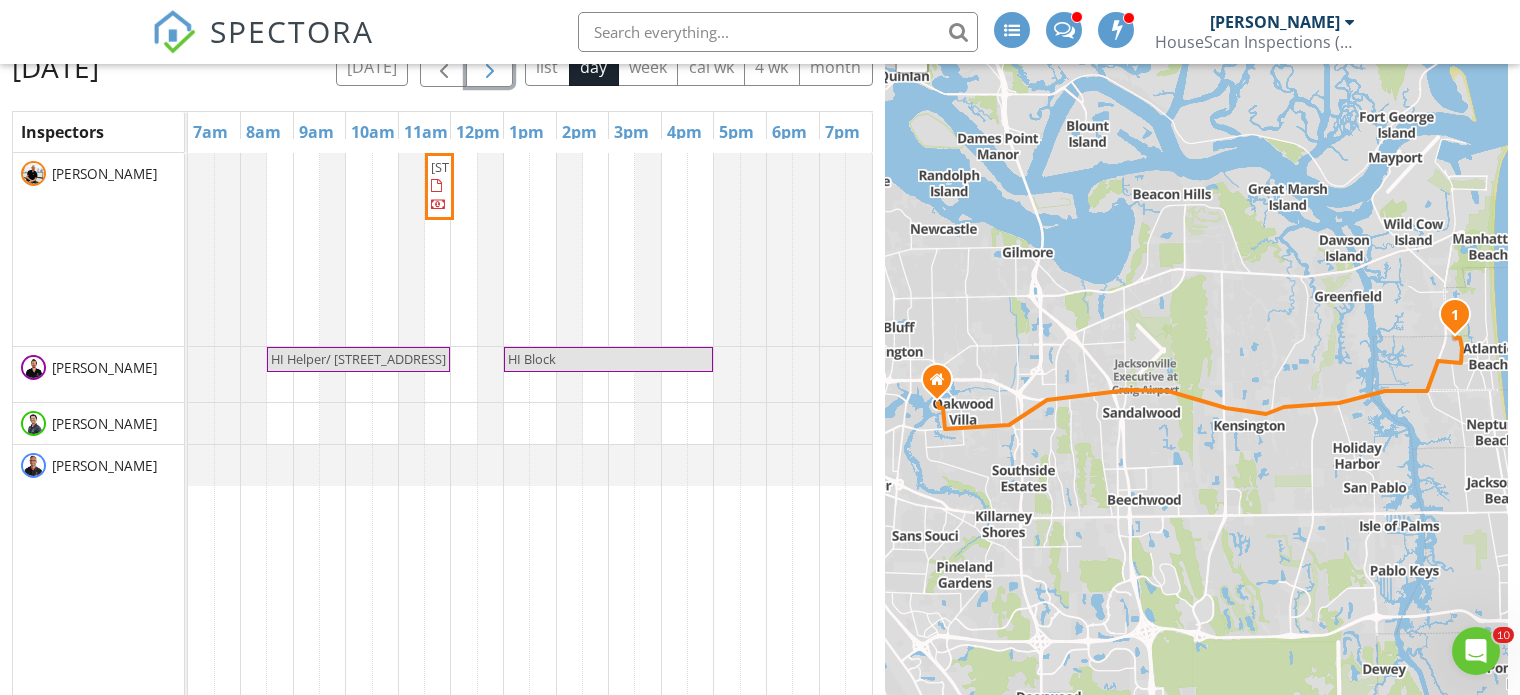 click at bounding box center [490, 67] 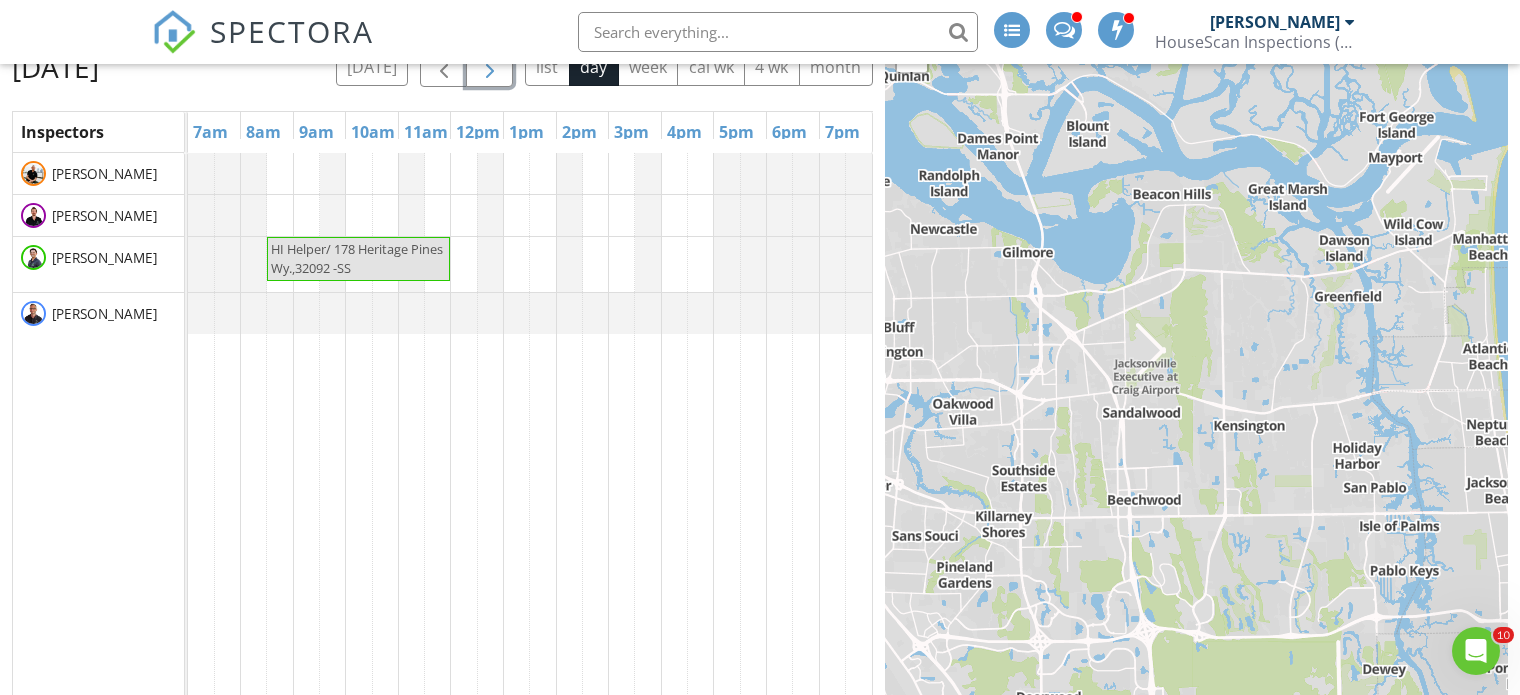 click on "HI Helper/ 178 Heritage Pines Wy.,32092 -SS" at bounding box center (530, 447) 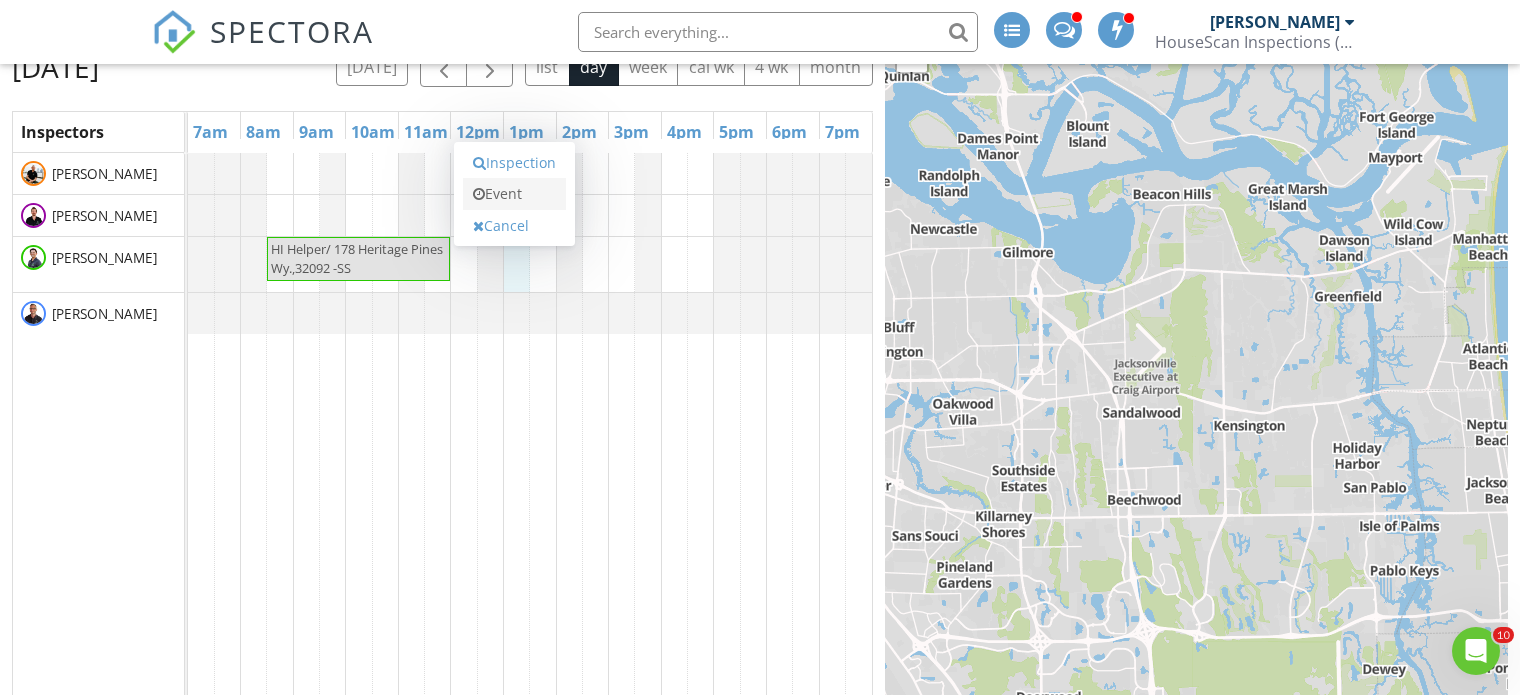 click on "Event" at bounding box center [514, 194] 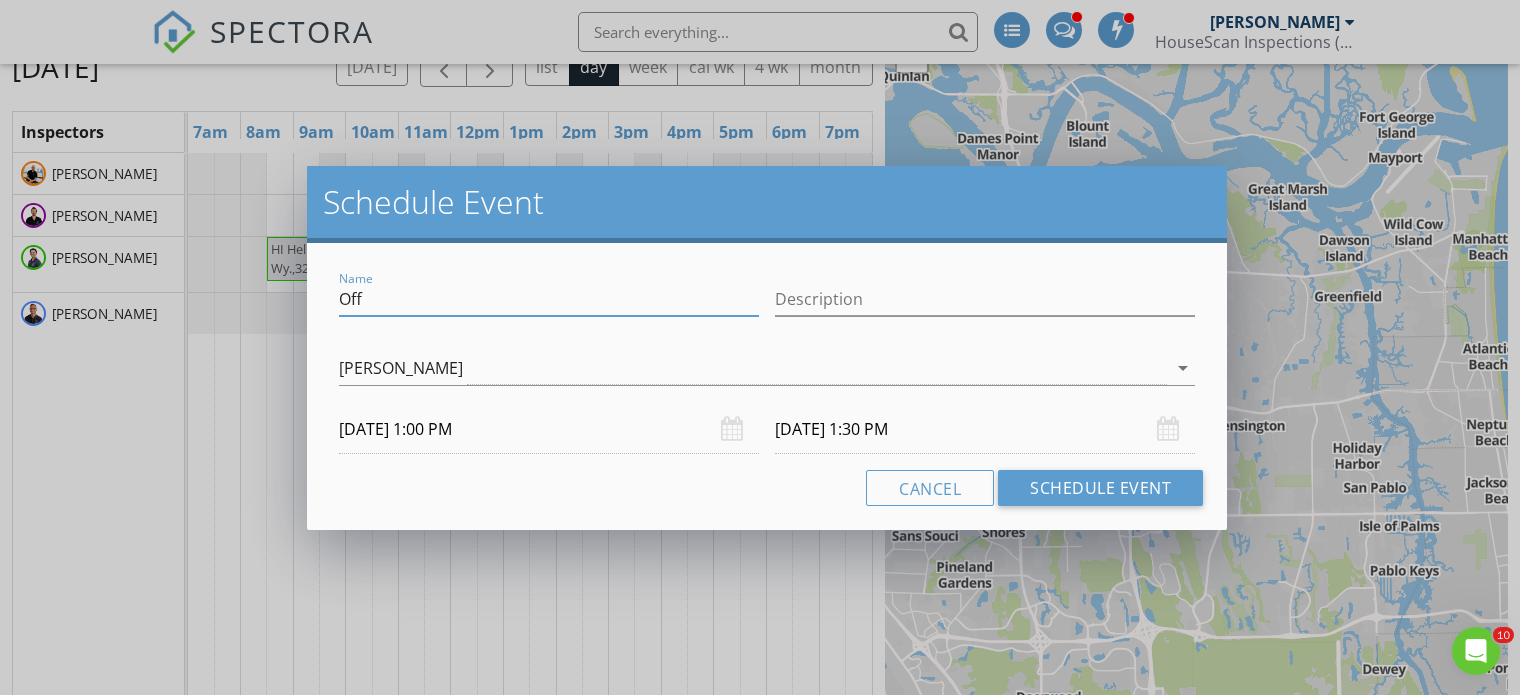 drag, startPoint x: 399, startPoint y: 290, endPoint x: 245, endPoint y: 292, distance: 154.01299 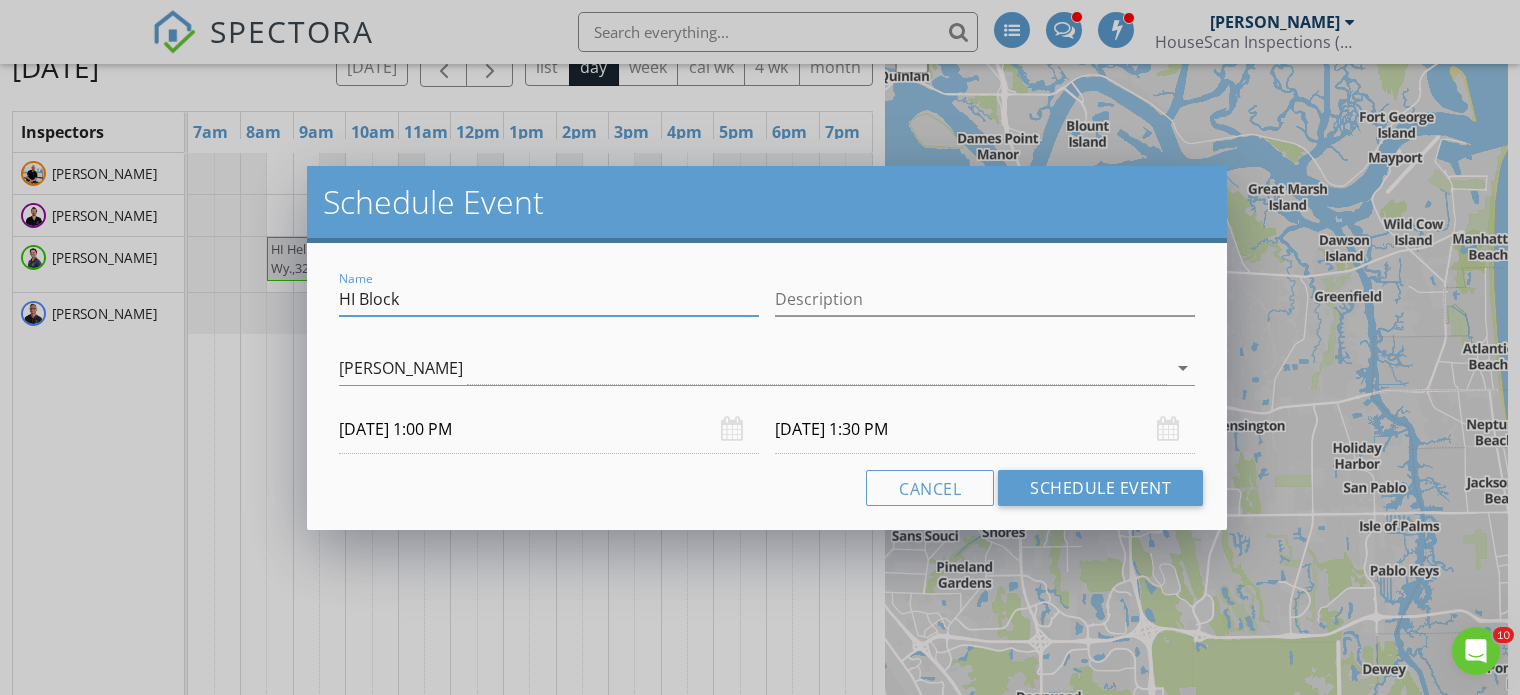 type on "HI Block" 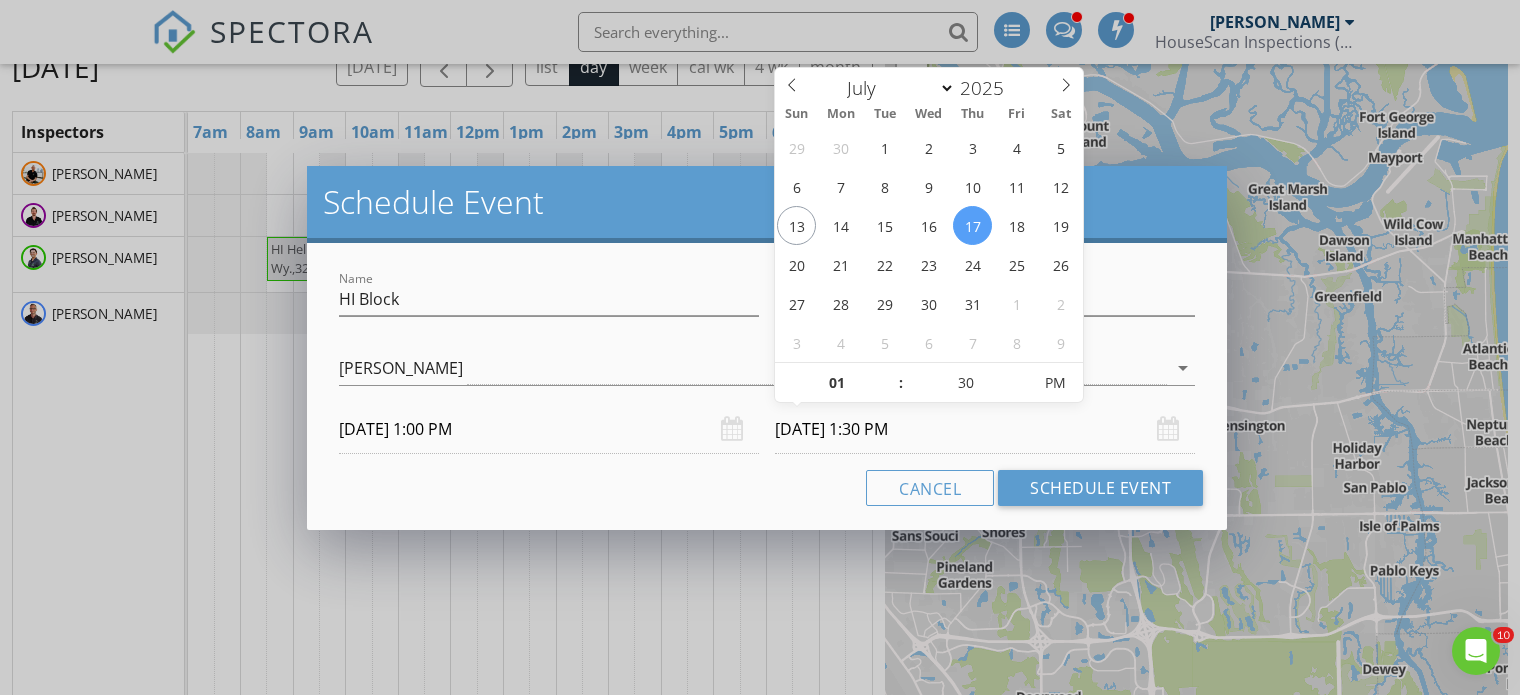 click on "07/17/2025 1:30 PM" at bounding box center [985, 429] 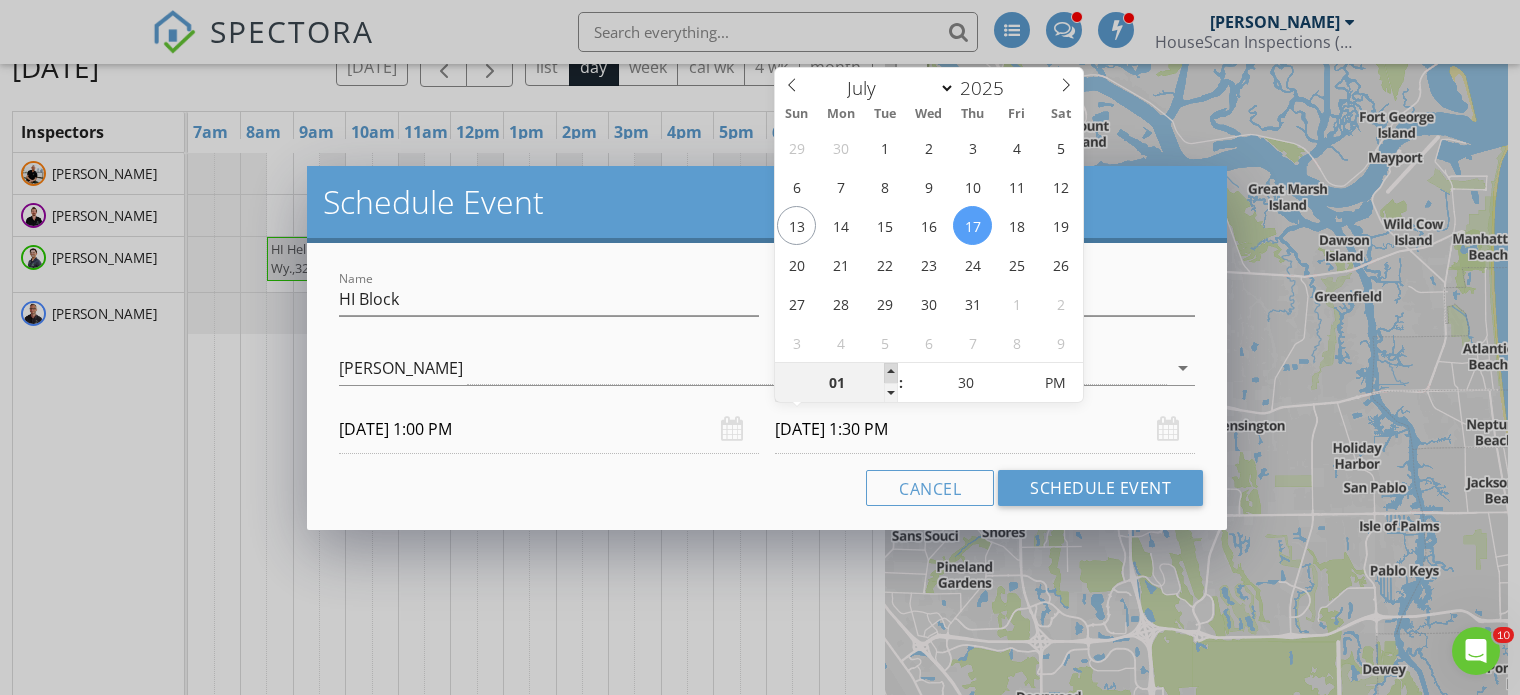 type on "02" 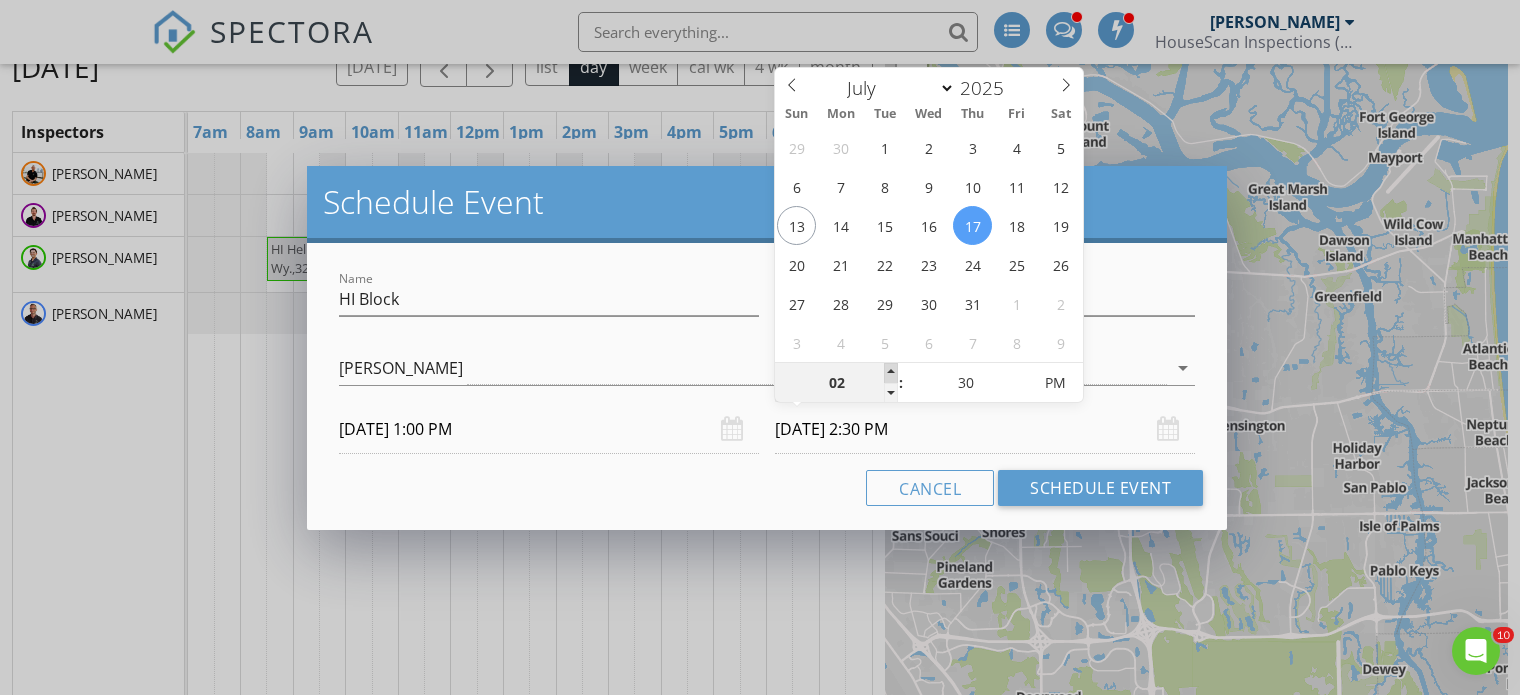 click at bounding box center (891, 373) 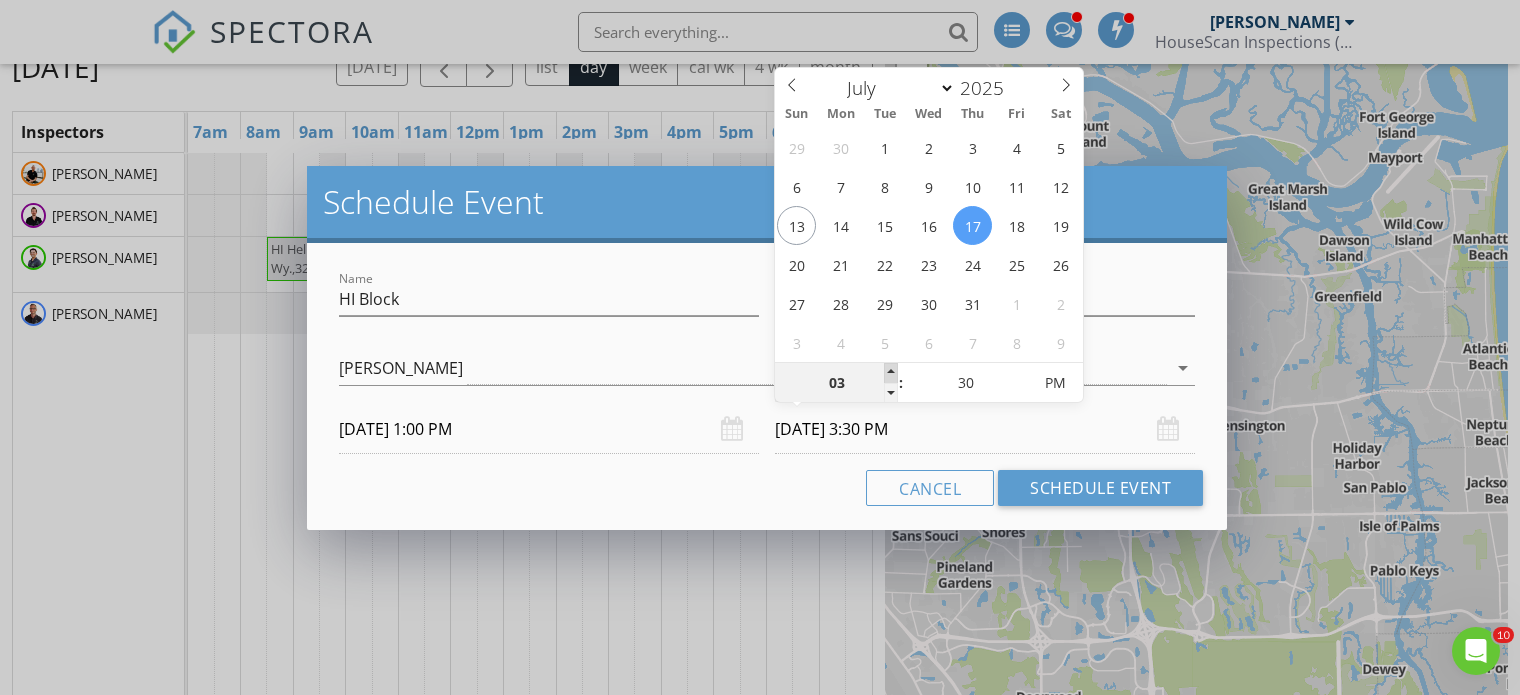 click at bounding box center (891, 373) 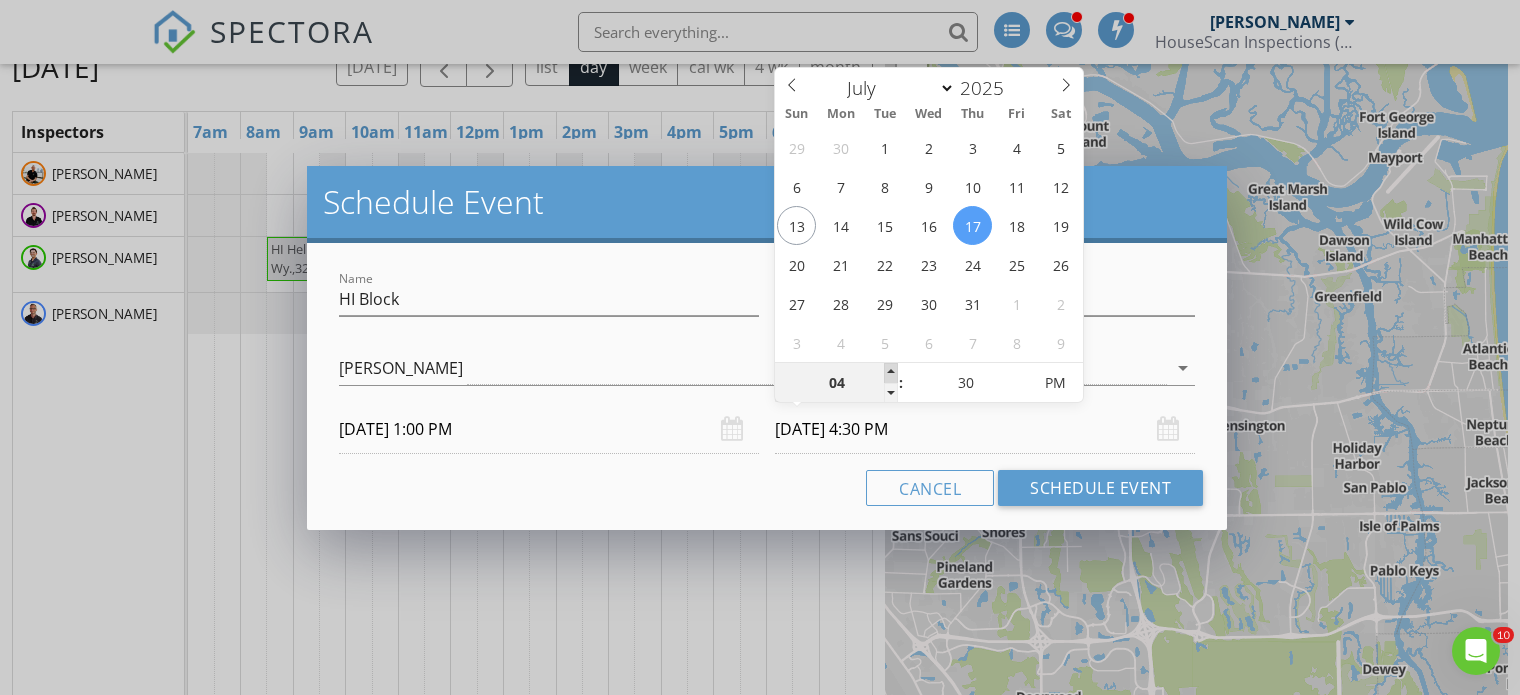click at bounding box center (891, 373) 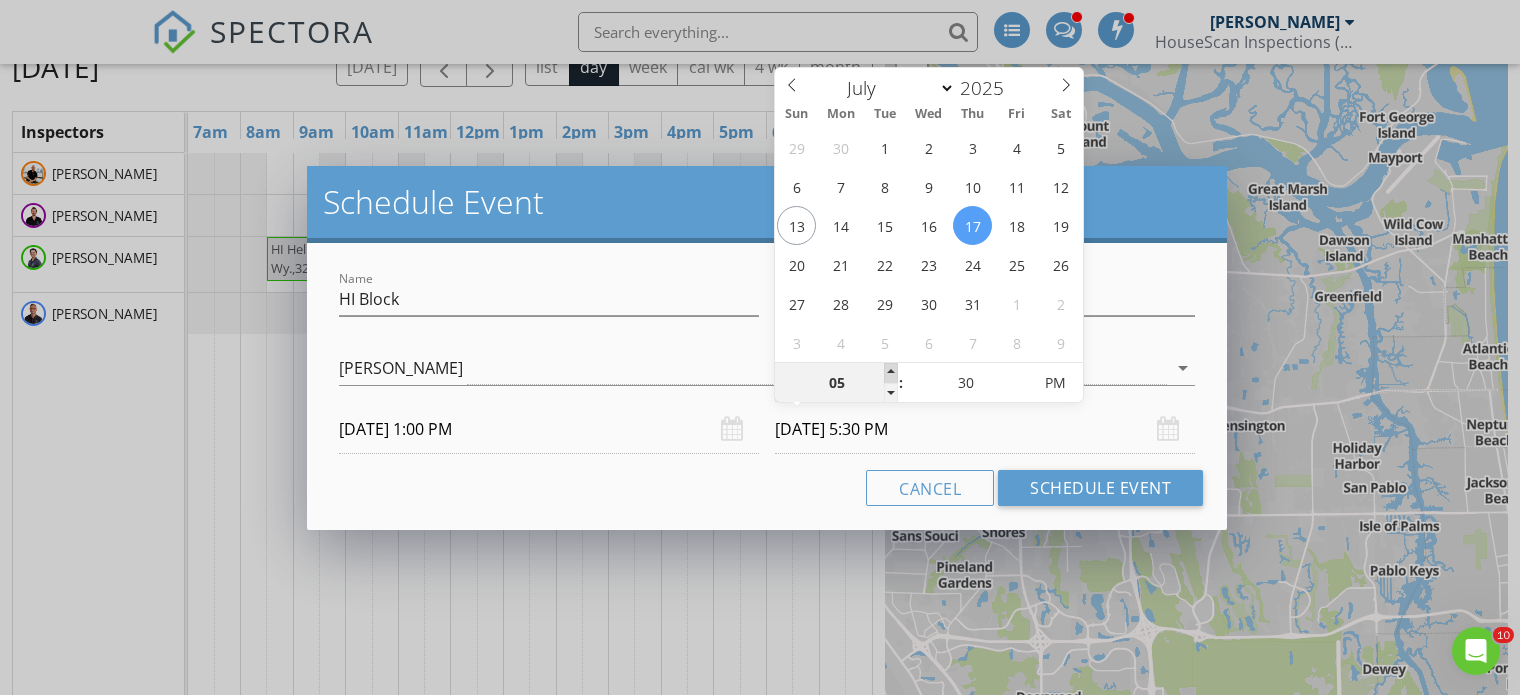 click at bounding box center [891, 373] 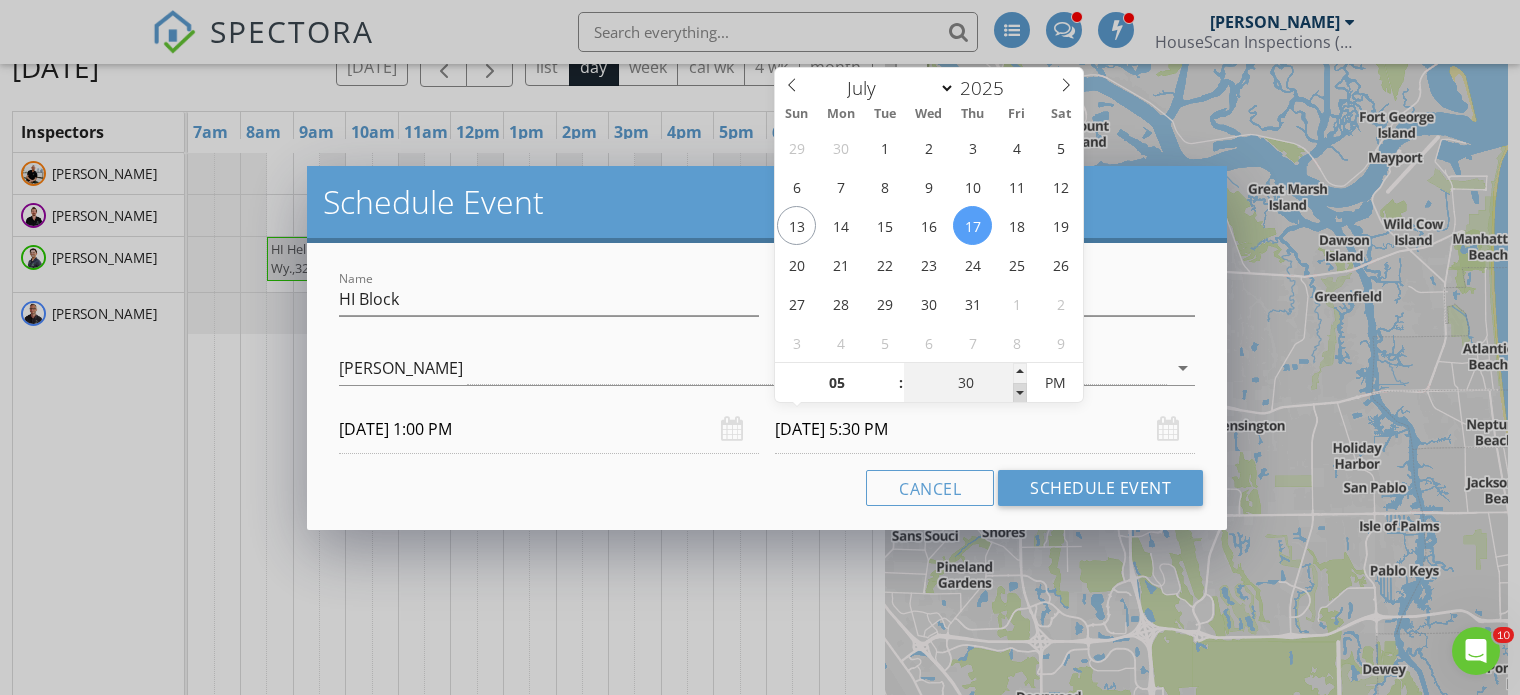 type on "25" 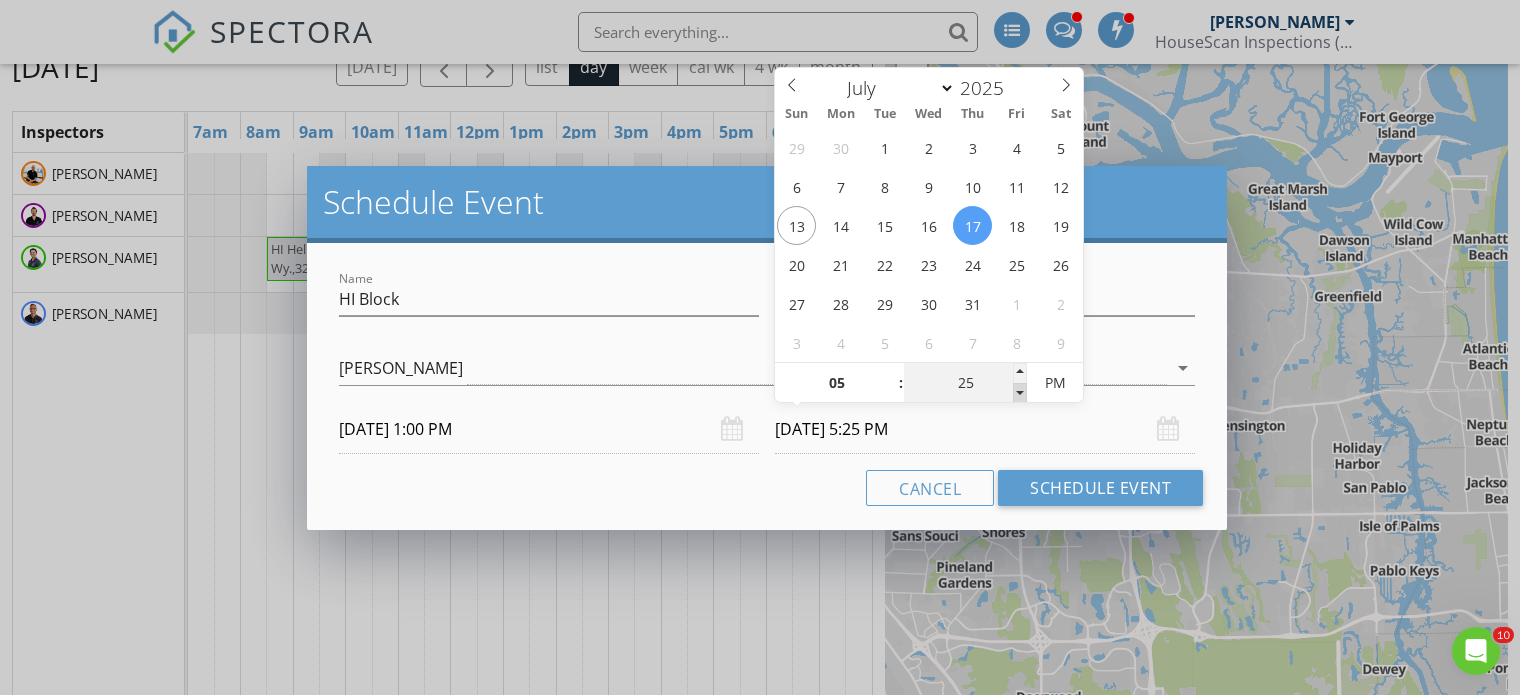 click at bounding box center (1020, 393) 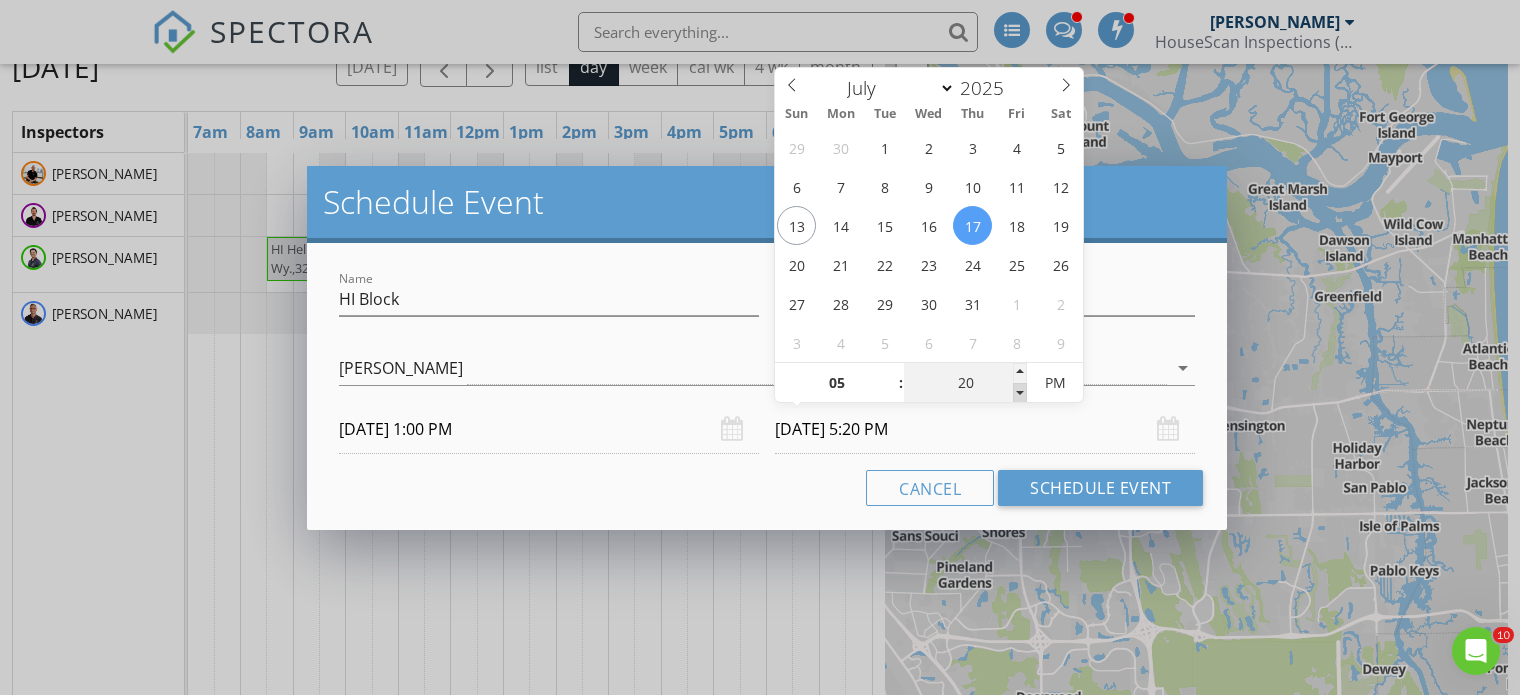 click at bounding box center [1020, 393] 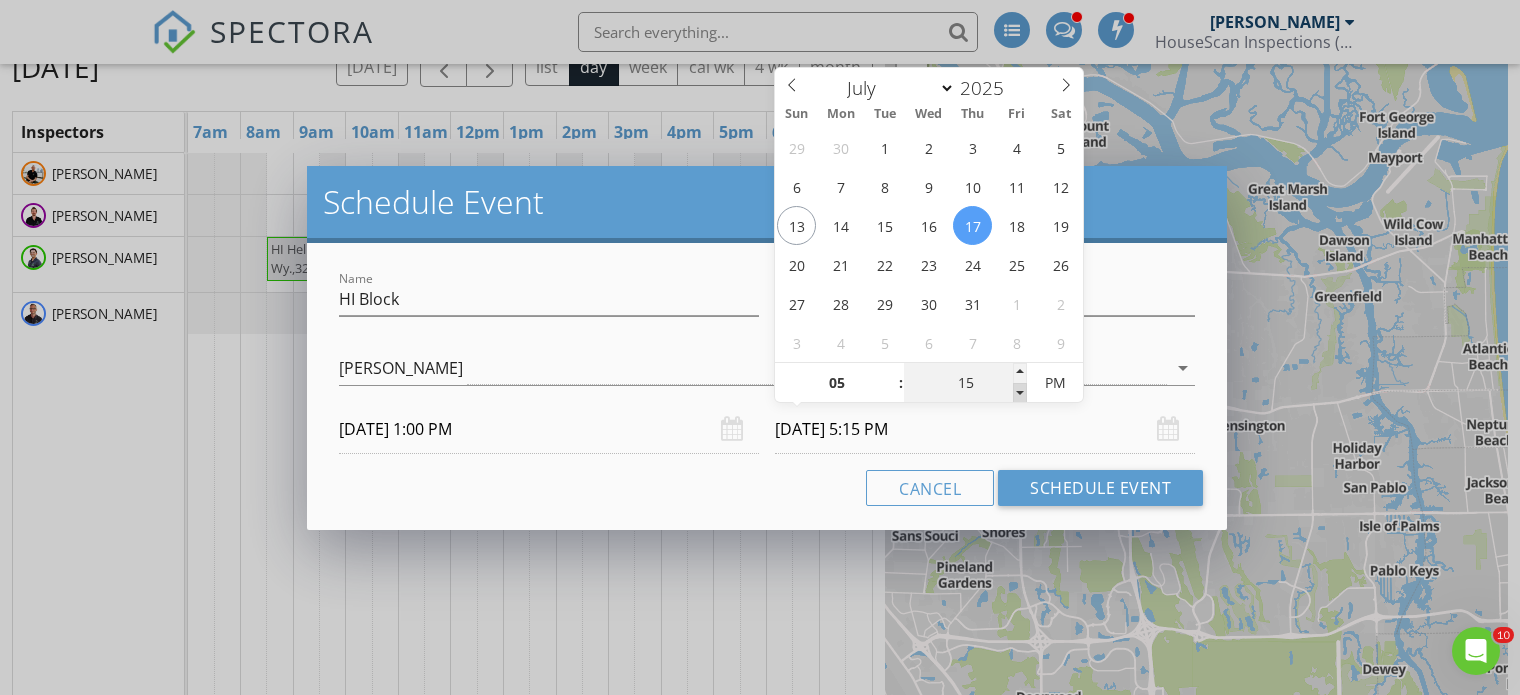 type on "10" 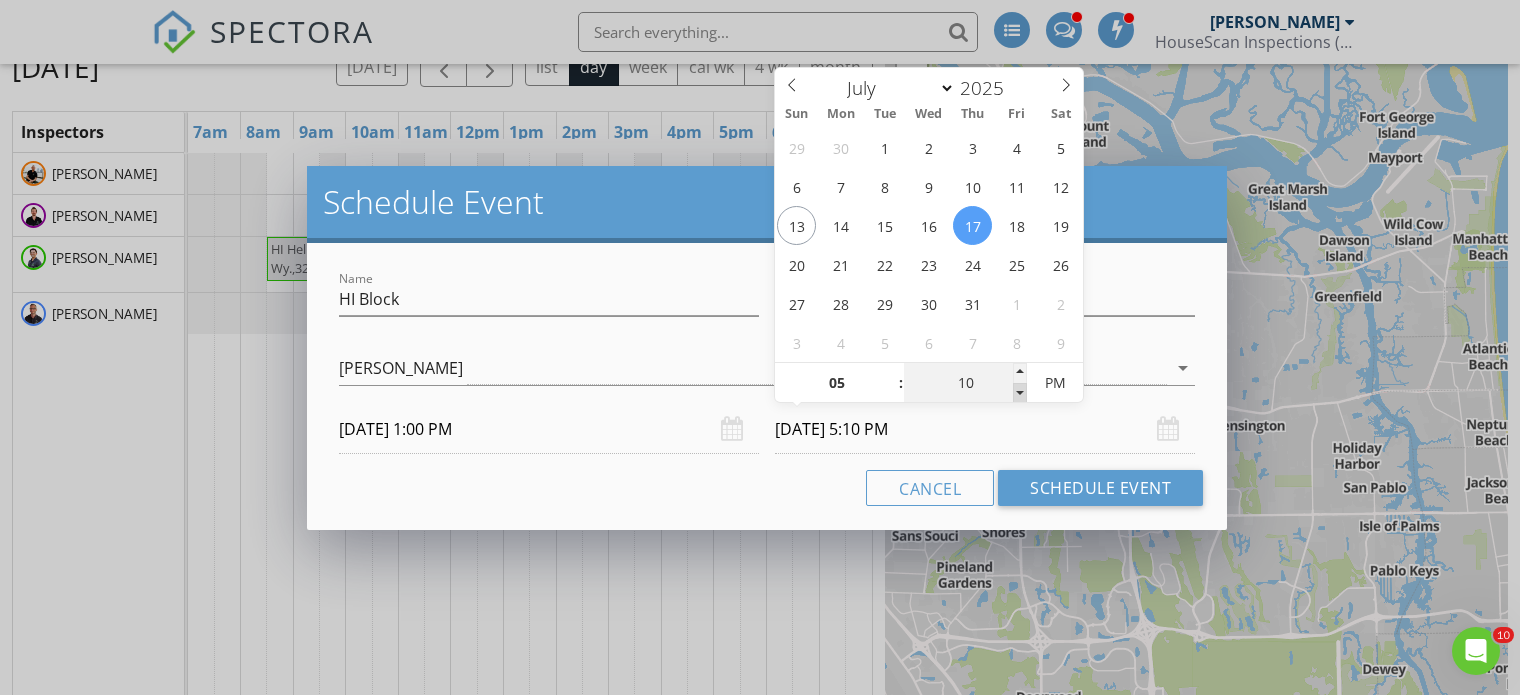 click at bounding box center [1020, 393] 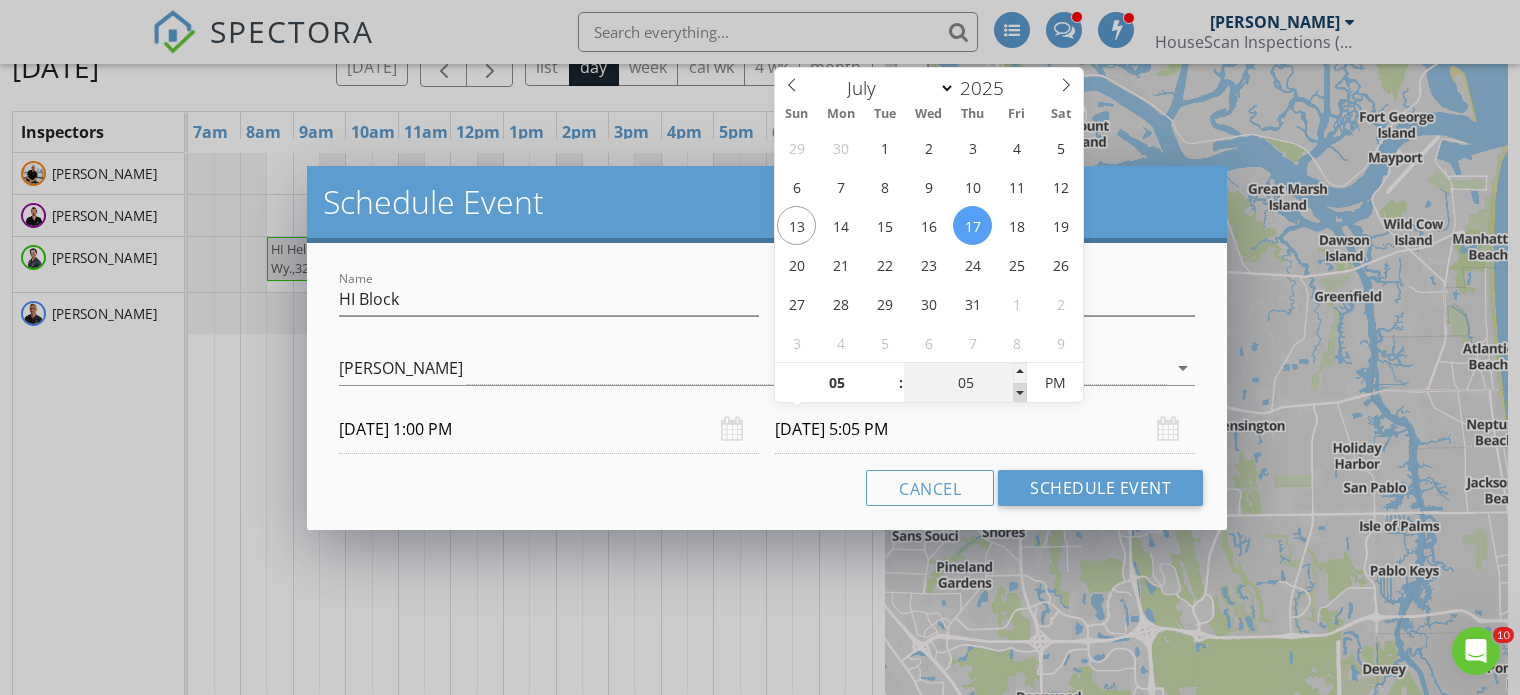 click at bounding box center (1020, 393) 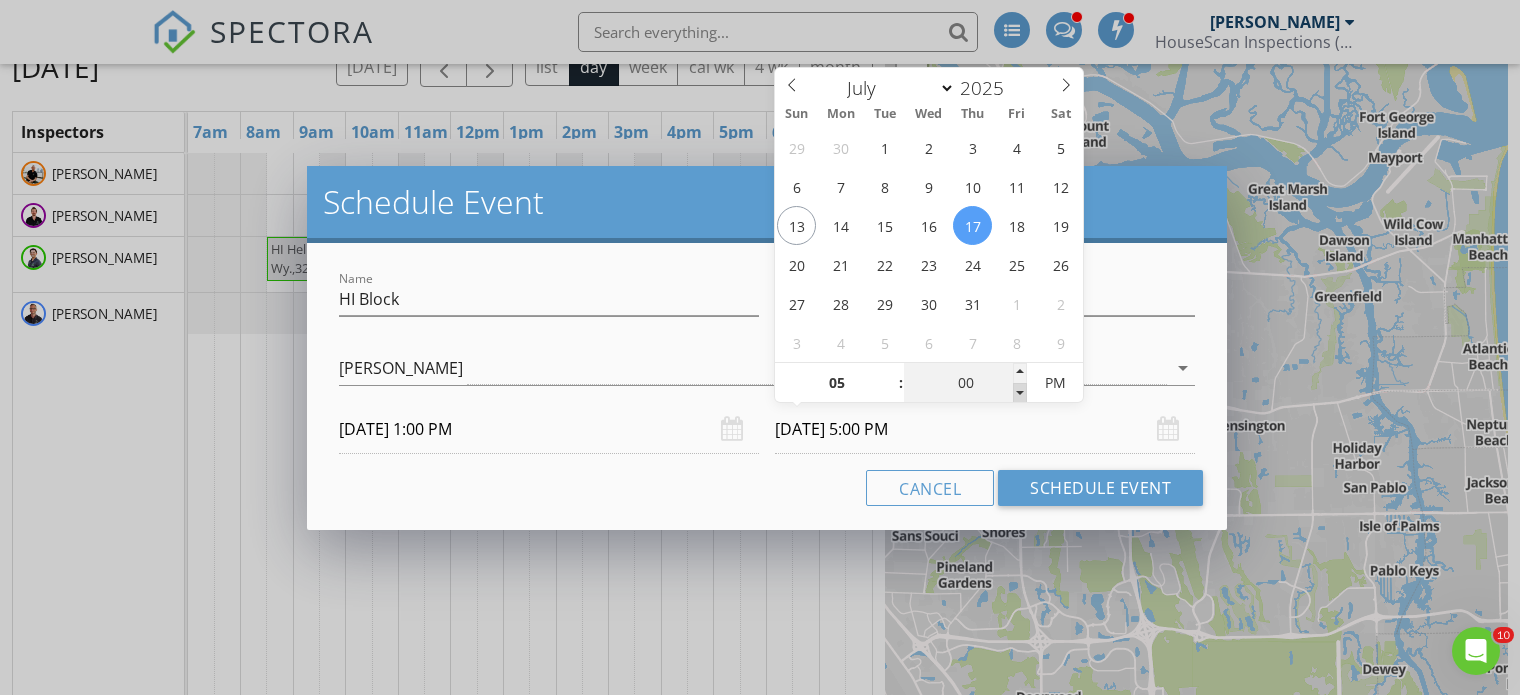 click at bounding box center [1020, 393] 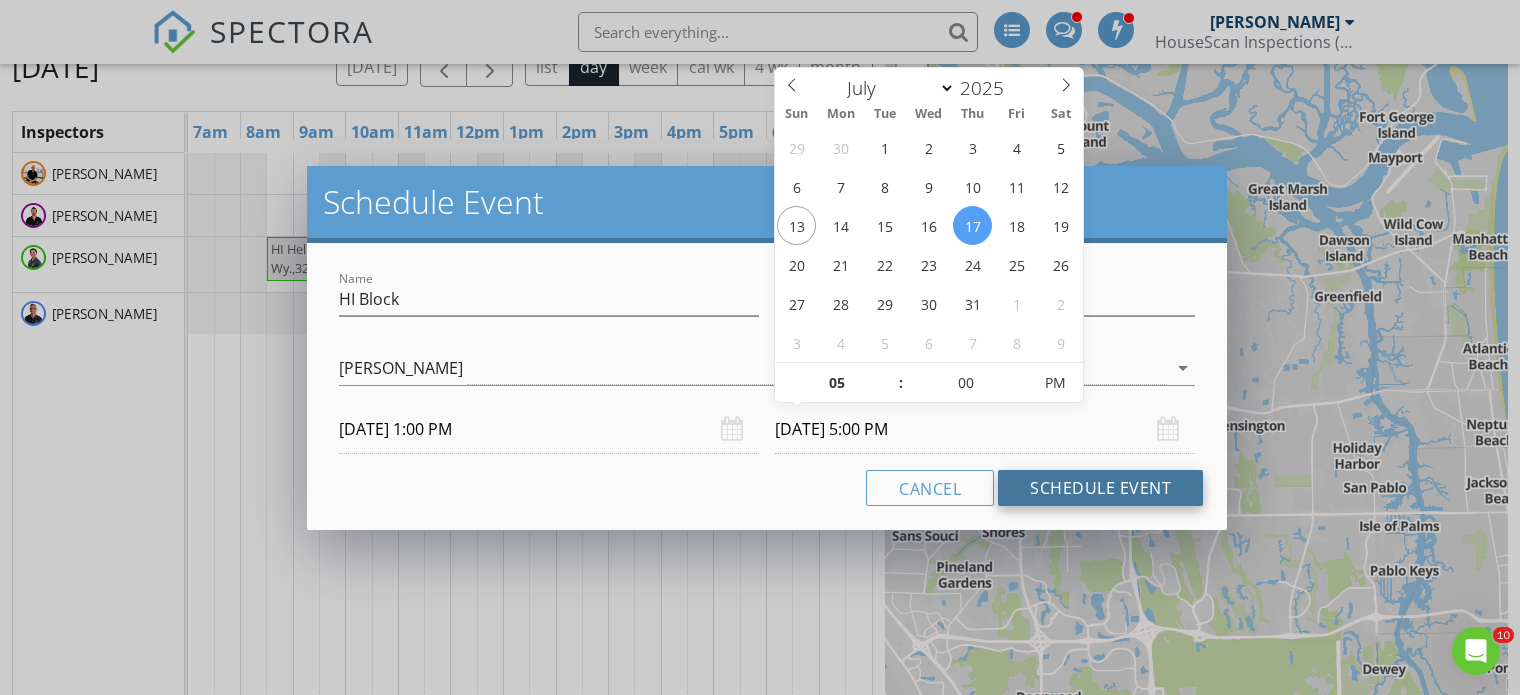click on "Schedule Event" at bounding box center (1100, 488) 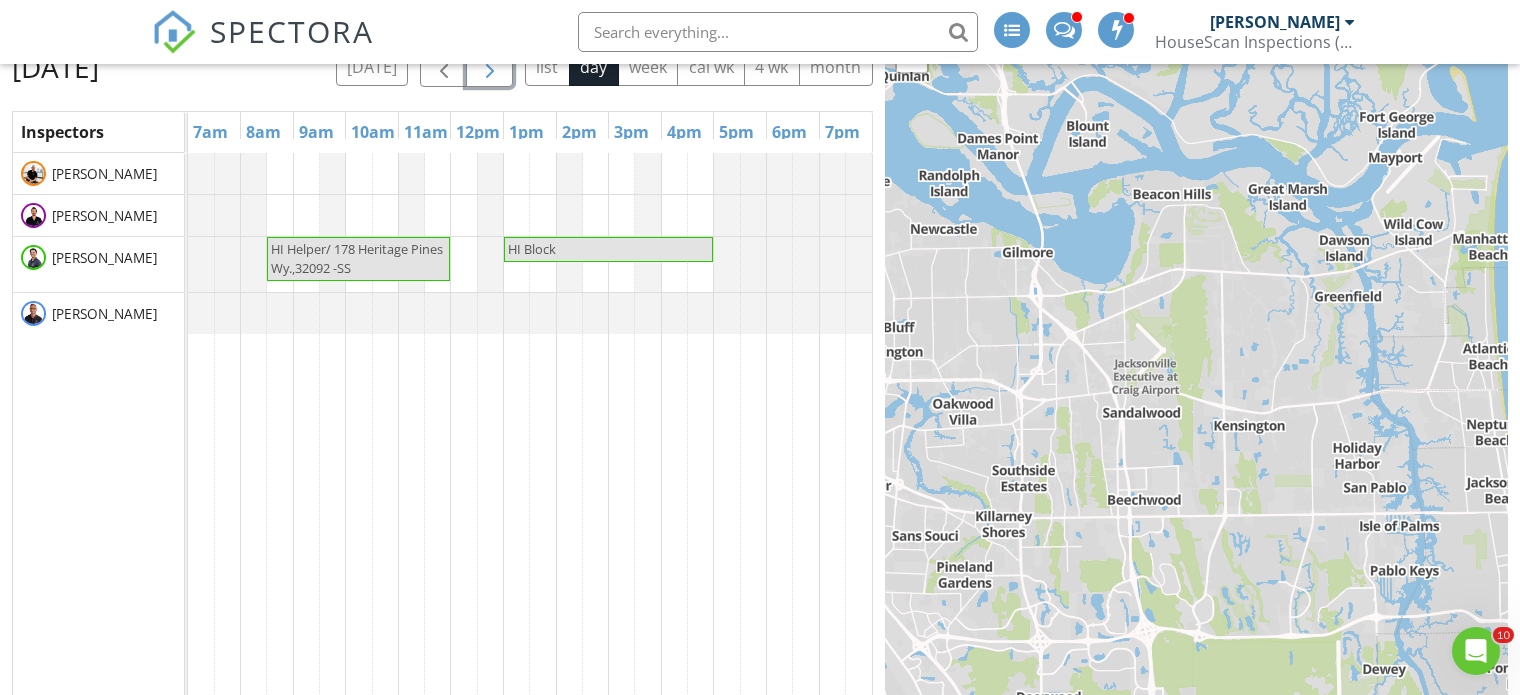 click at bounding box center [490, 67] 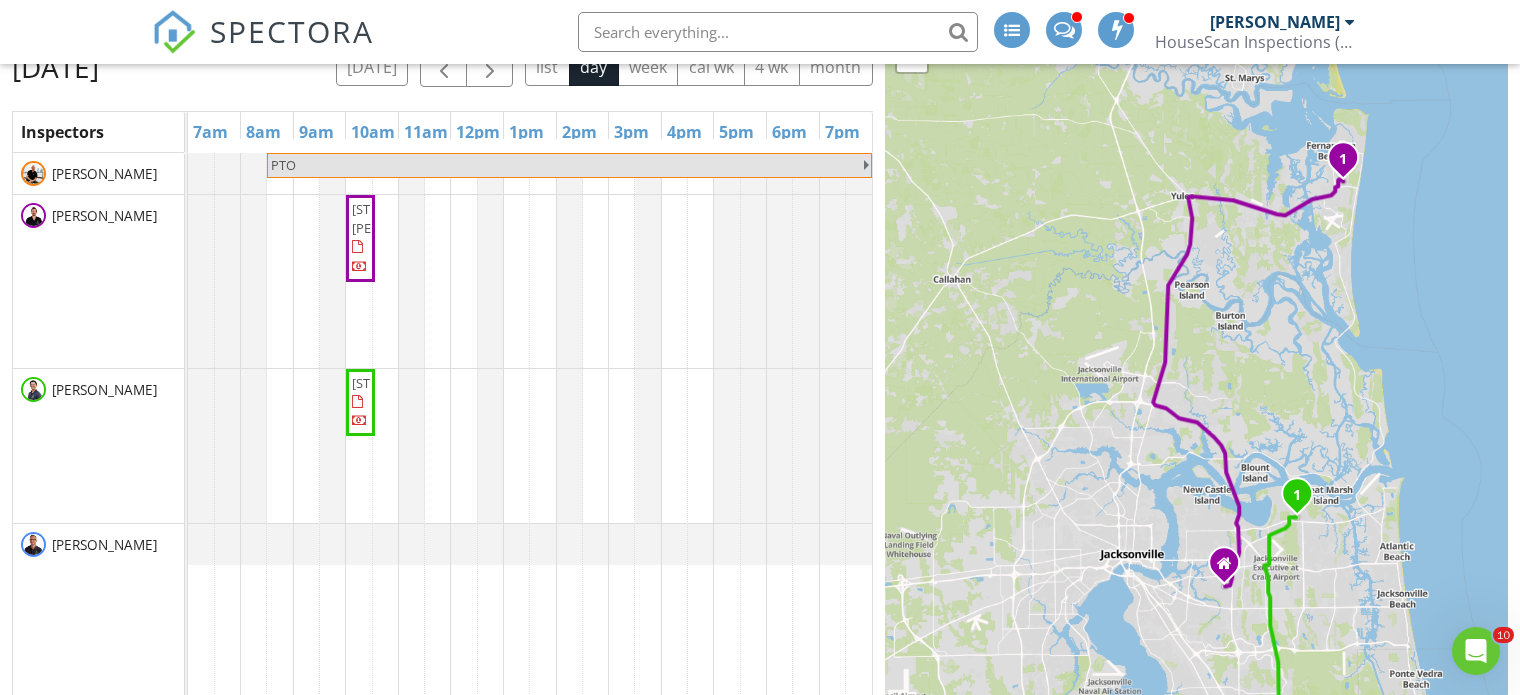 drag, startPoint x: 1259, startPoint y: 224, endPoint x: 1230, endPoint y: 342, distance: 121.511314 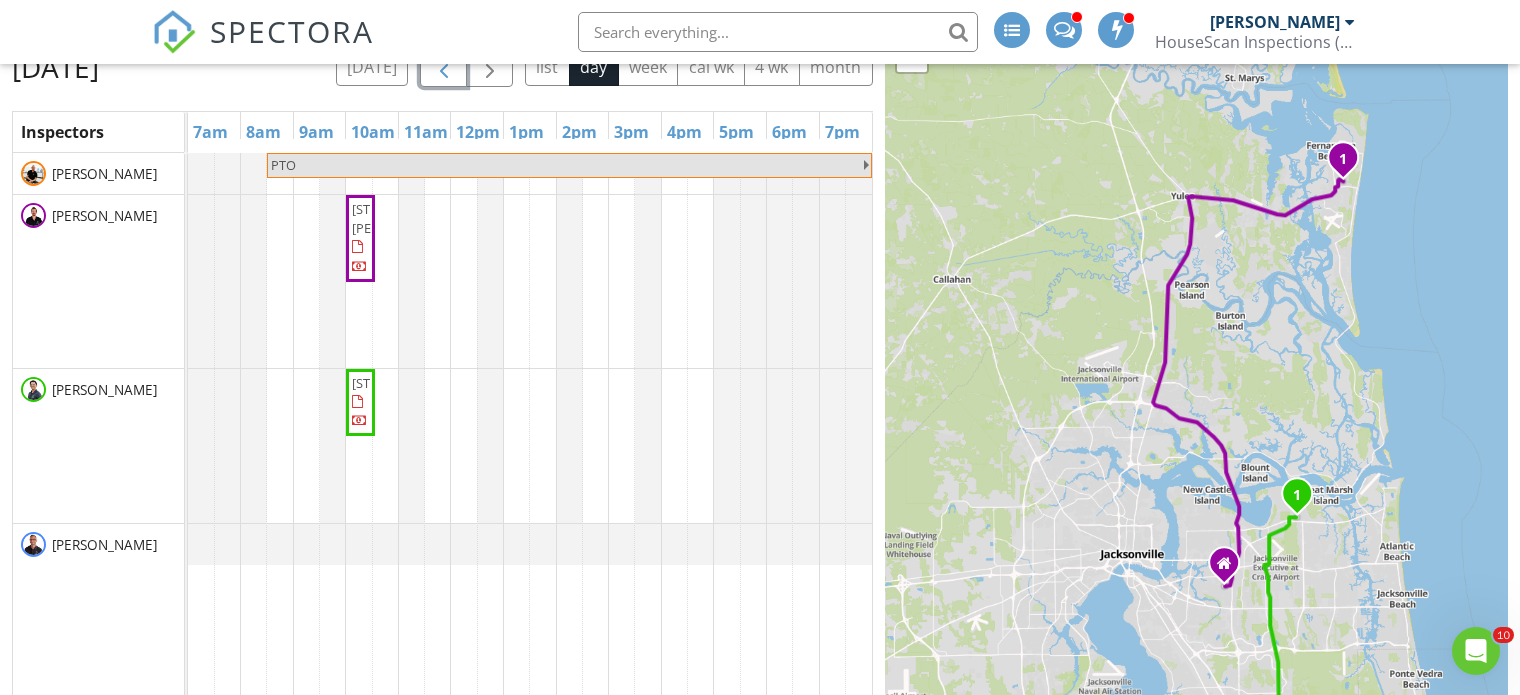 click at bounding box center [444, 67] 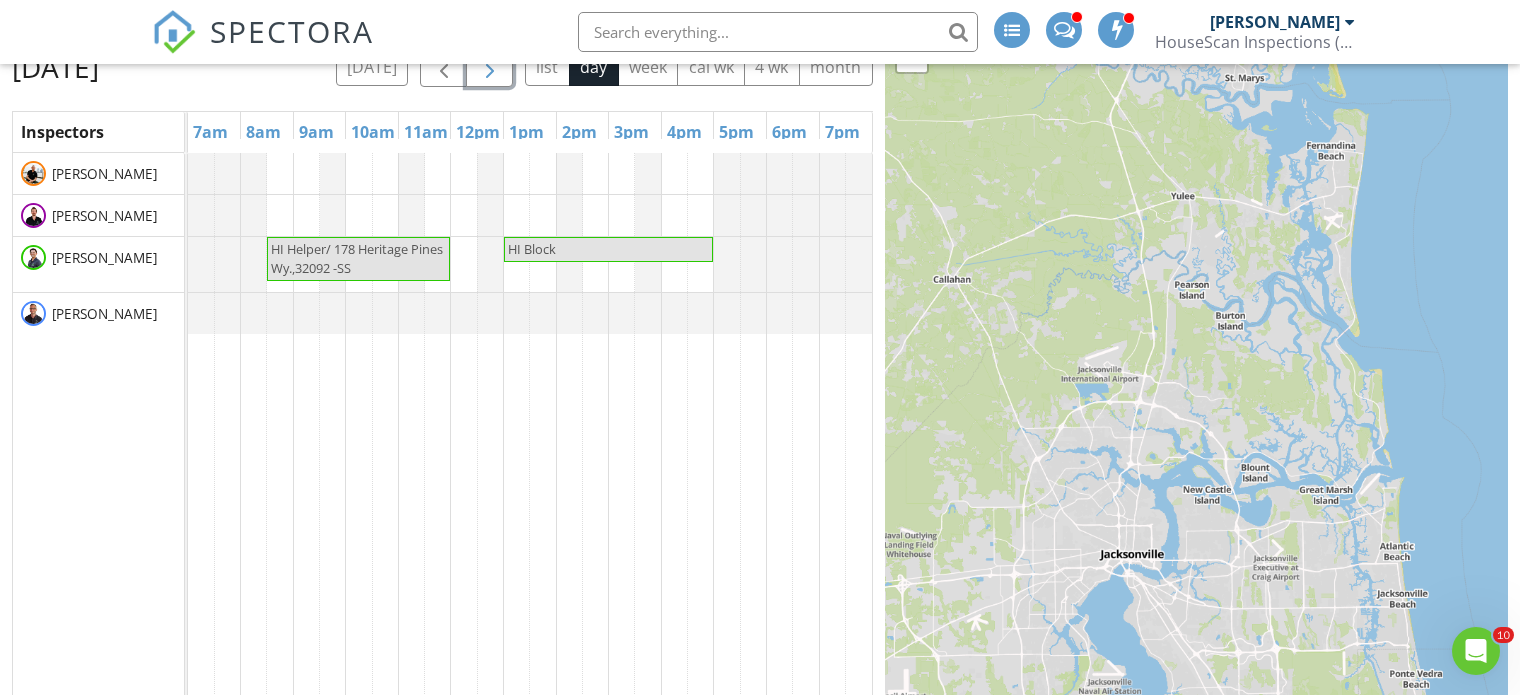 click at bounding box center [490, 67] 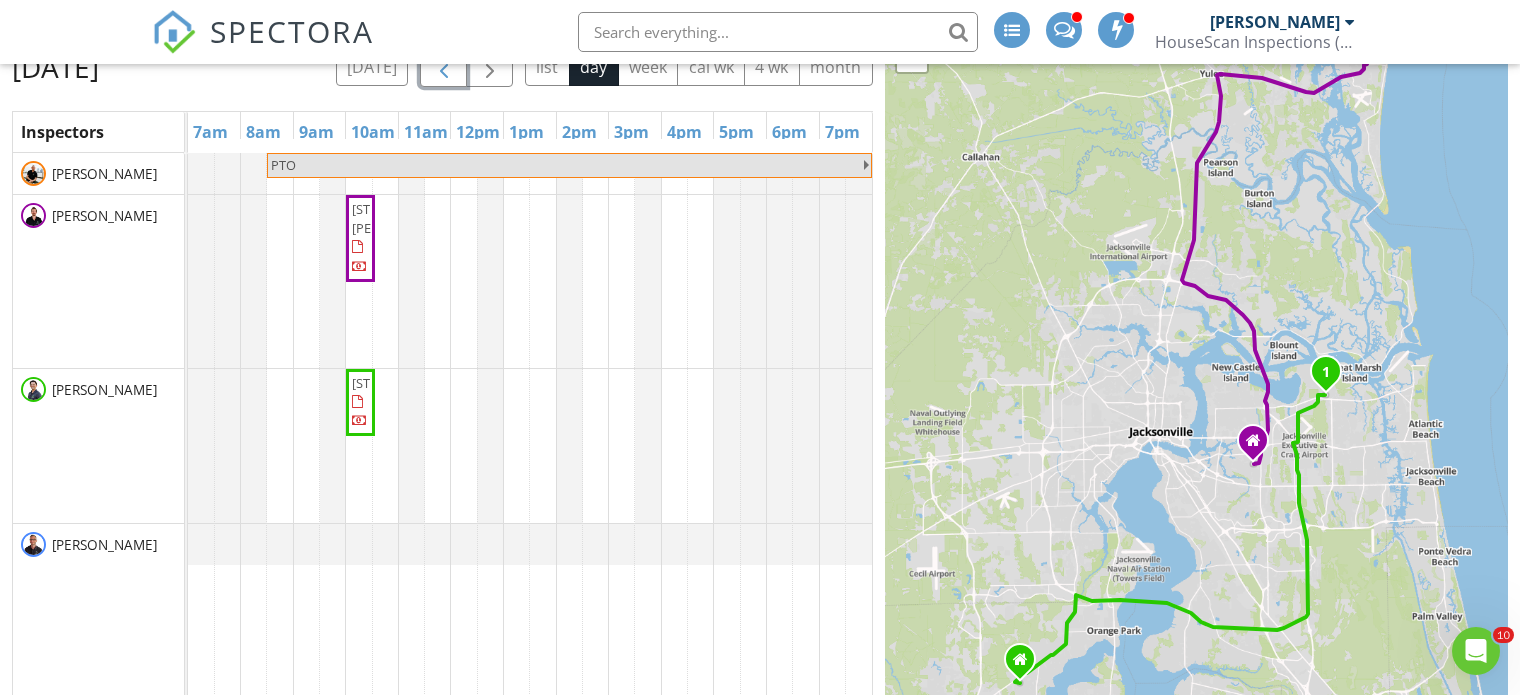 click at bounding box center [444, 67] 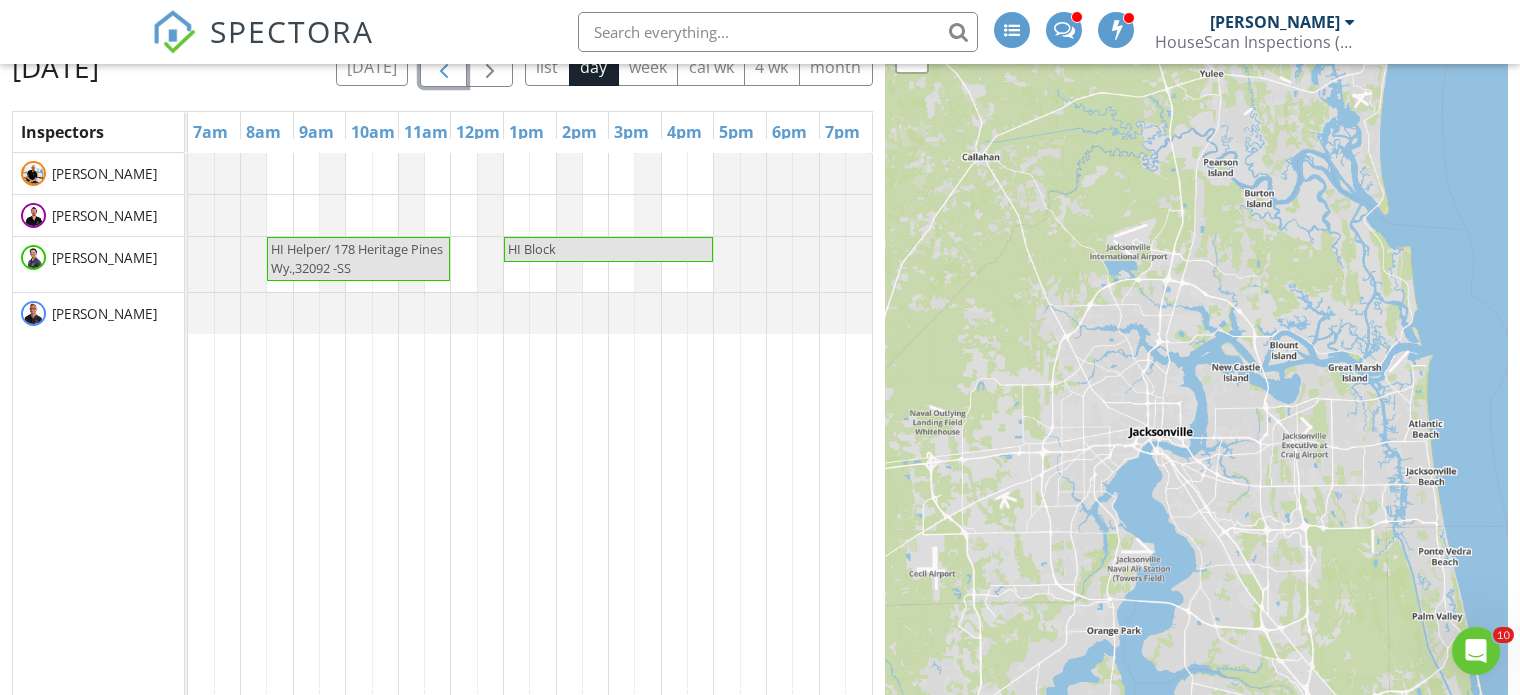 click at bounding box center (443, 66) 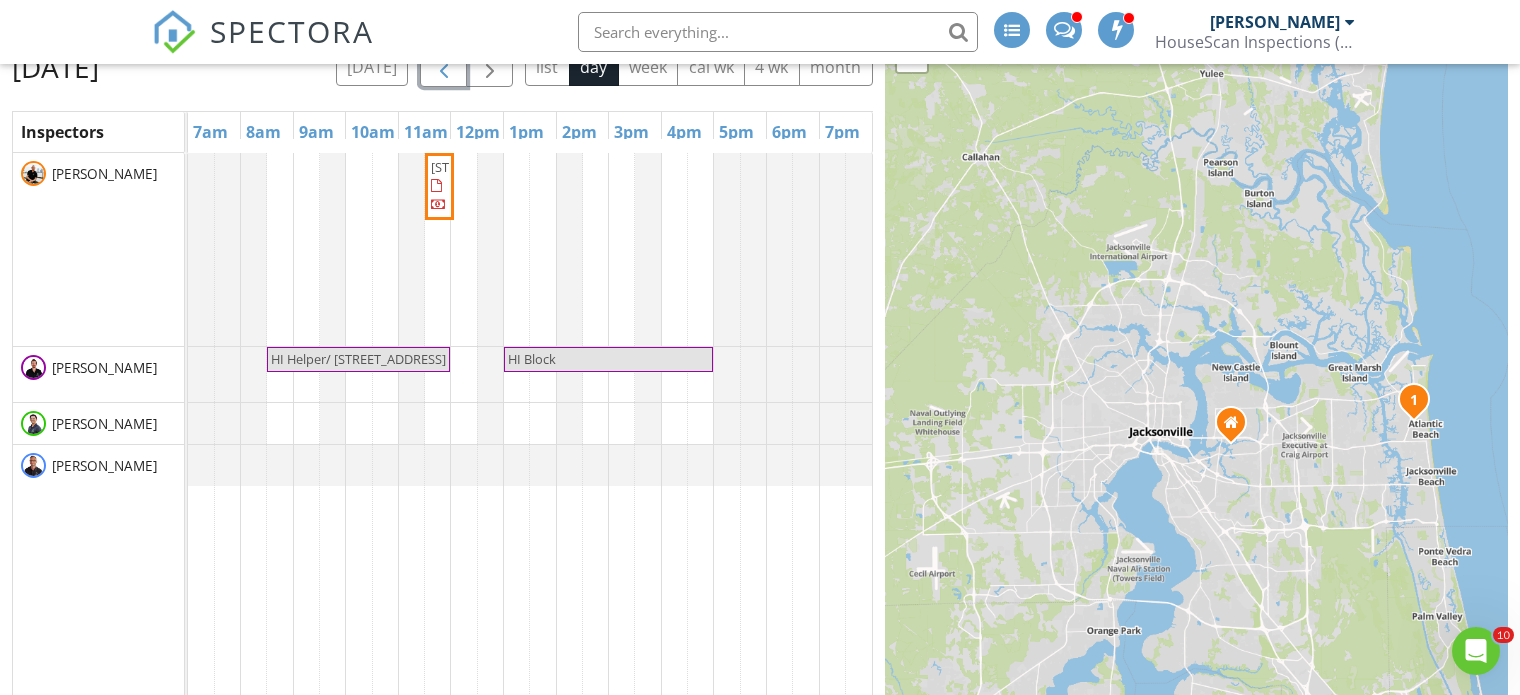 click at bounding box center (443, 66) 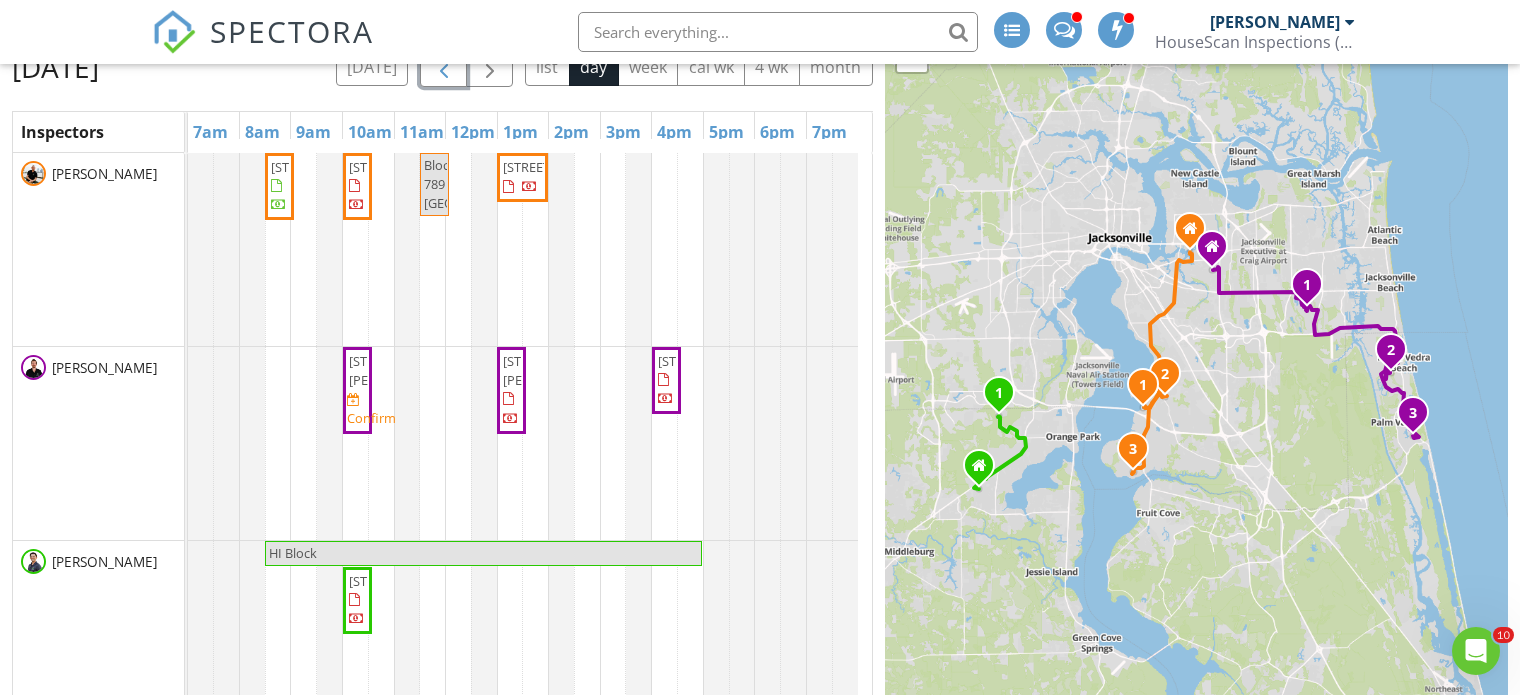 click at bounding box center [443, 66] 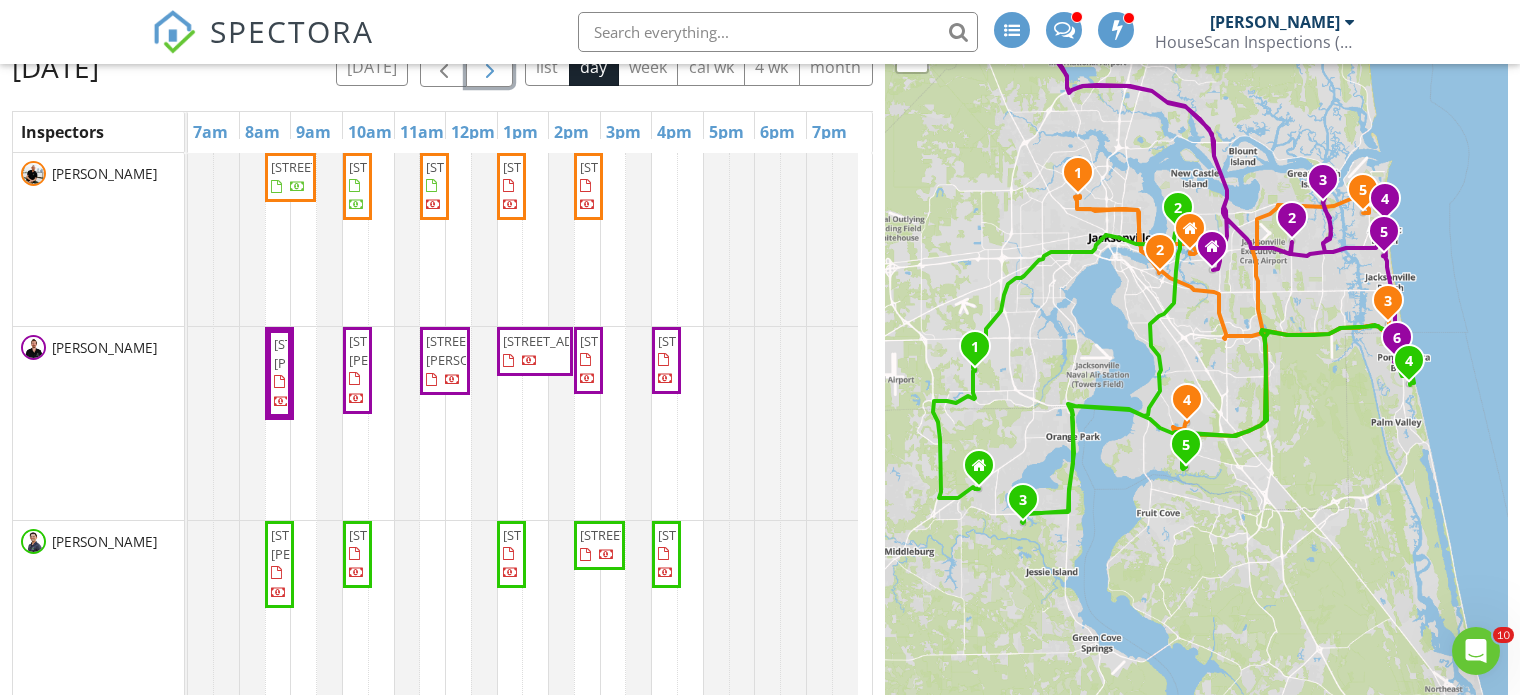 click at bounding box center [490, 67] 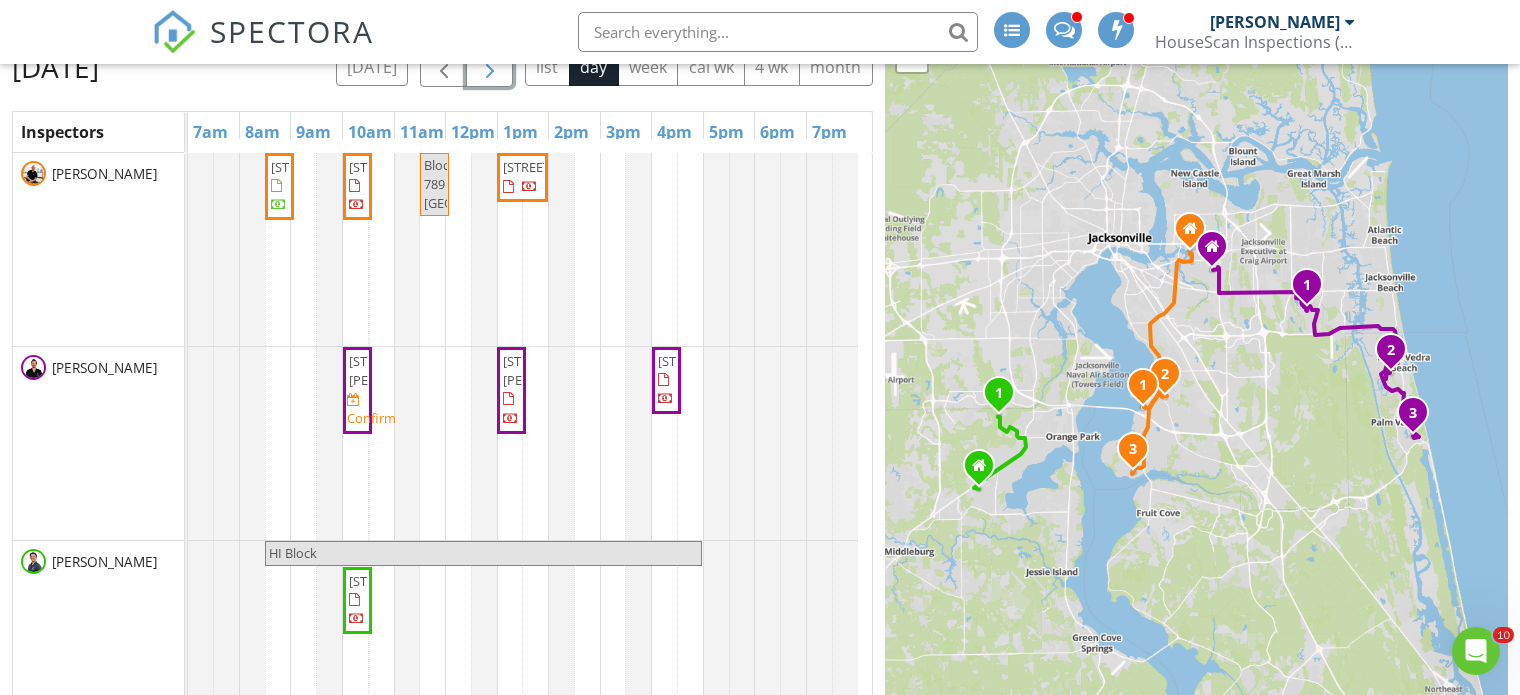 click at bounding box center [490, 67] 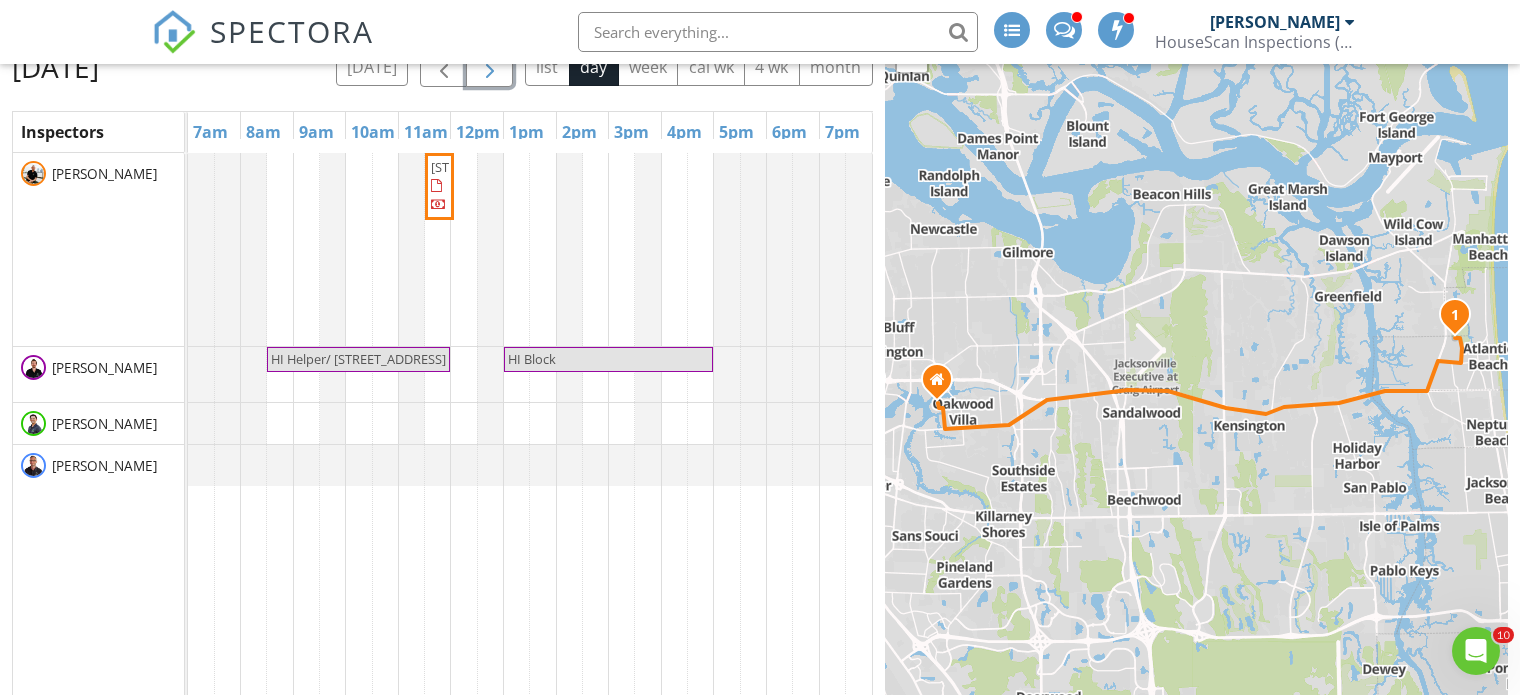 click at bounding box center (490, 67) 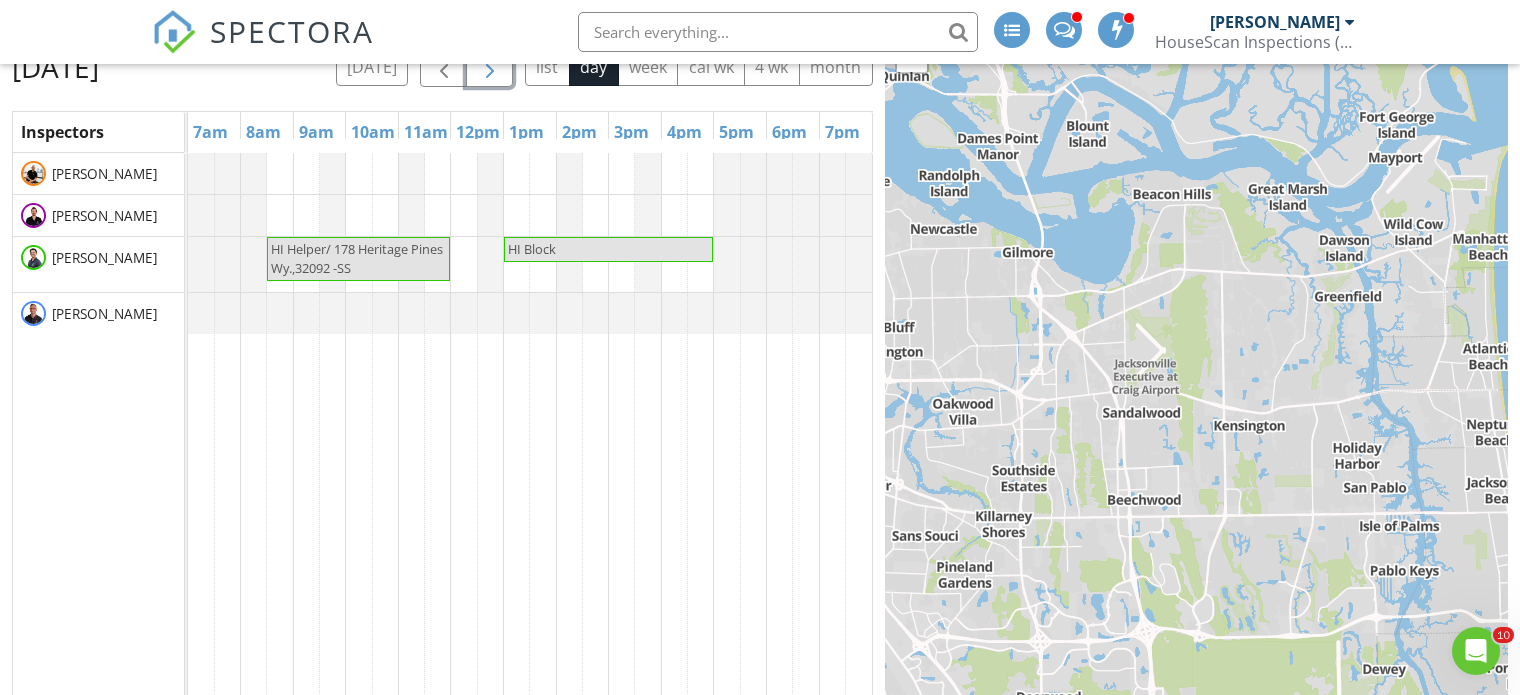 click at bounding box center (490, 67) 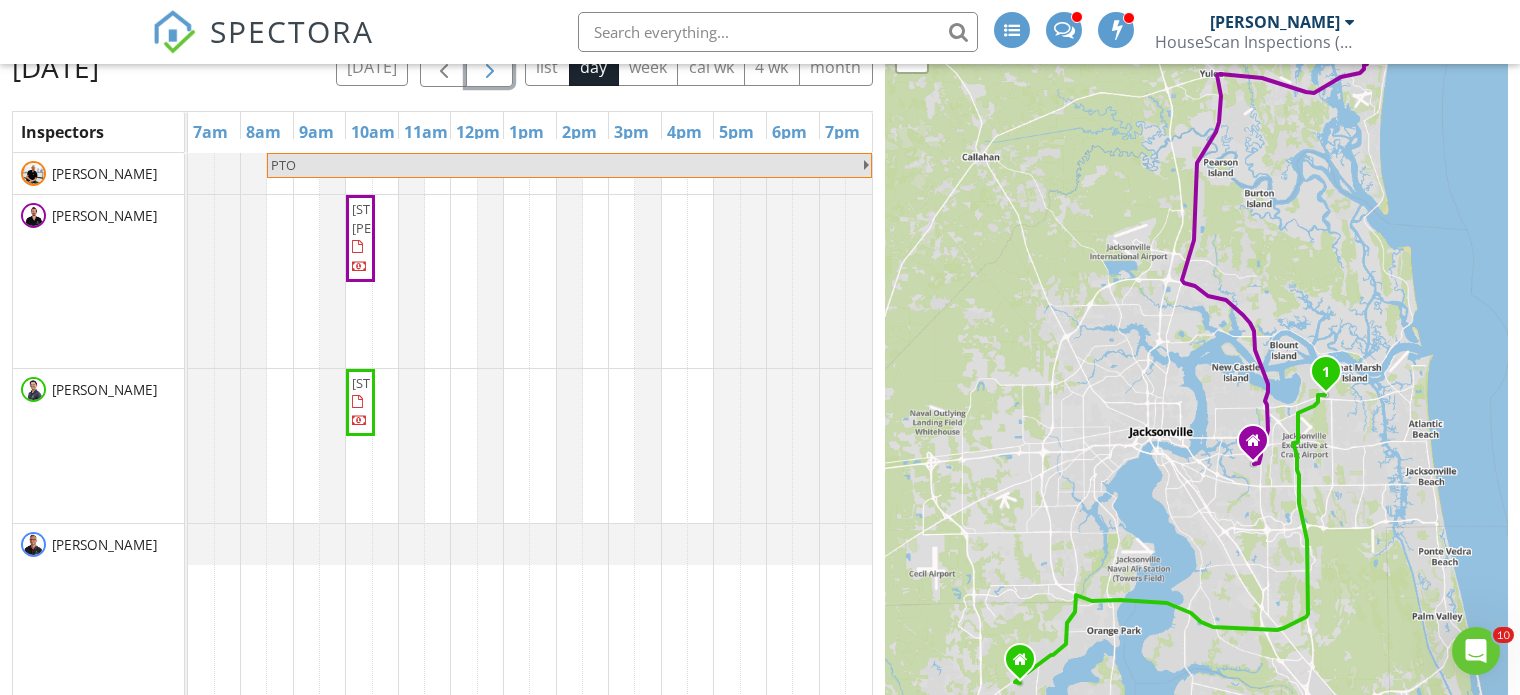 click on "PTO
1704 McArthur St, Fernandina Beach 32034
12118 Balfour Ct, Jacksonville 32225" at bounding box center [530, 447] 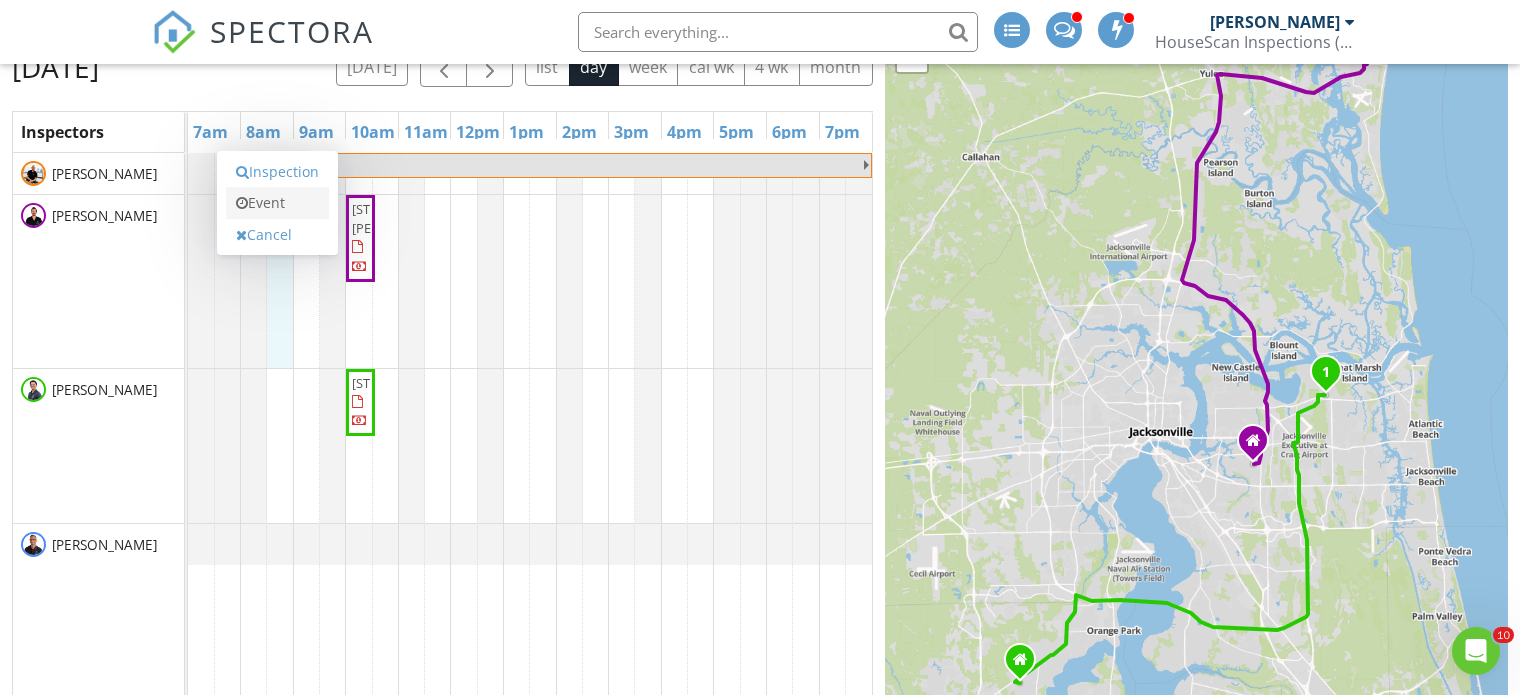 click on "Event" at bounding box center [277, 203] 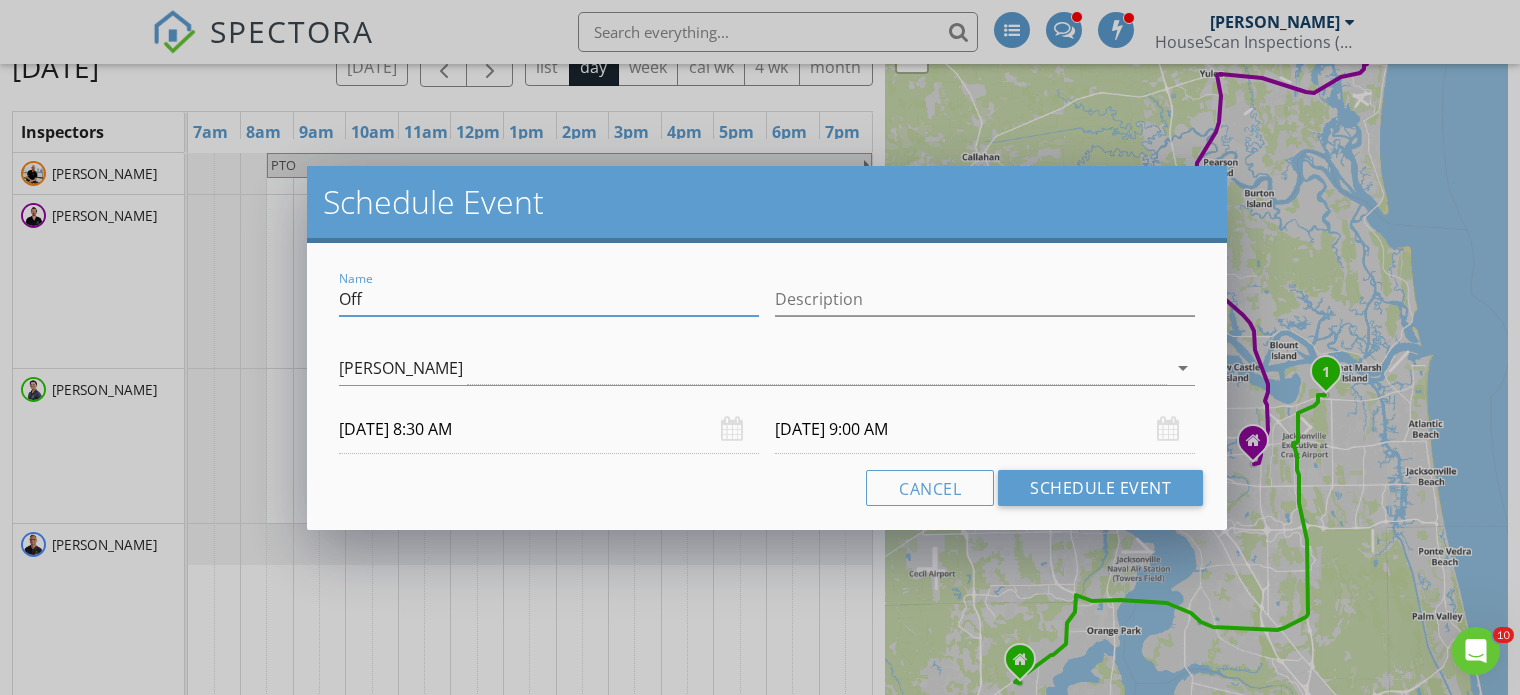 drag, startPoint x: 386, startPoint y: 300, endPoint x: 312, endPoint y: 303, distance: 74.06078 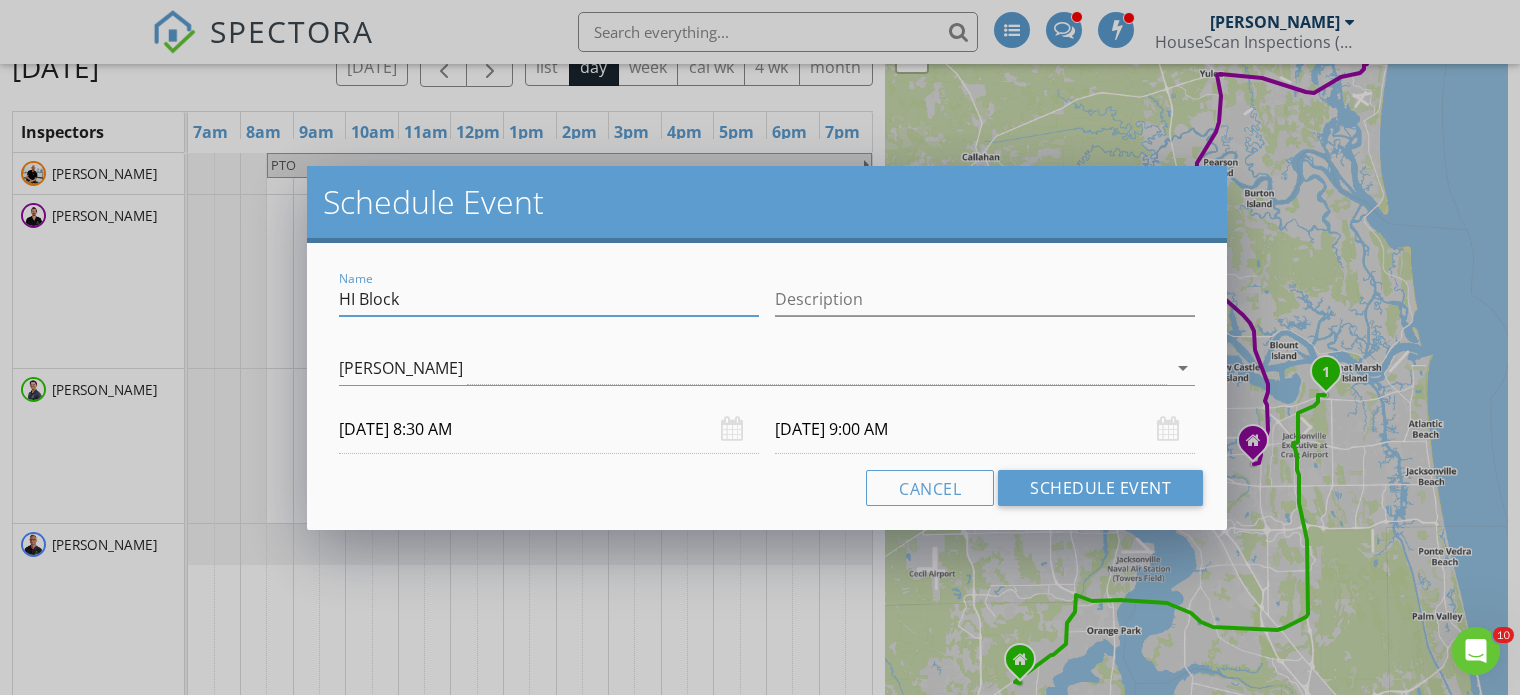 type on "HI Block" 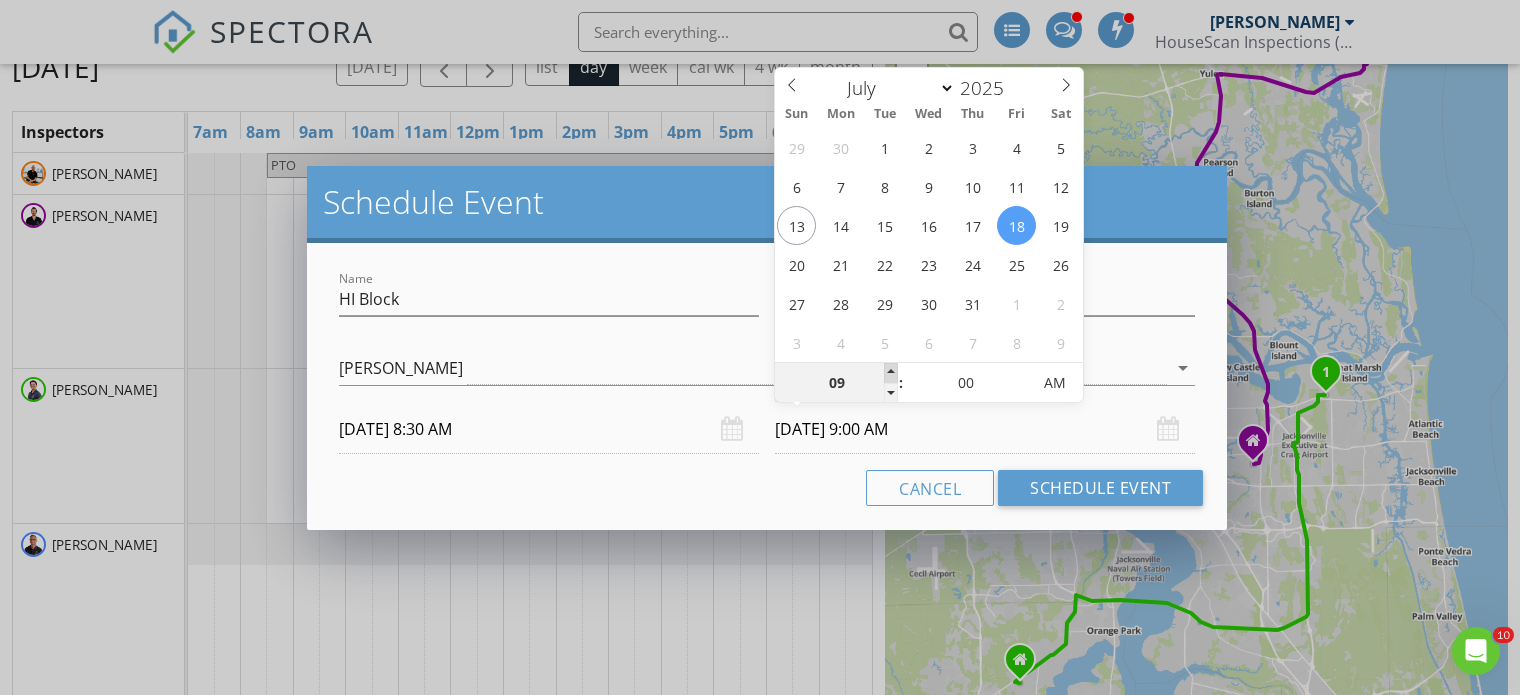 type on "10" 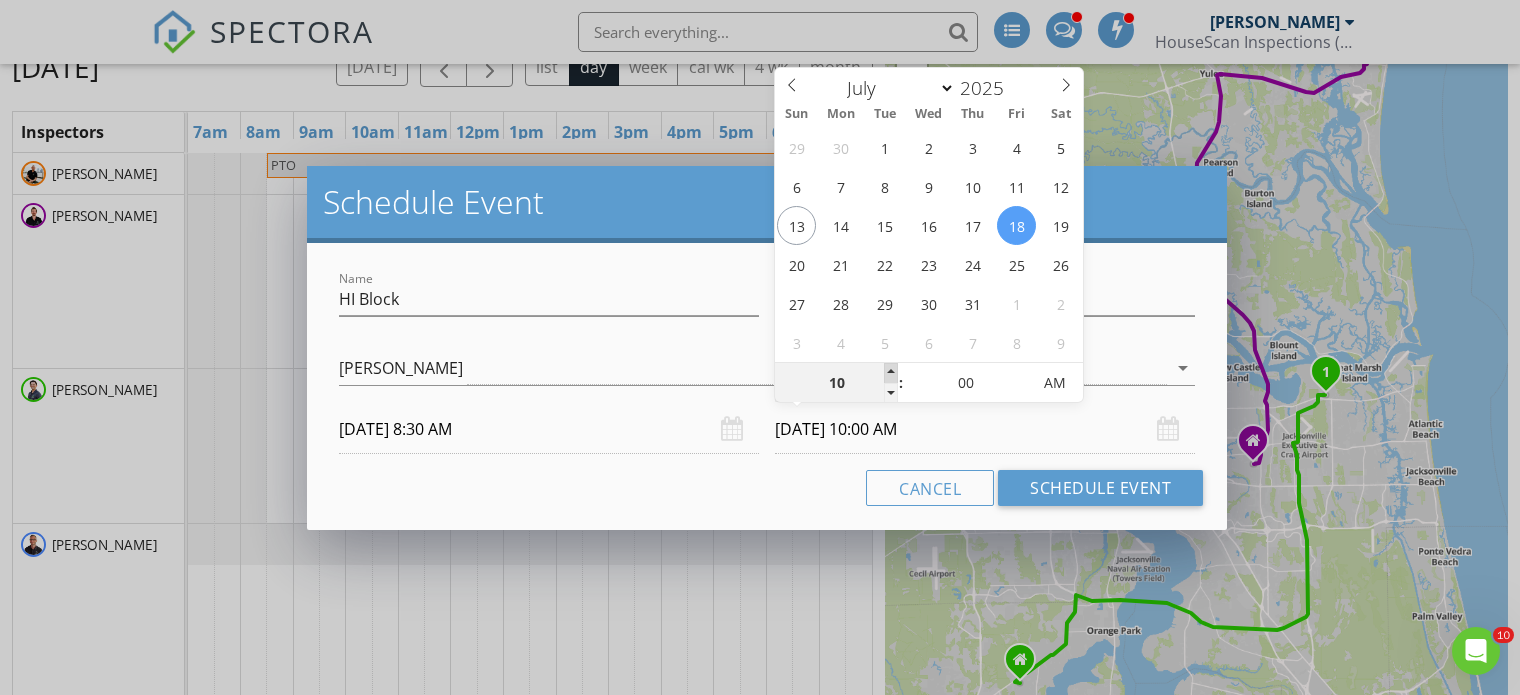 click at bounding box center (891, 373) 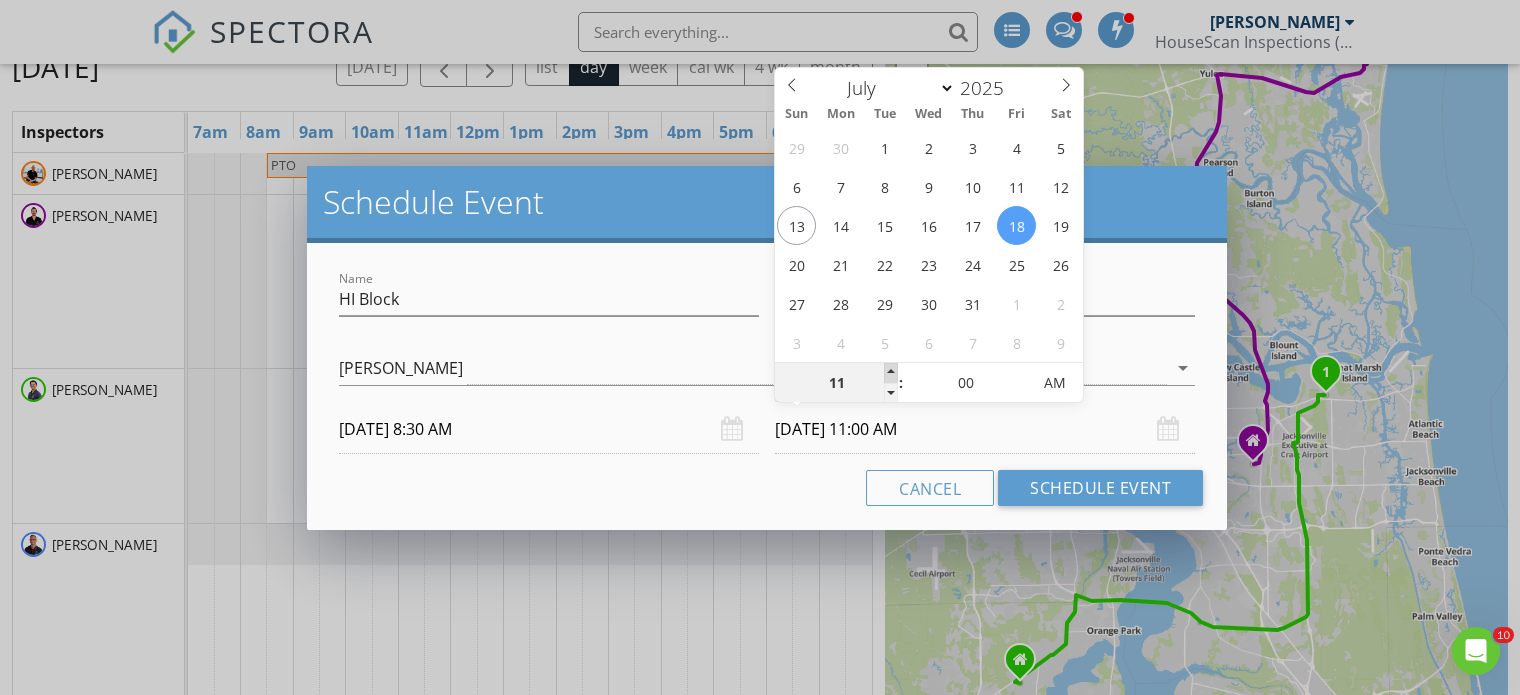 click at bounding box center [891, 373] 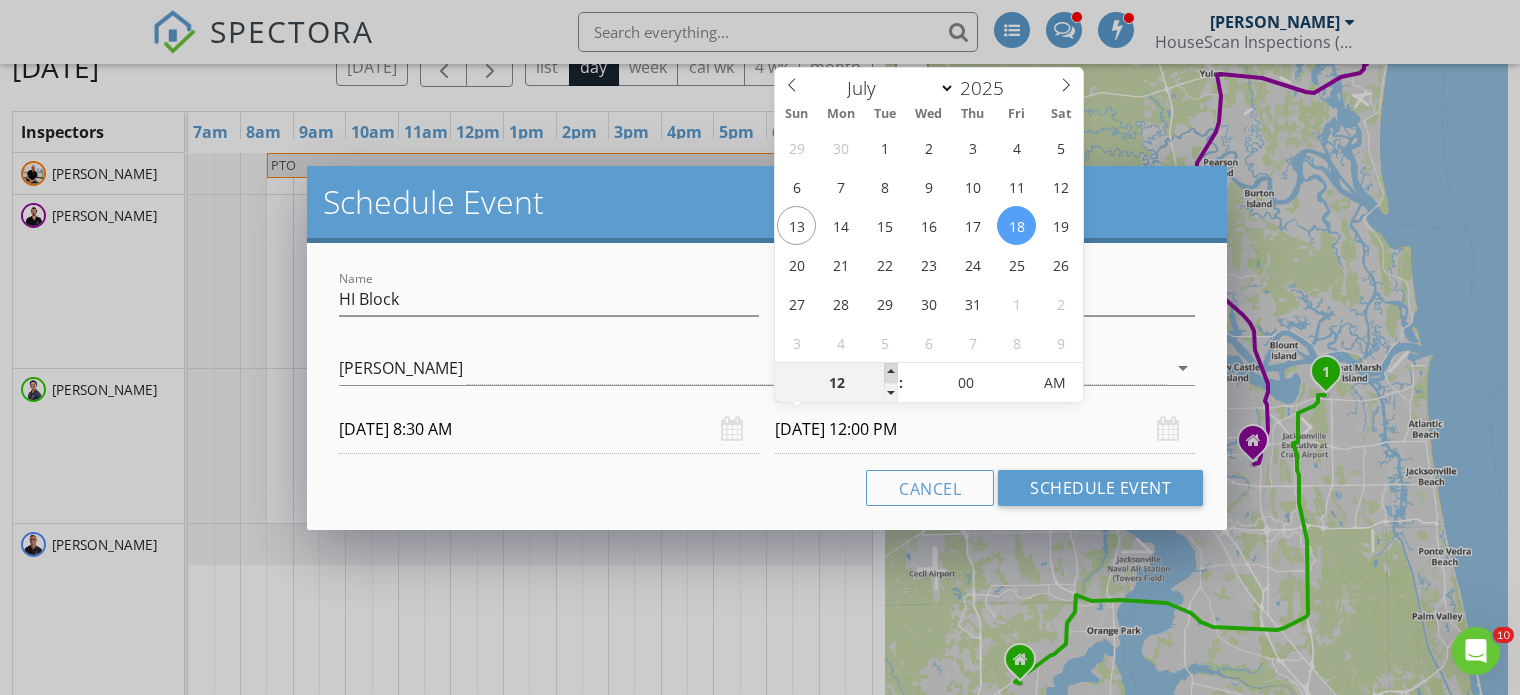 click at bounding box center (891, 373) 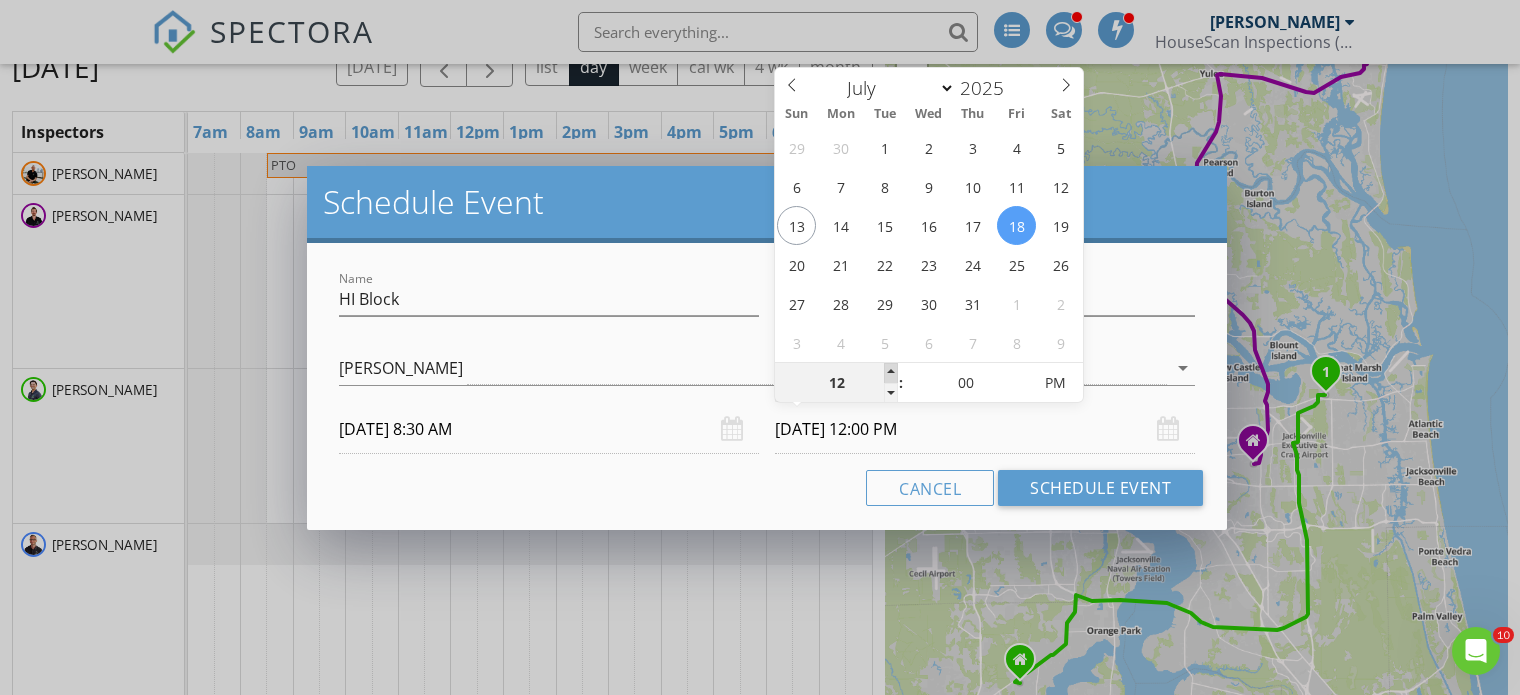 type on "01" 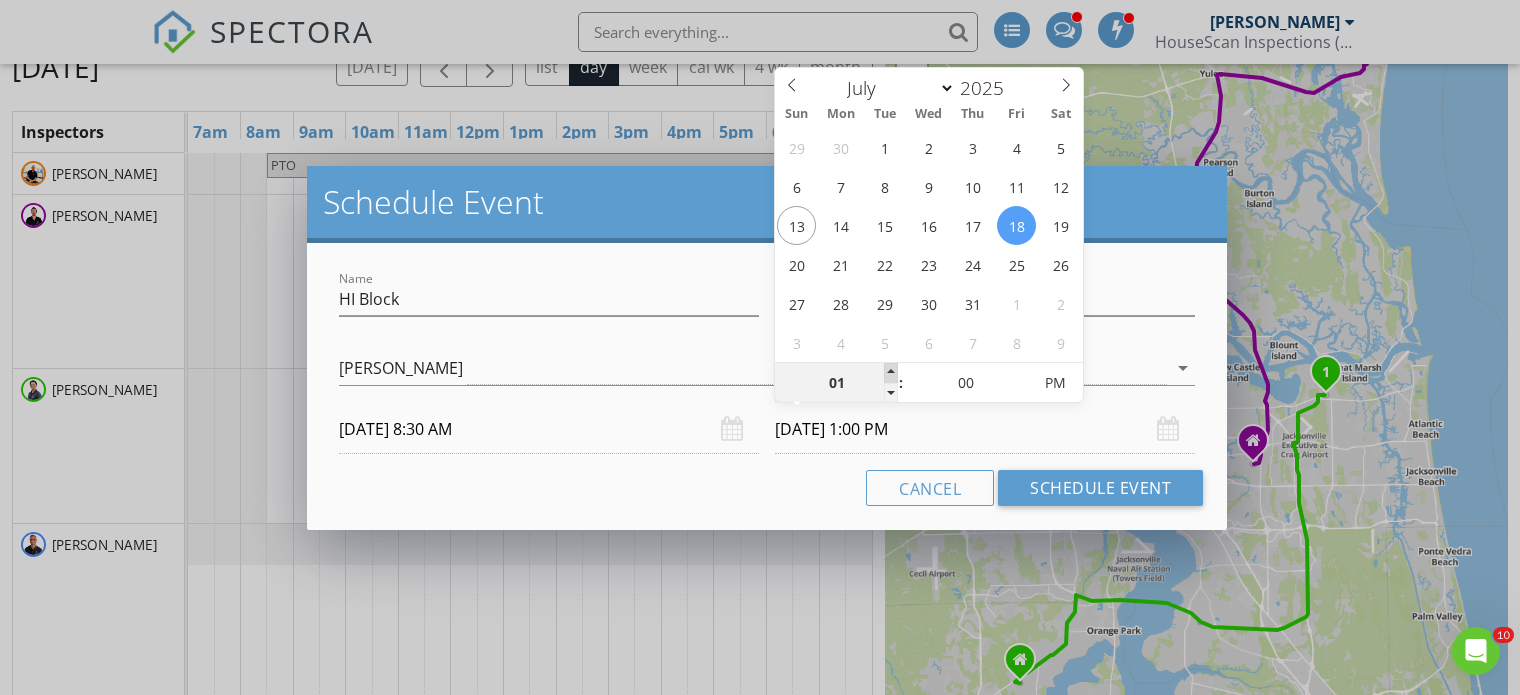 click at bounding box center (891, 373) 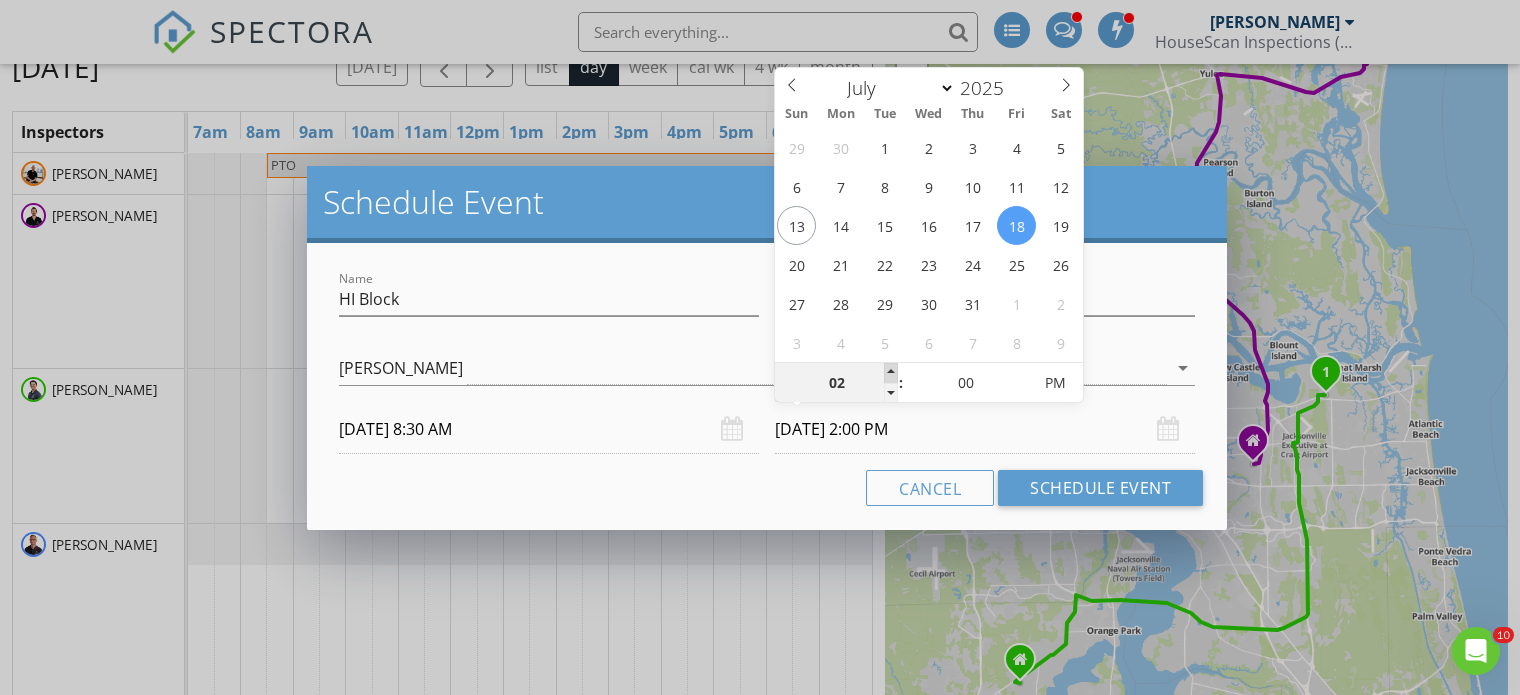 click at bounding box center (891, 373) 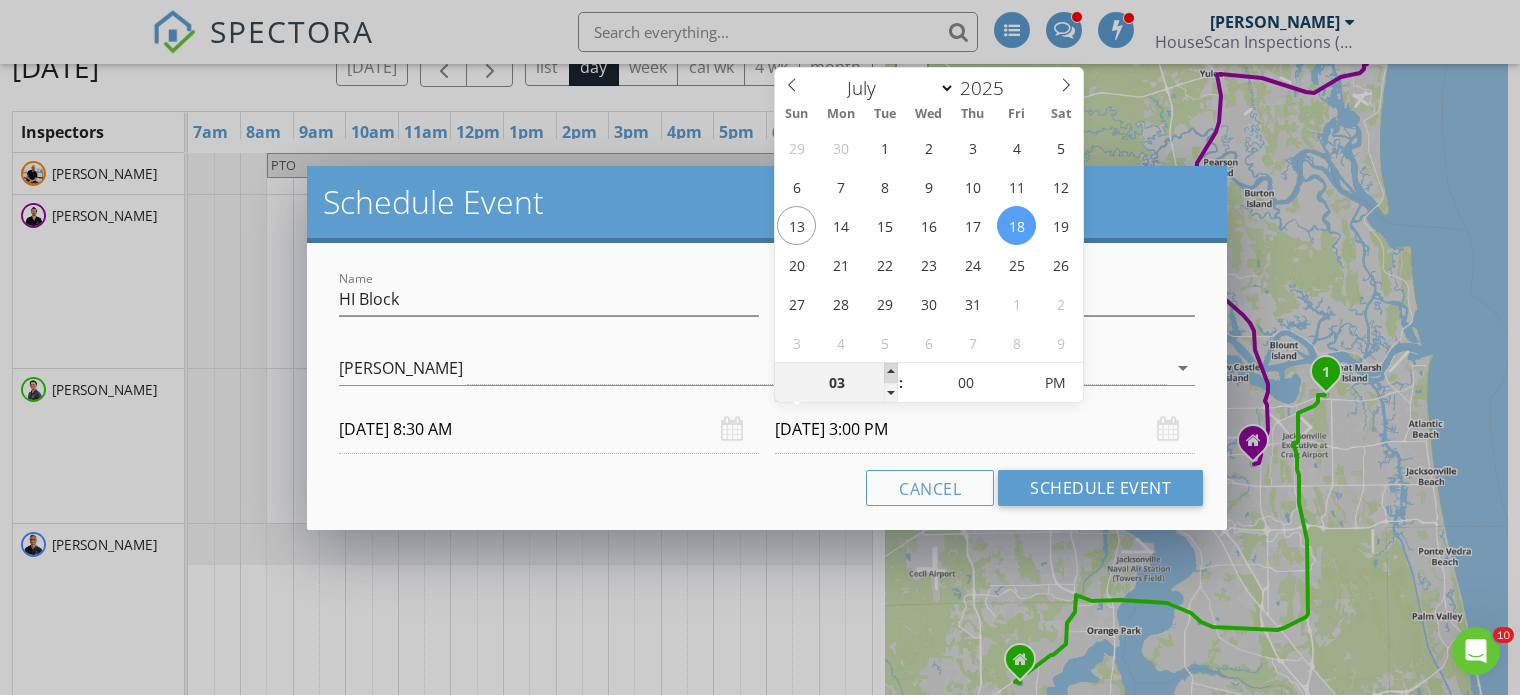click at bounding box center (891, 373) 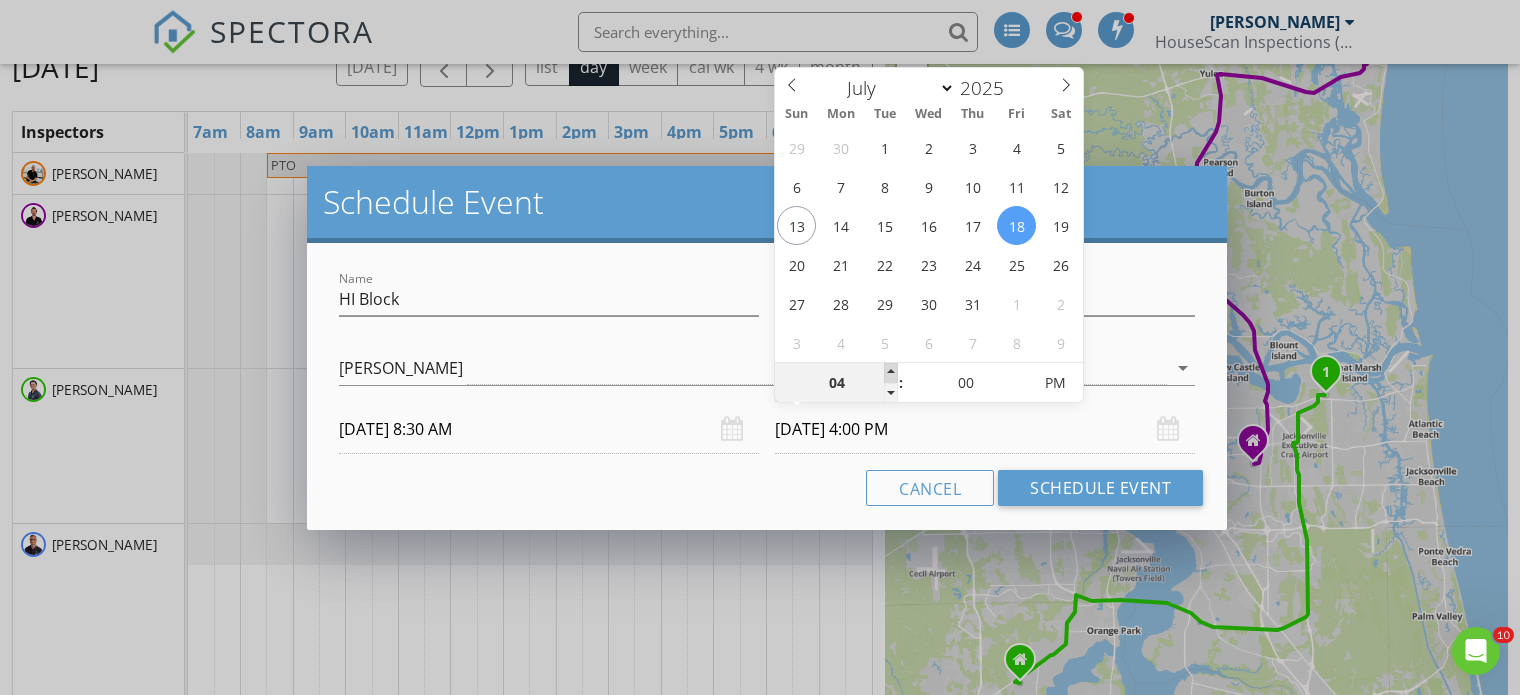 click at bounding box center [891, 373] 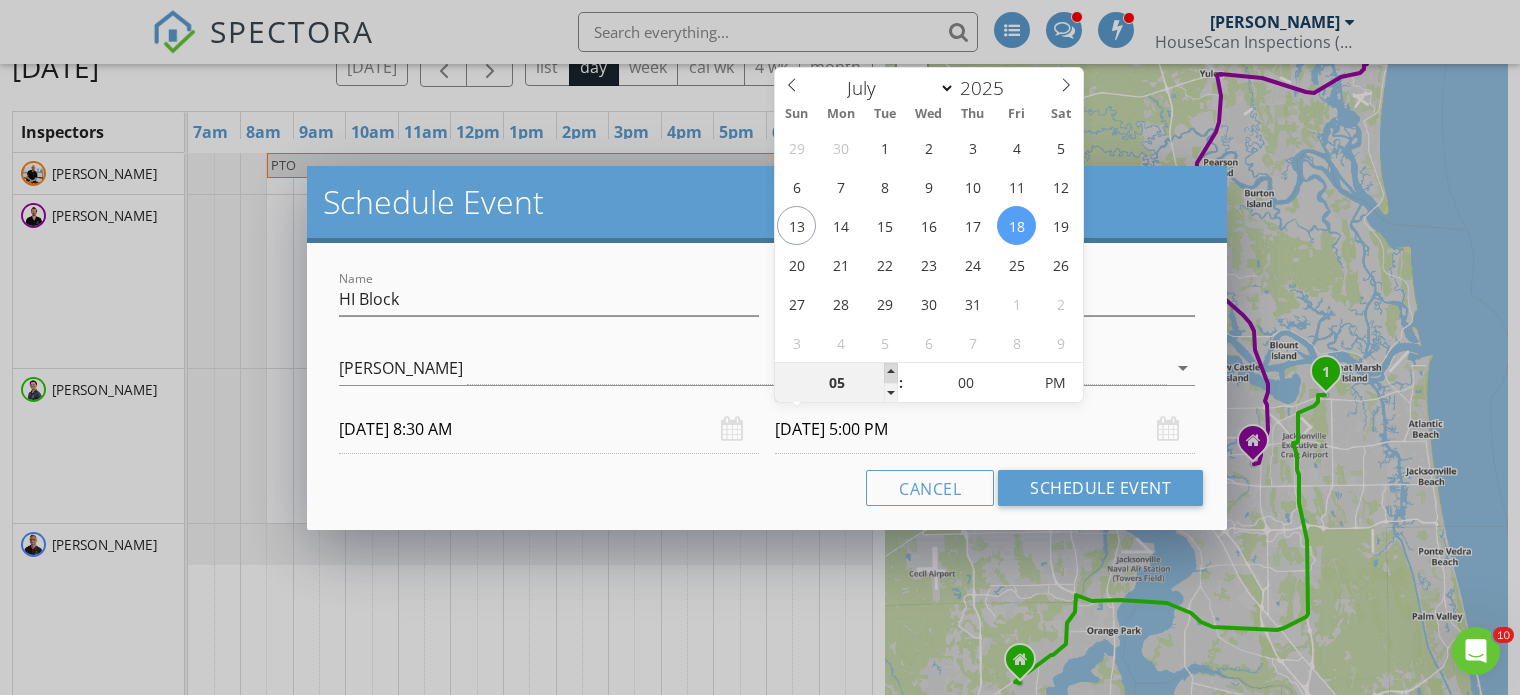 click at bounding box center [891, 373] 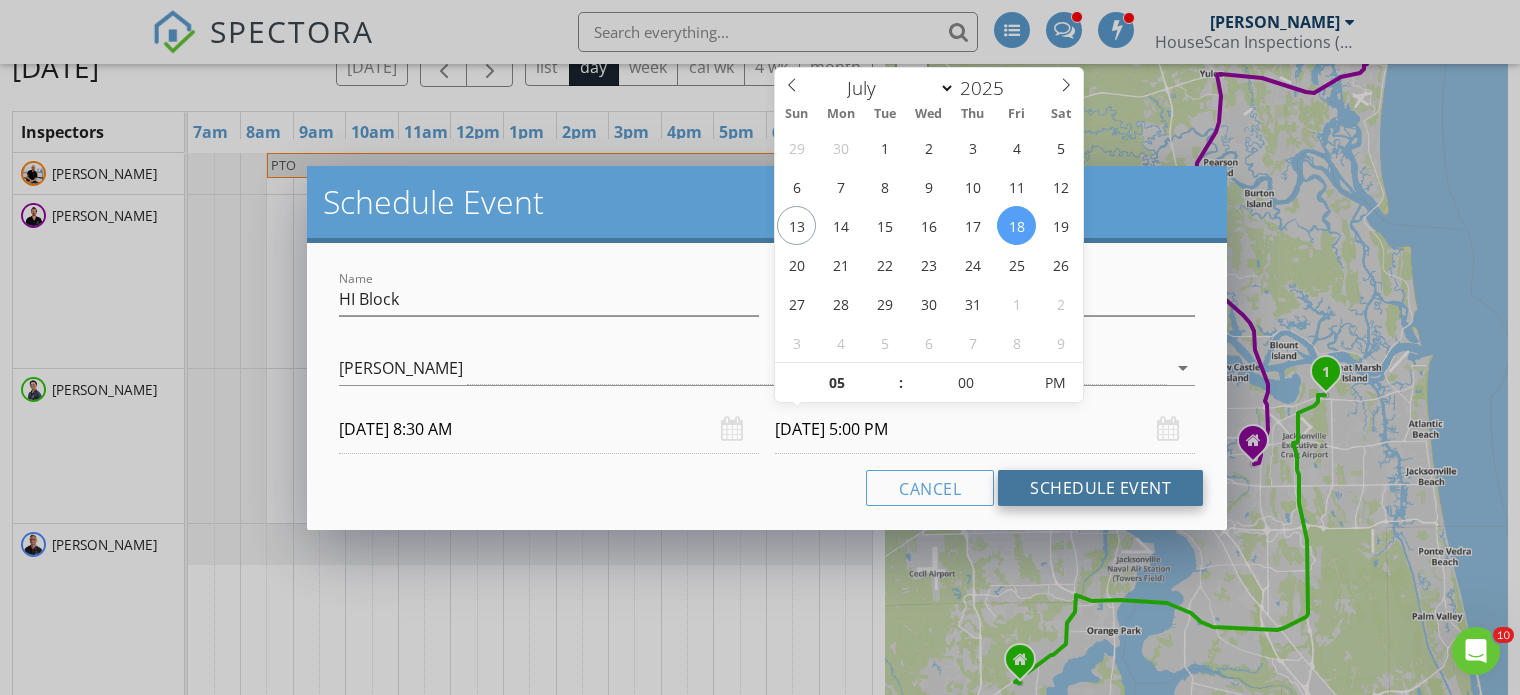 click on "Schedule Event" at bounding box center [1100, 488] 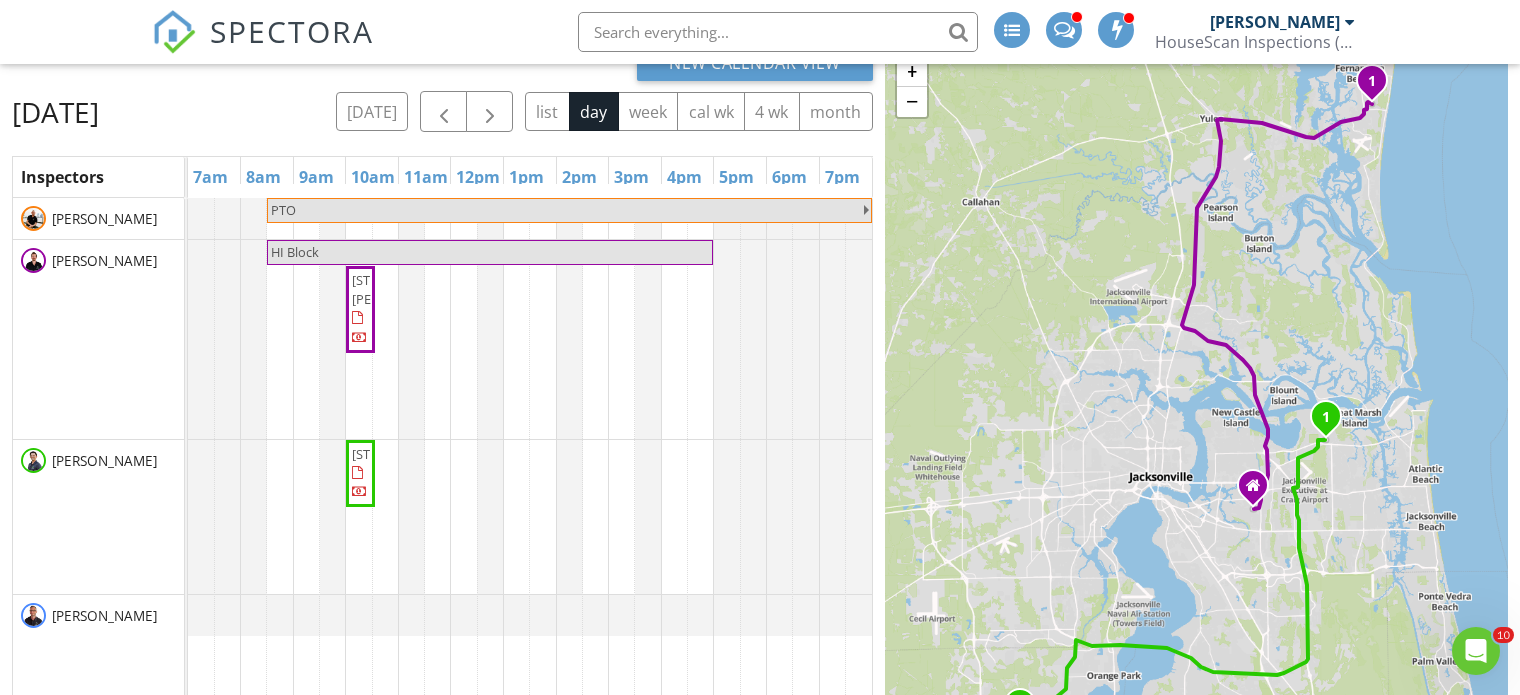 scroll, scrollTop: 8, scrollLeft: 0, axis: vertical 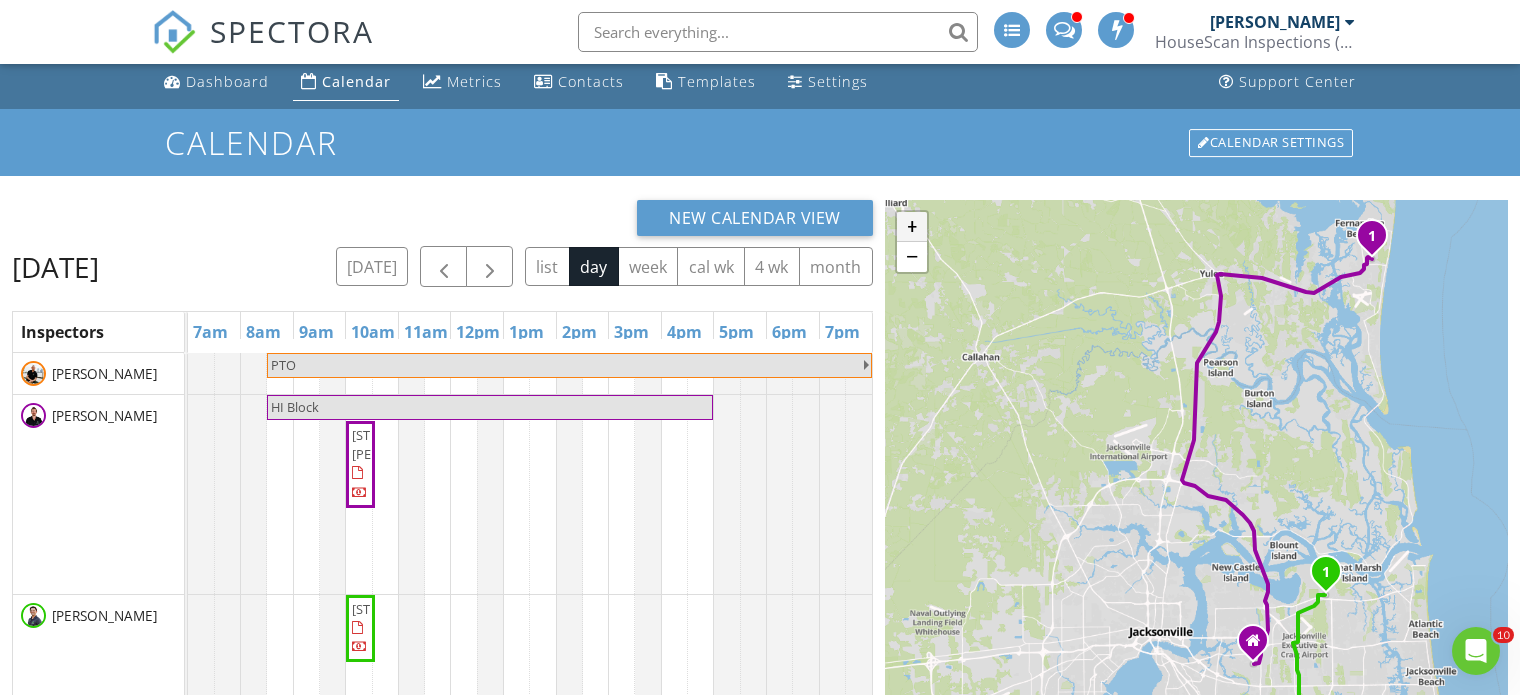 click on "+" at bounding box center [912, 227] 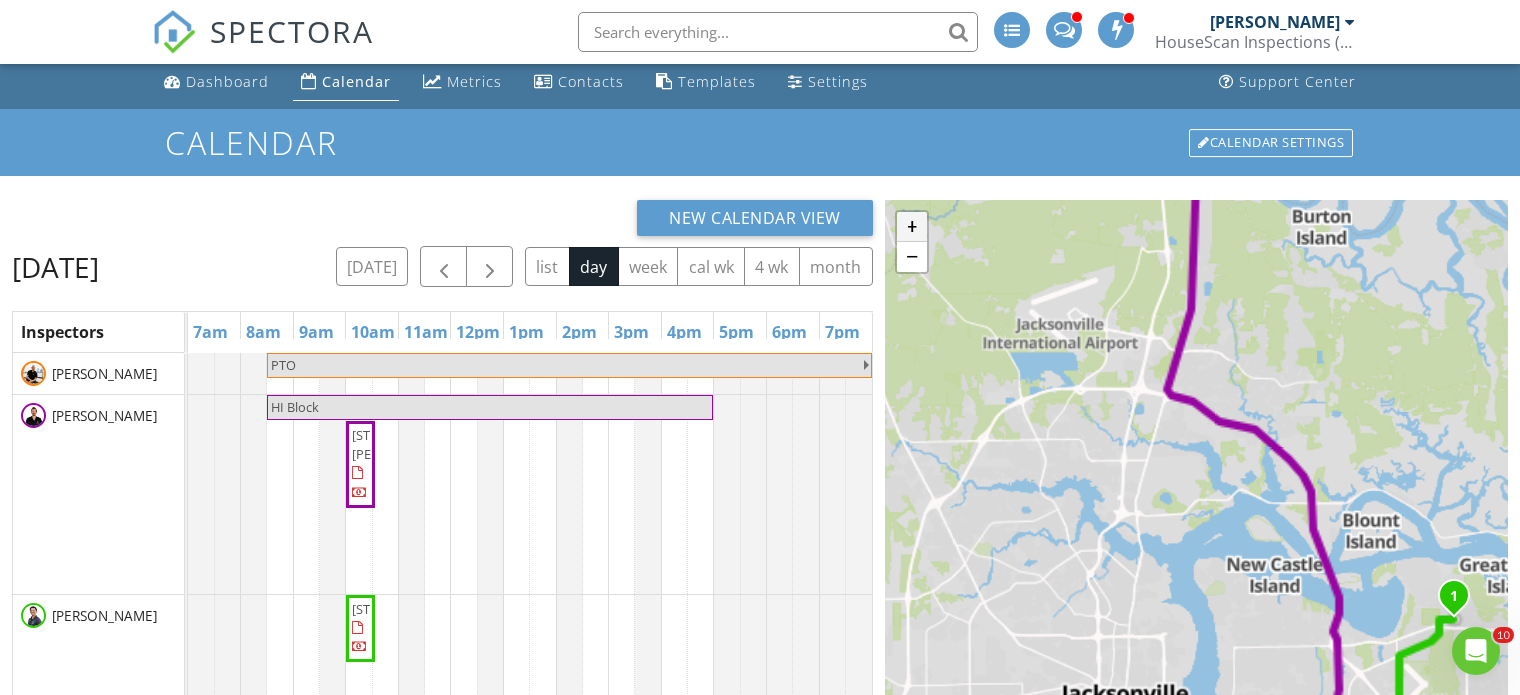 scroll, scrollTop: 208, scrollLeft: 0, axis: vertical 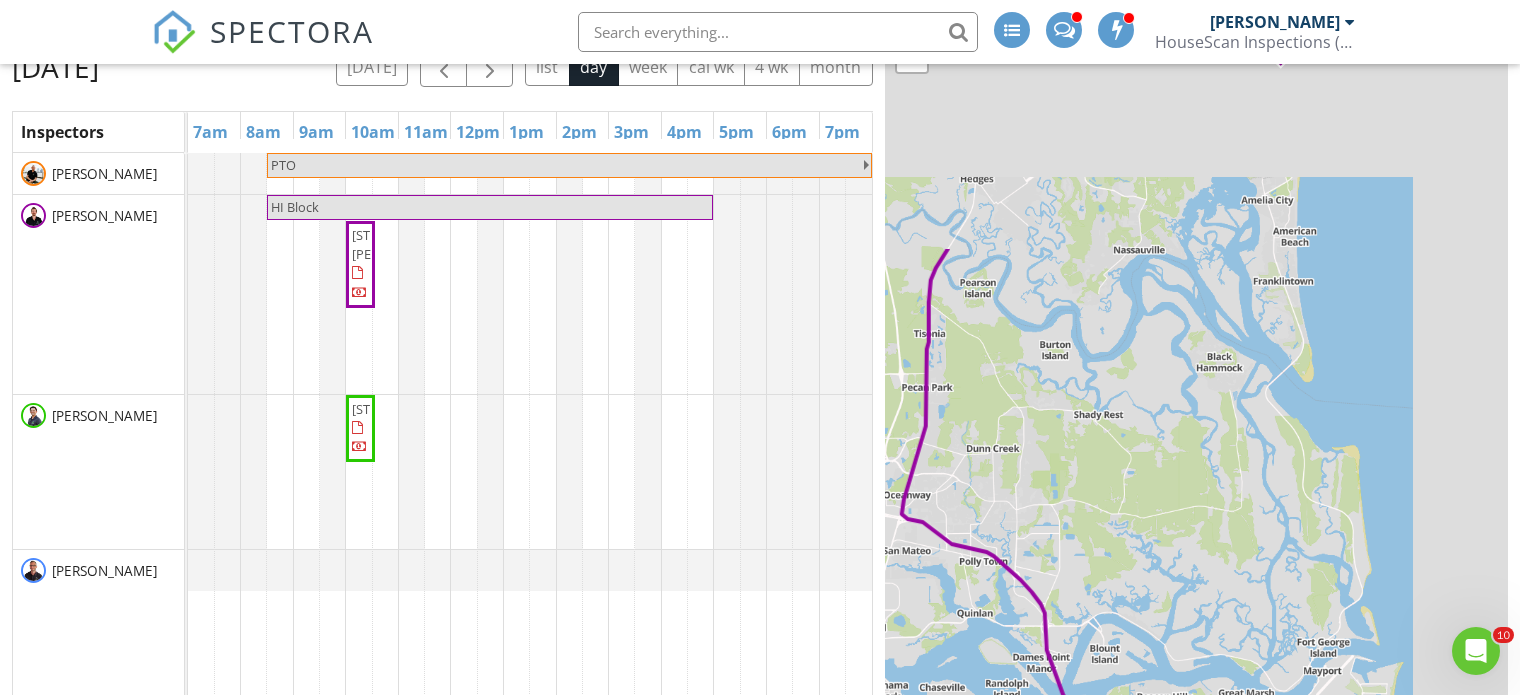 drag, startPoint x: 1418, startPoint y: 154, endPoint x: 1146, endPoint y: 474, distance: 419.98096 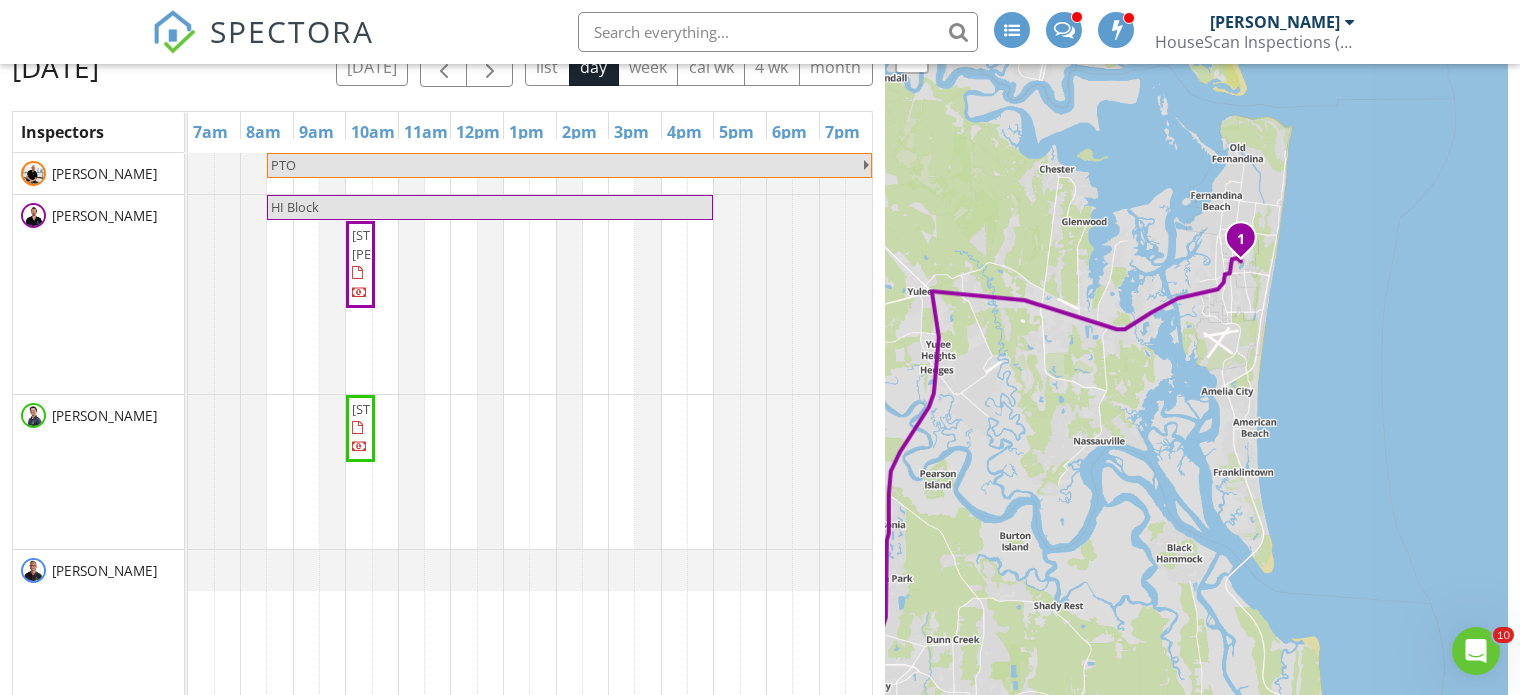 drag, startPoint x: 1171, startPoint y: 311, endPoint x: 1132, endPoint y: 504, distance: 196.90099 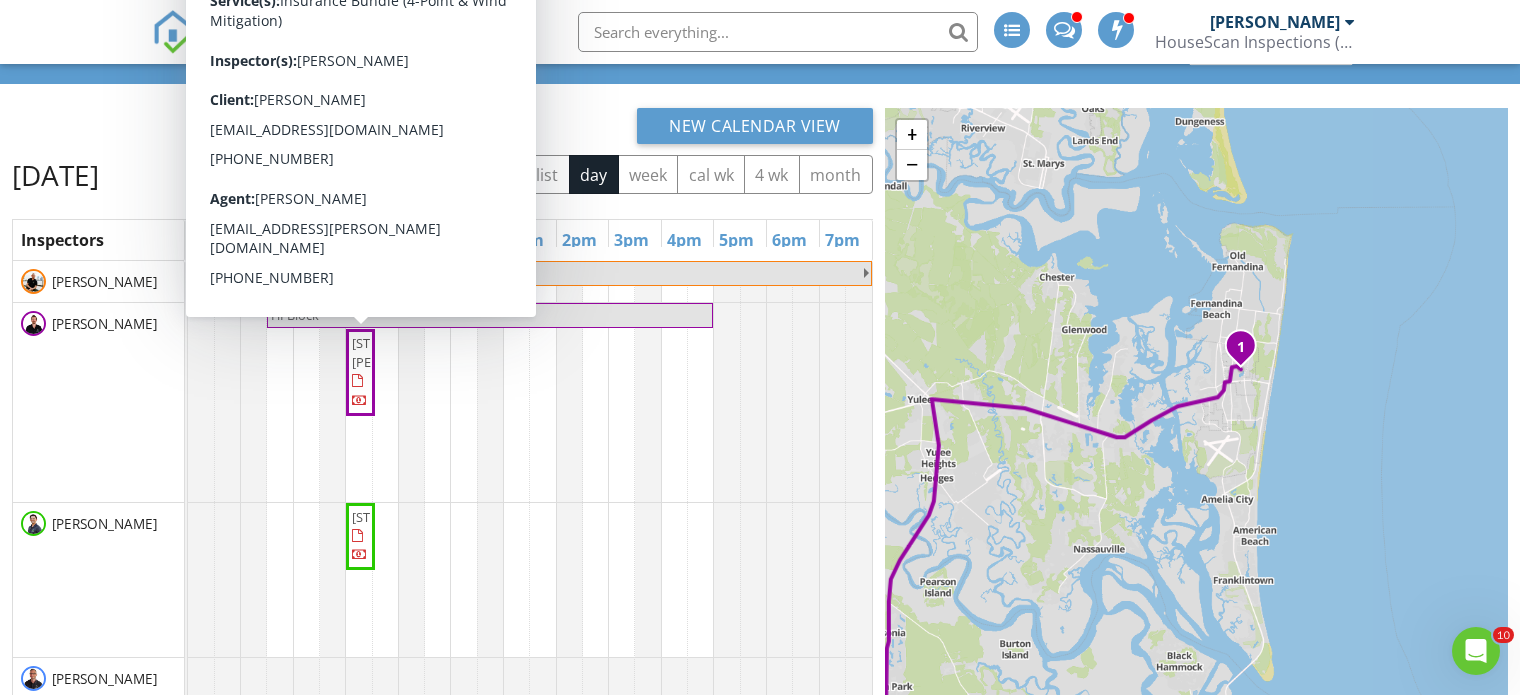 scroll, scrollTop: 100, scrollLeft: 0, axis: vertical 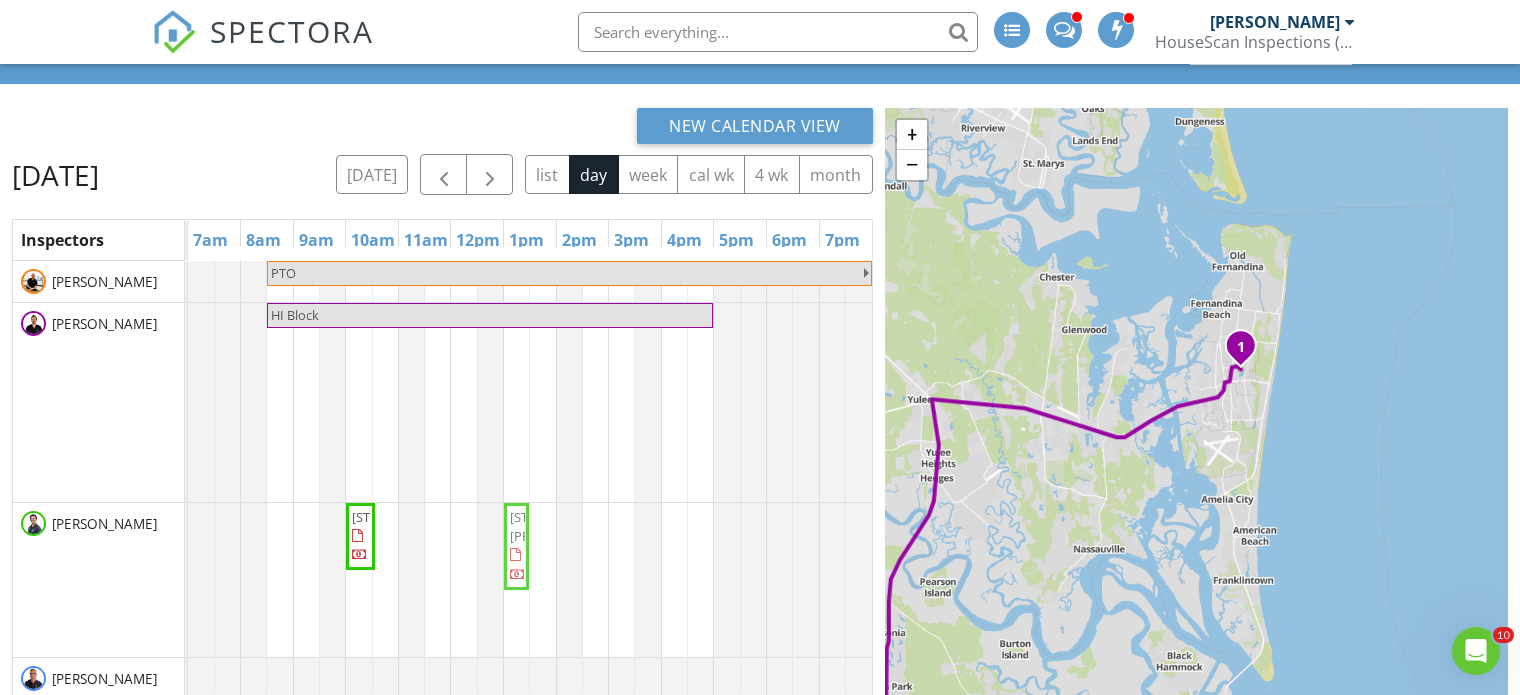 drag, startPoint x: 357, startPoint y: 397, endPoint x: 520, endPoint y: 540, distance: 216.83635 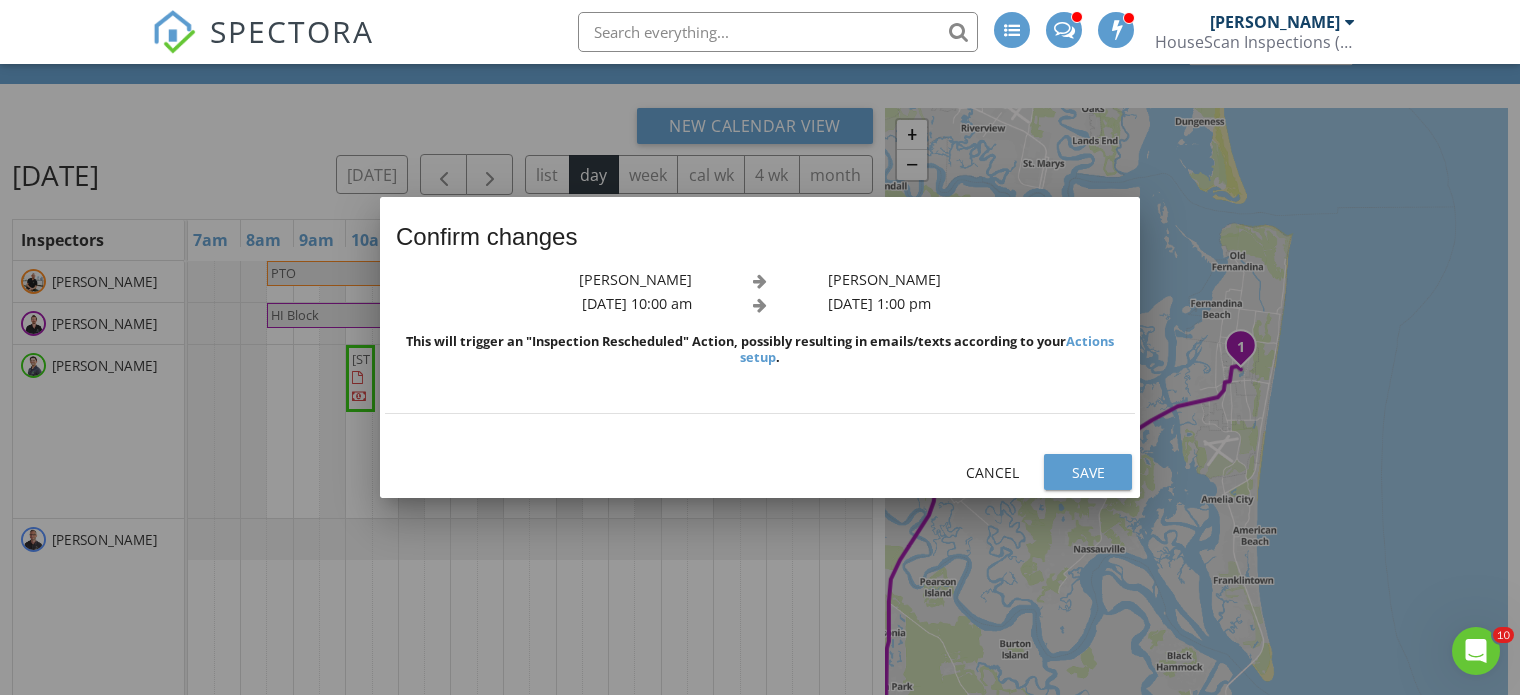 click on "Save" at bounding box center (1088, 472) 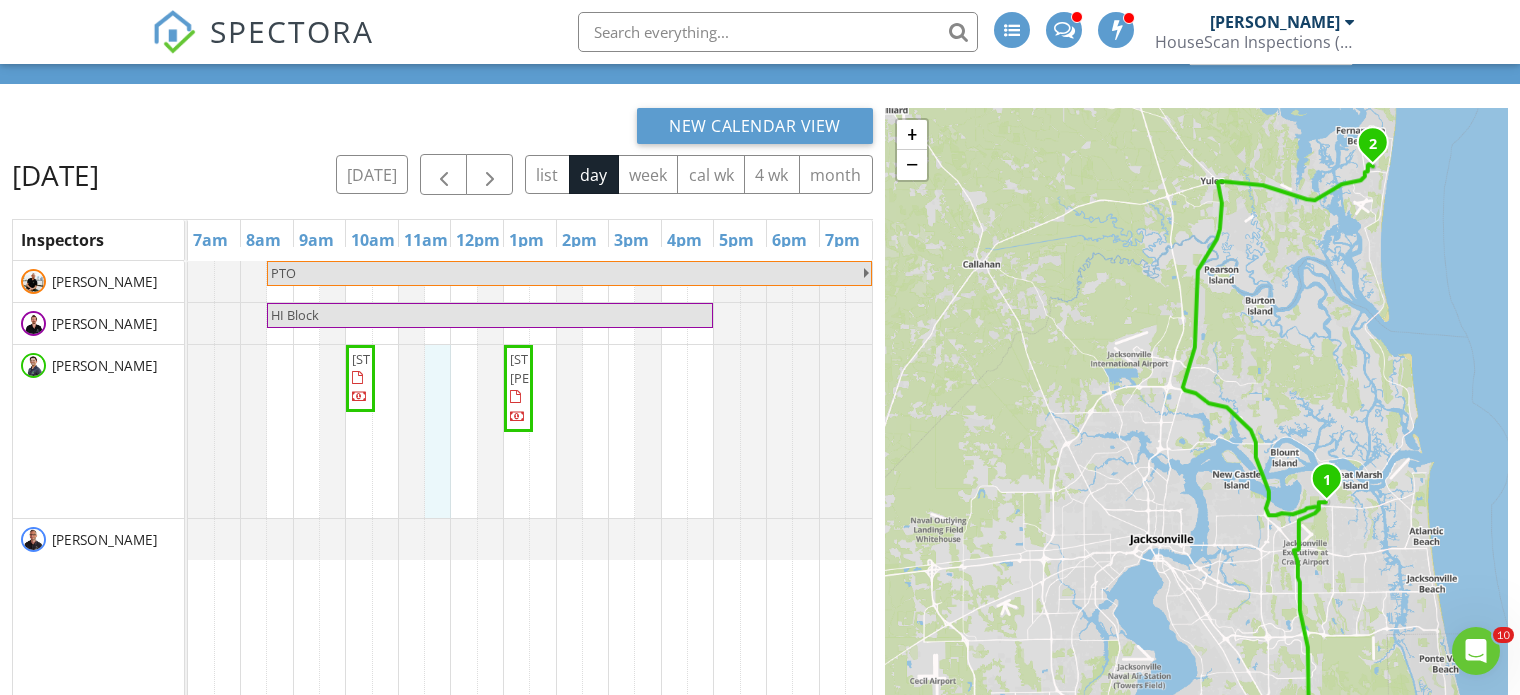 click on "PTO
HI Block
12118 Balfour Ct, Jacksonville 32225
1704 McArthur St, Fernandina Beach 32034" at bounding box center (530, 555) 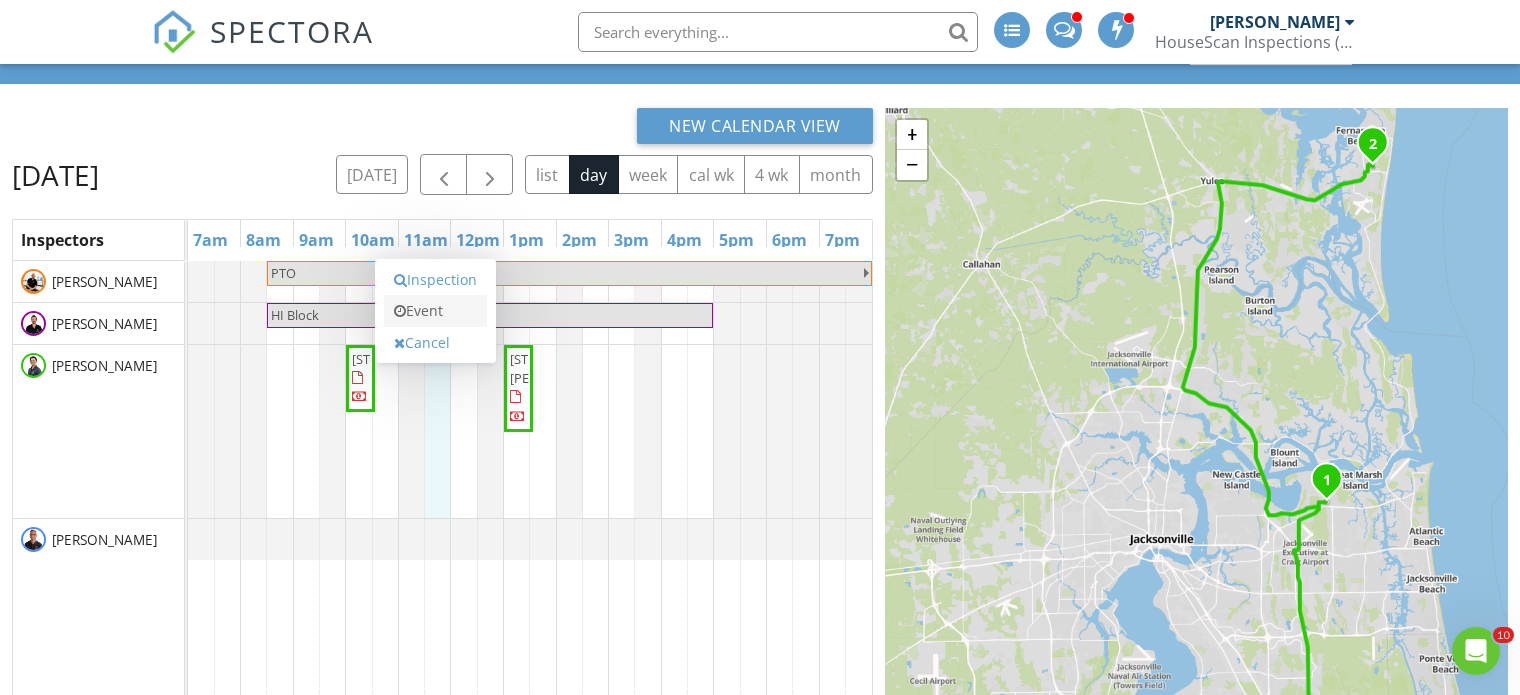 click on "Event" at bounding box center (435, 311) 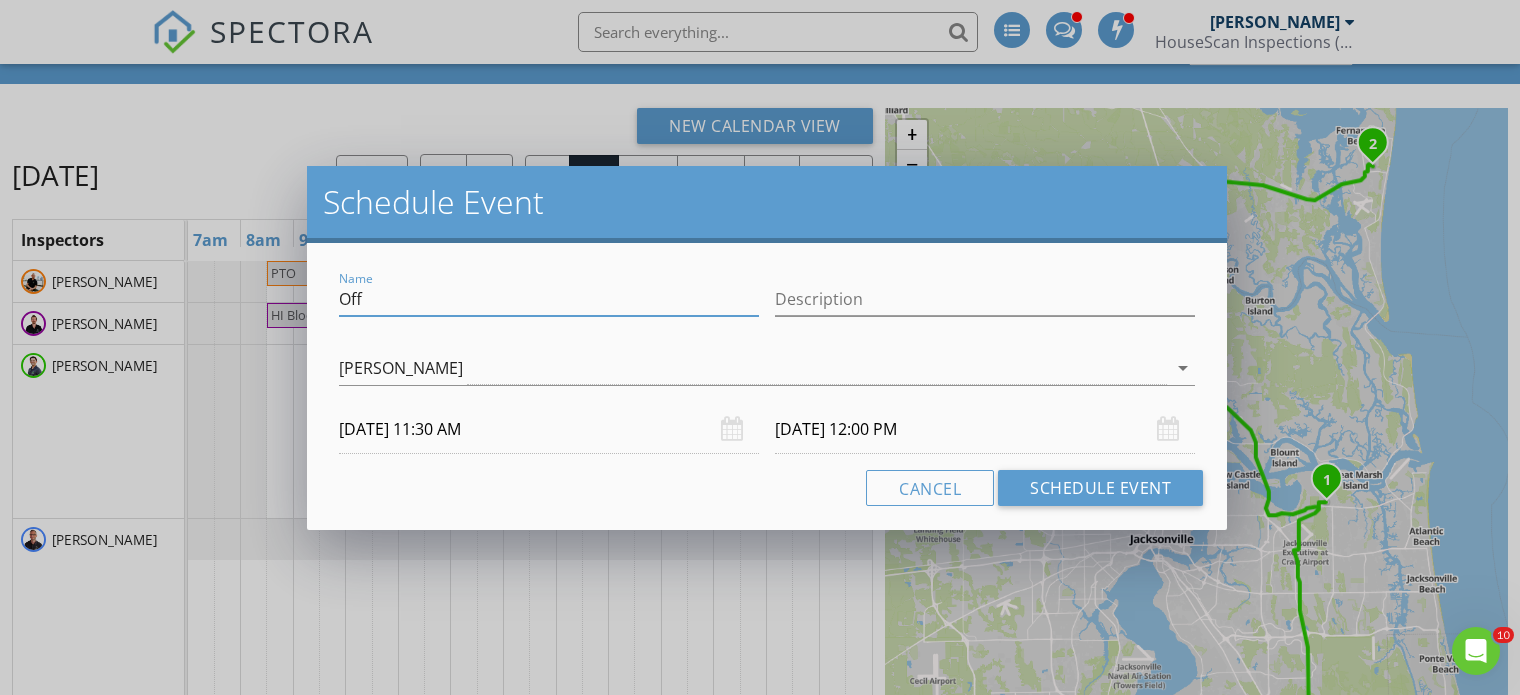drag, startPoint x: 405, startPoint y: 296, endPoint x: 313, endPoint y: 312, distance: 93.38094 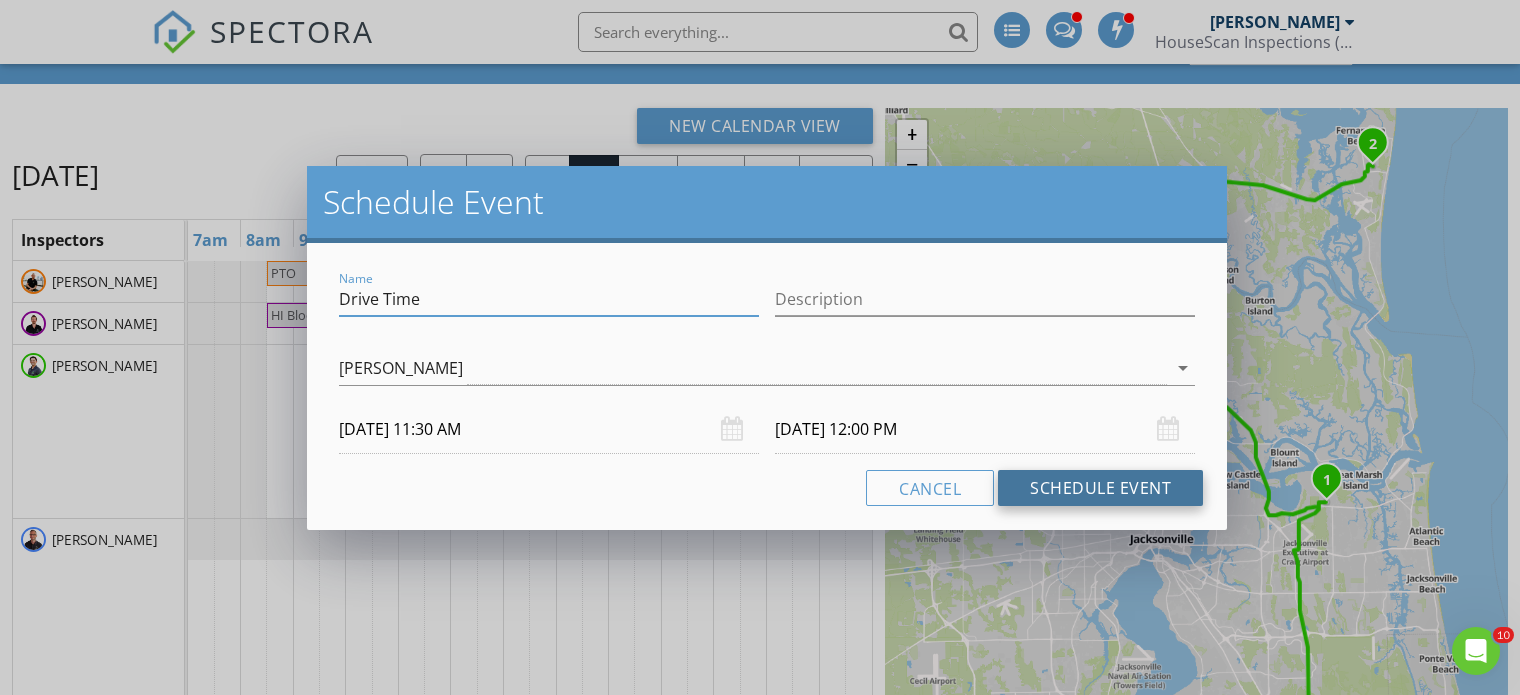 type on "Drive Time" 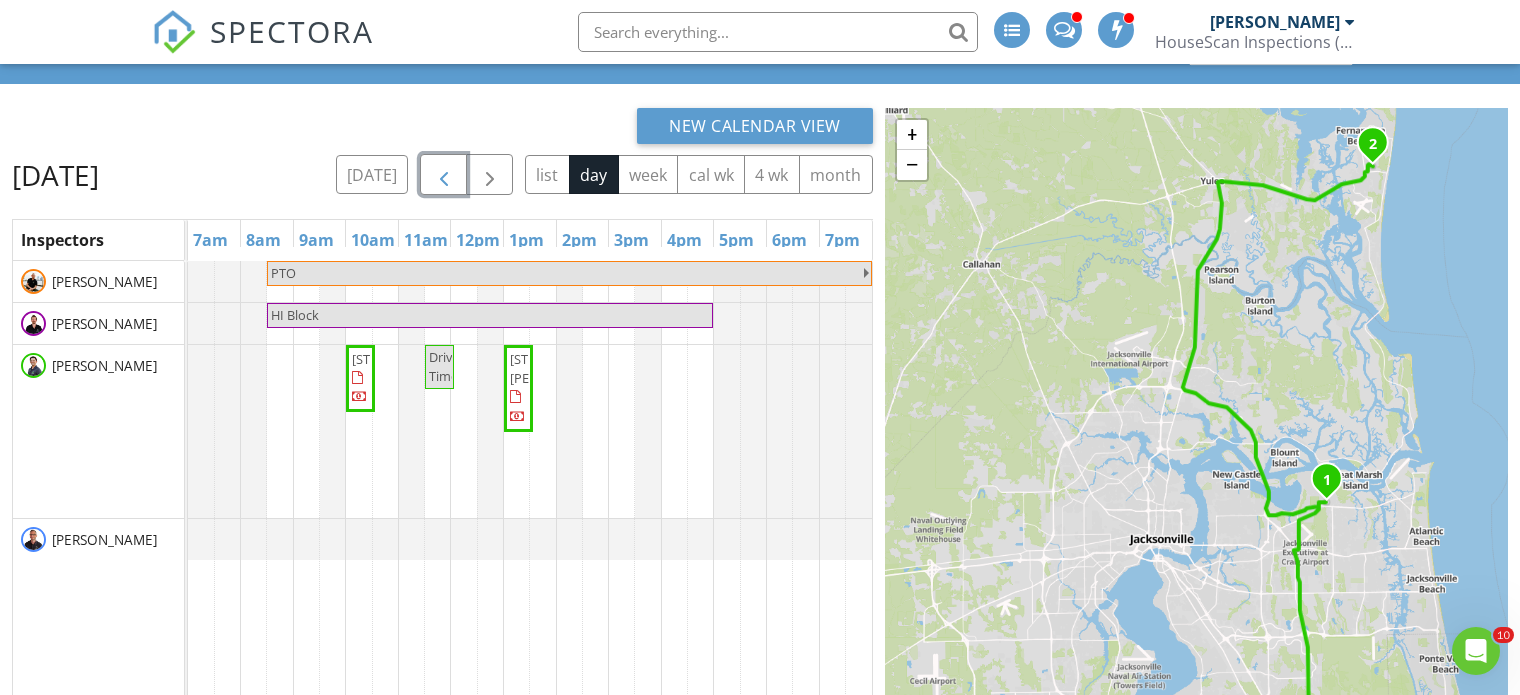 click at bounding box center (444, 175) 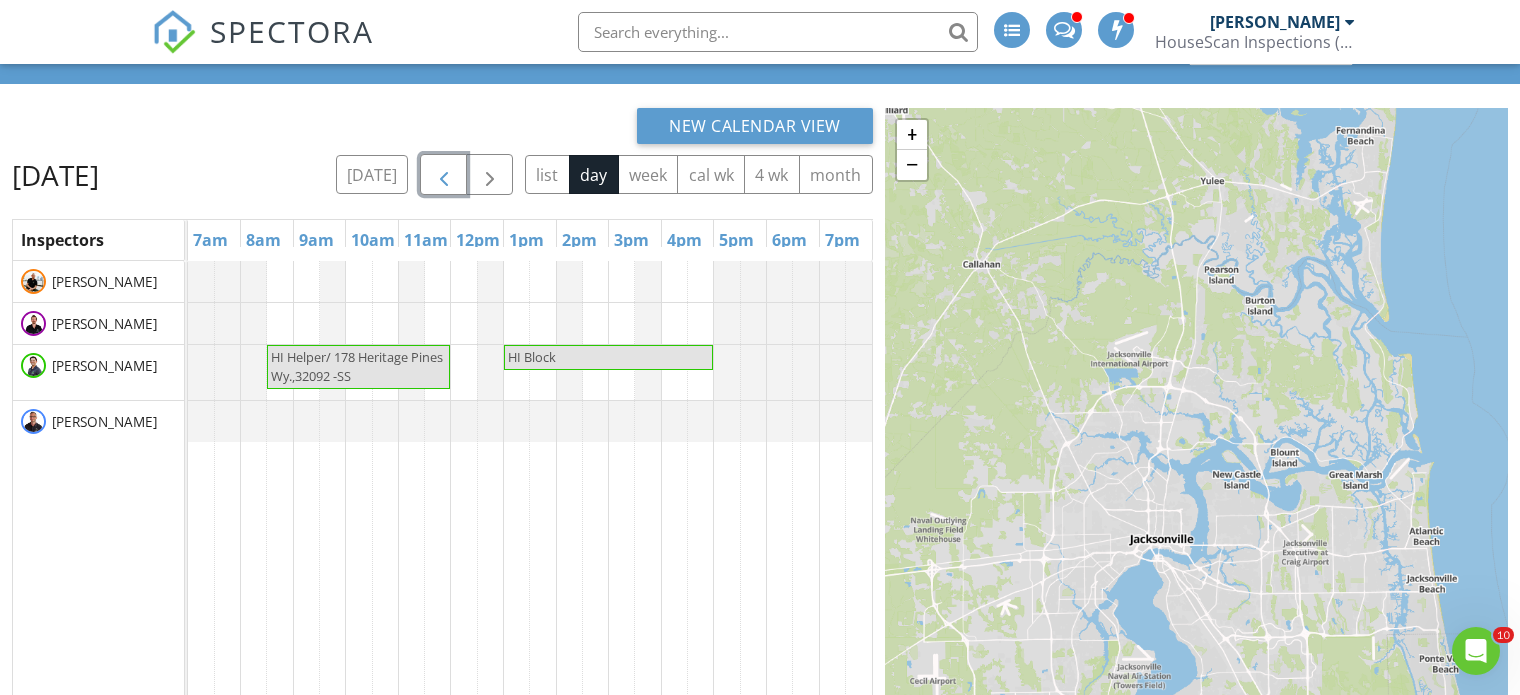 click at bounding box center (444, 175) 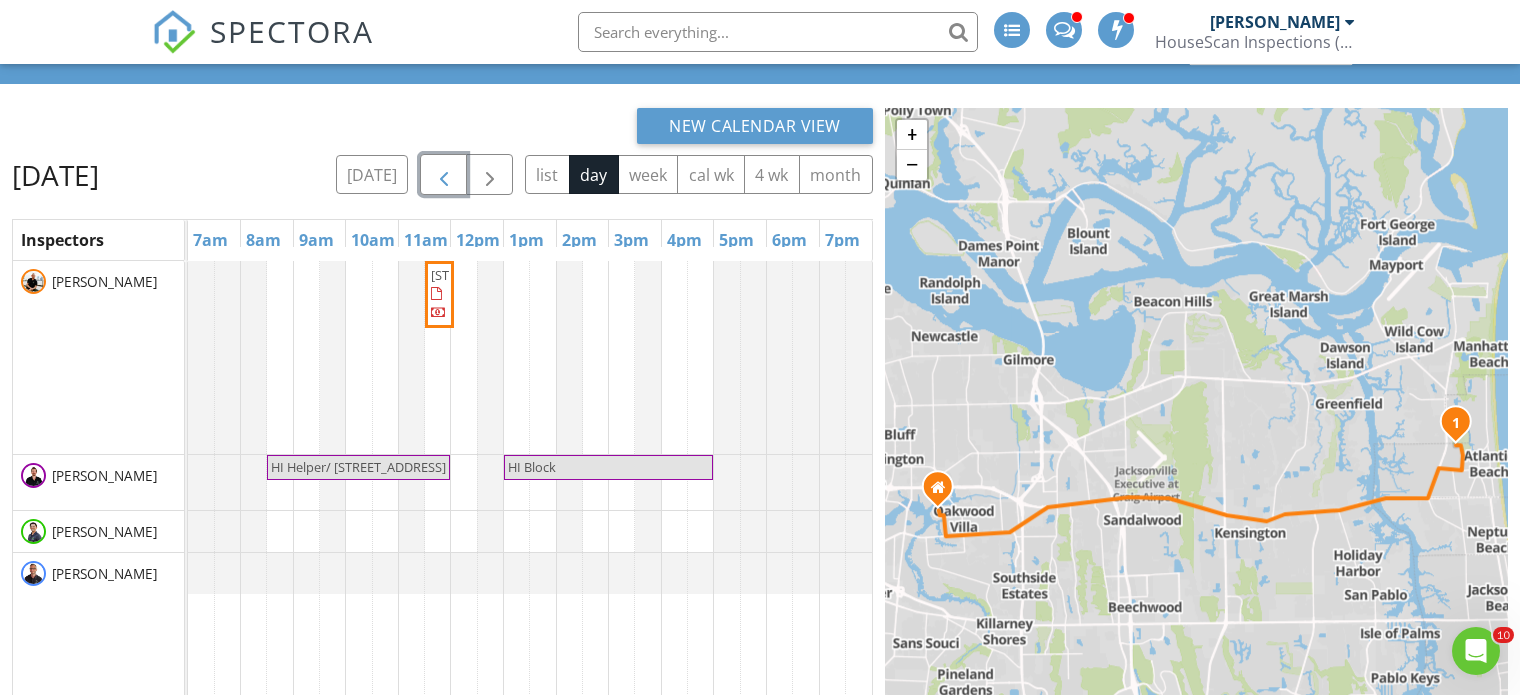 click at bounding box center (444, 175) 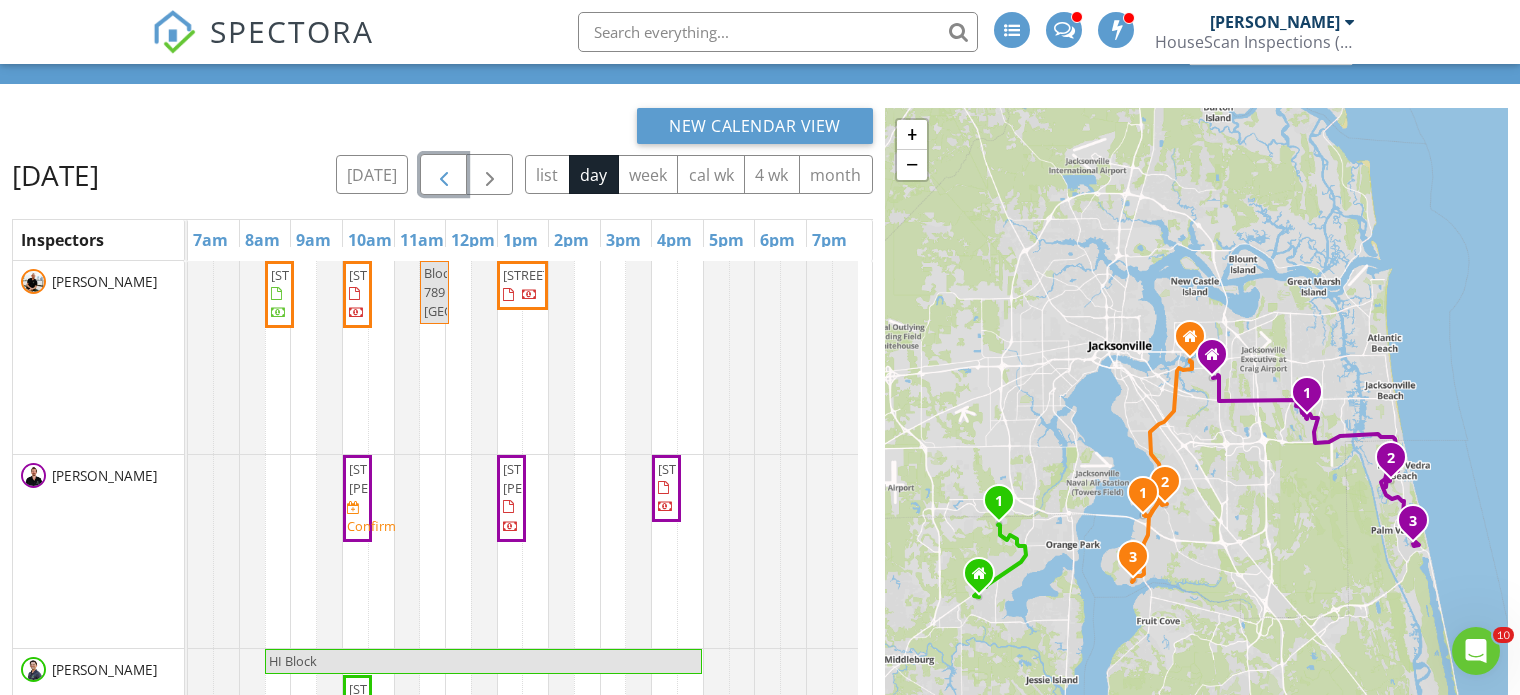 click at bounding box center [444, 175] 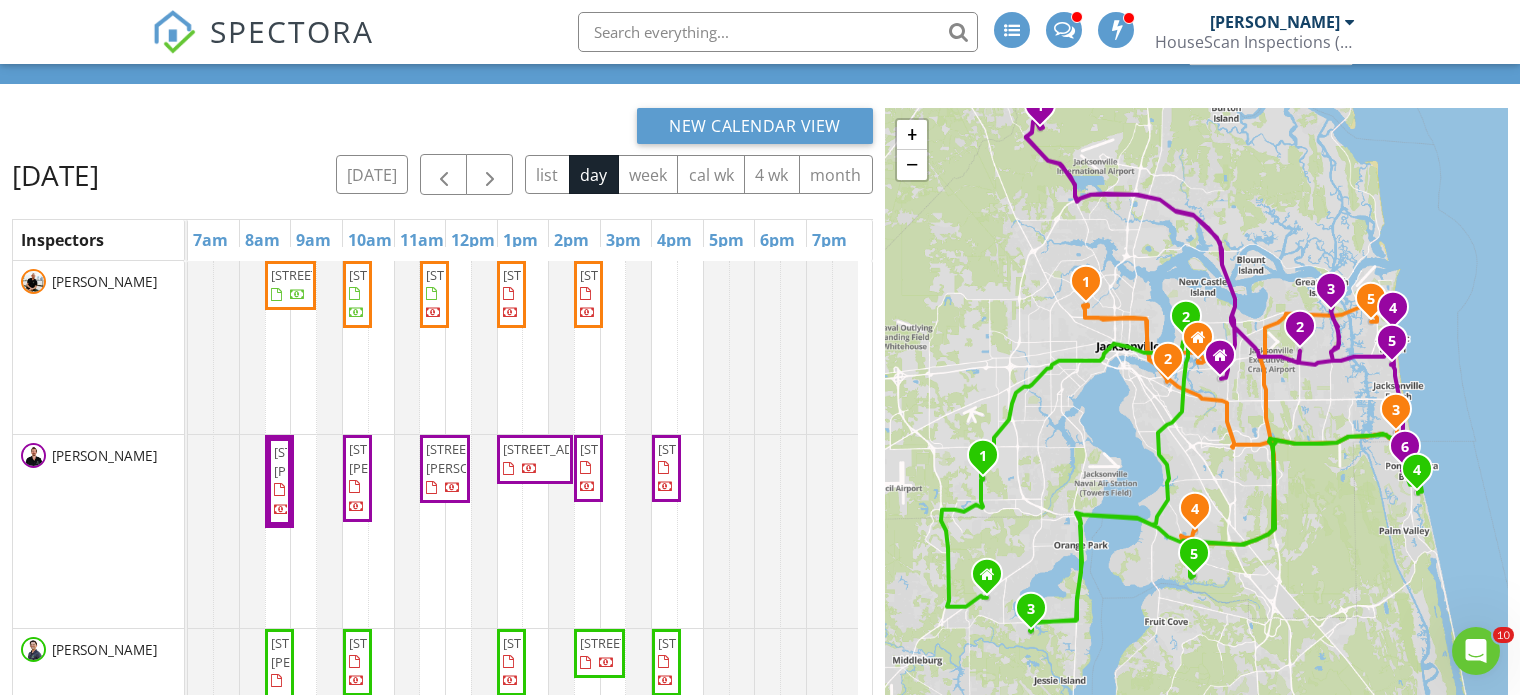 drag, startPoint x: 1321, startPoint y: 321, endPoint x: 1323, endPoint y: 216, distance: 105.01904 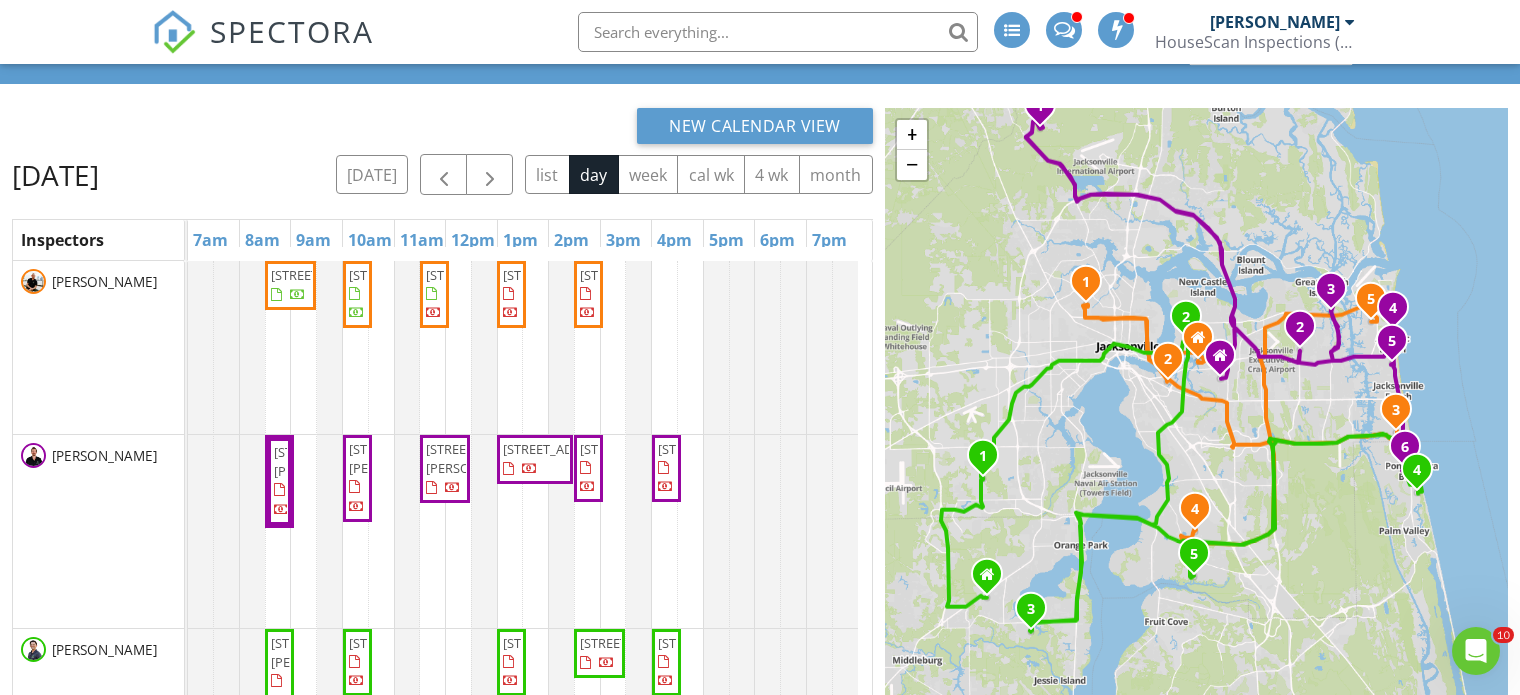 scroll, scrollTop: 28, scrollLeft: 0, axis: vertical 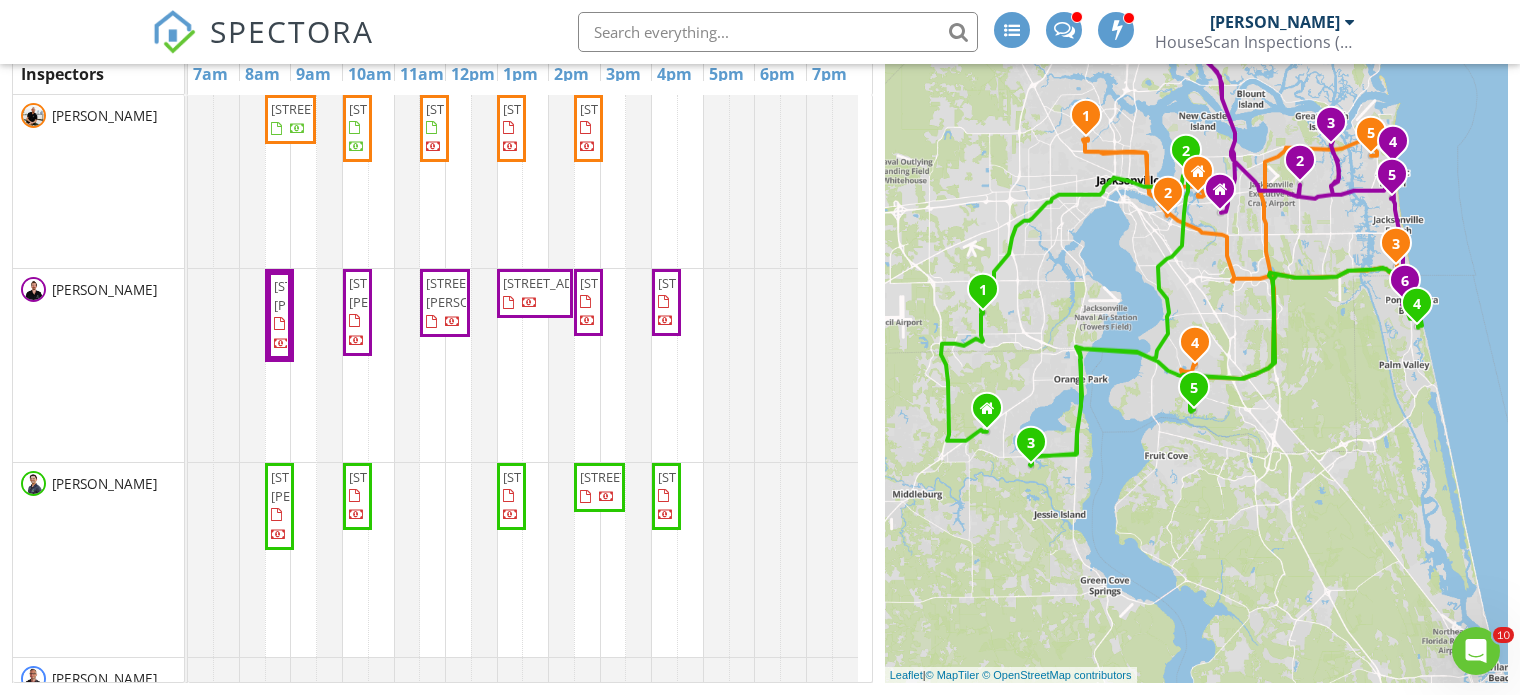 click at bounding box center (778, 32) 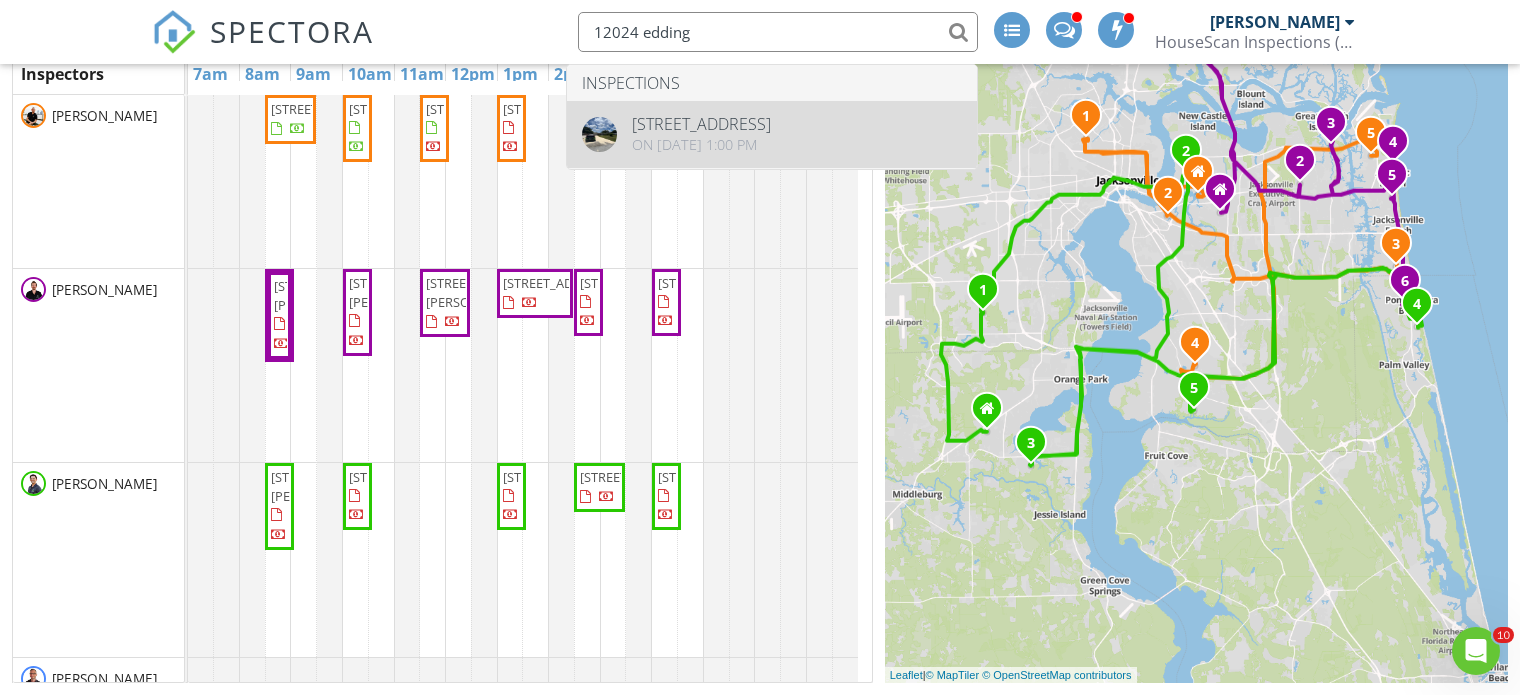 type on "12024 edding" 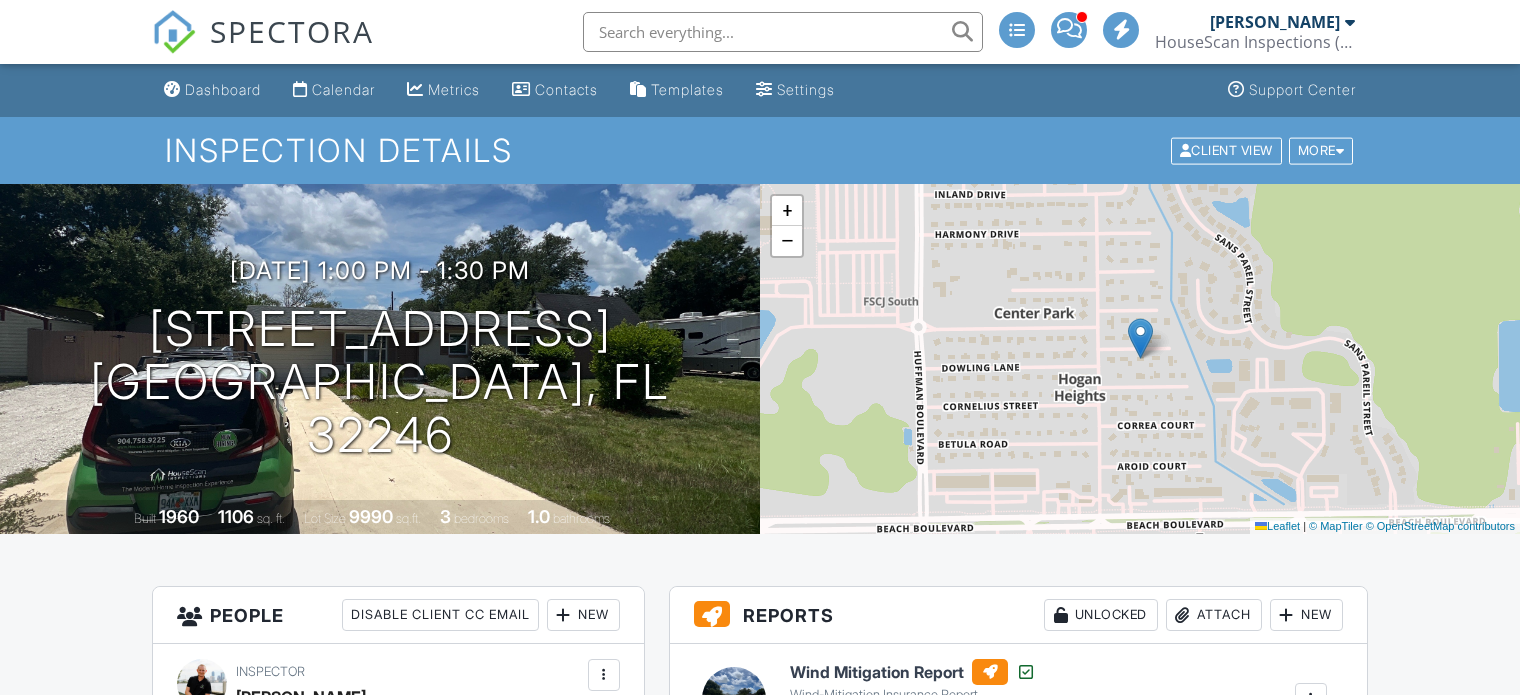 scroll, scrollTop: 60, scrollLeft: 0, axis: vertical 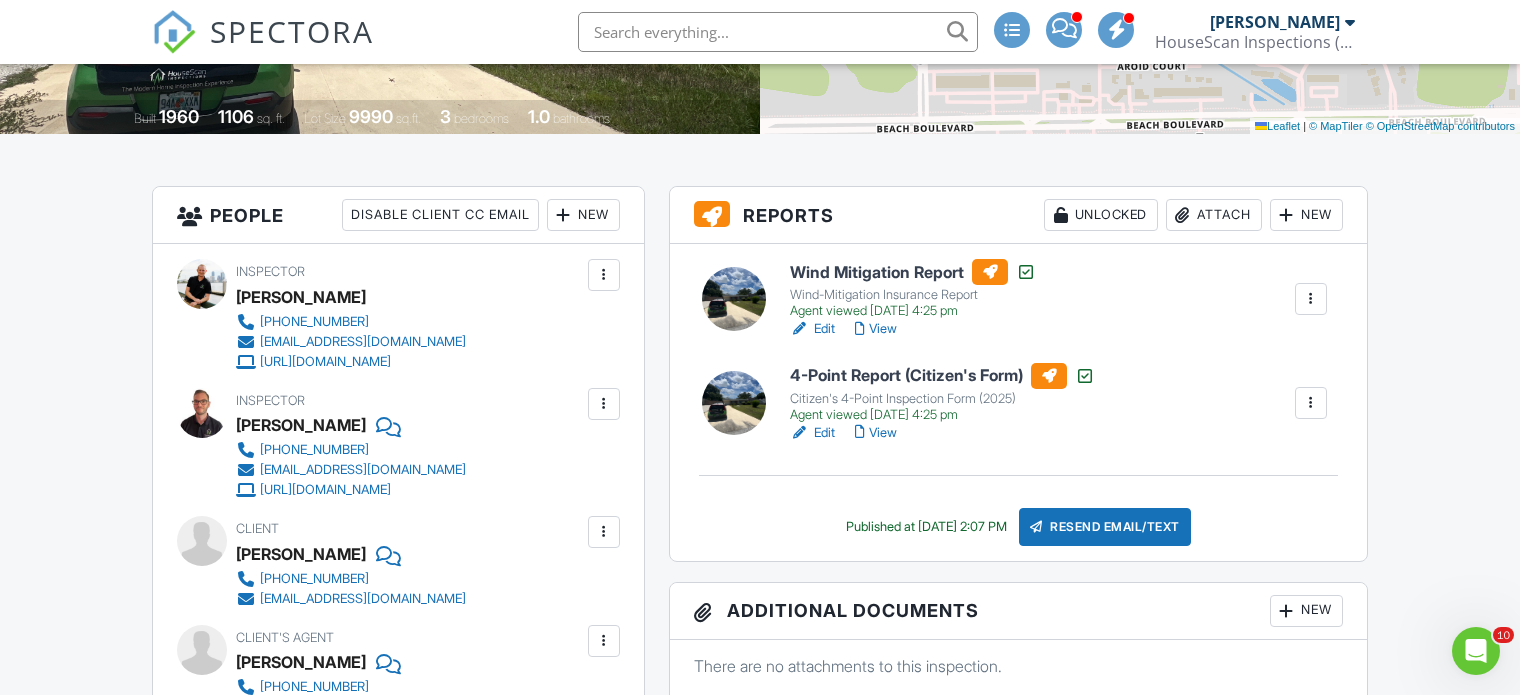 click on "View" at bounding box center (876, 433) 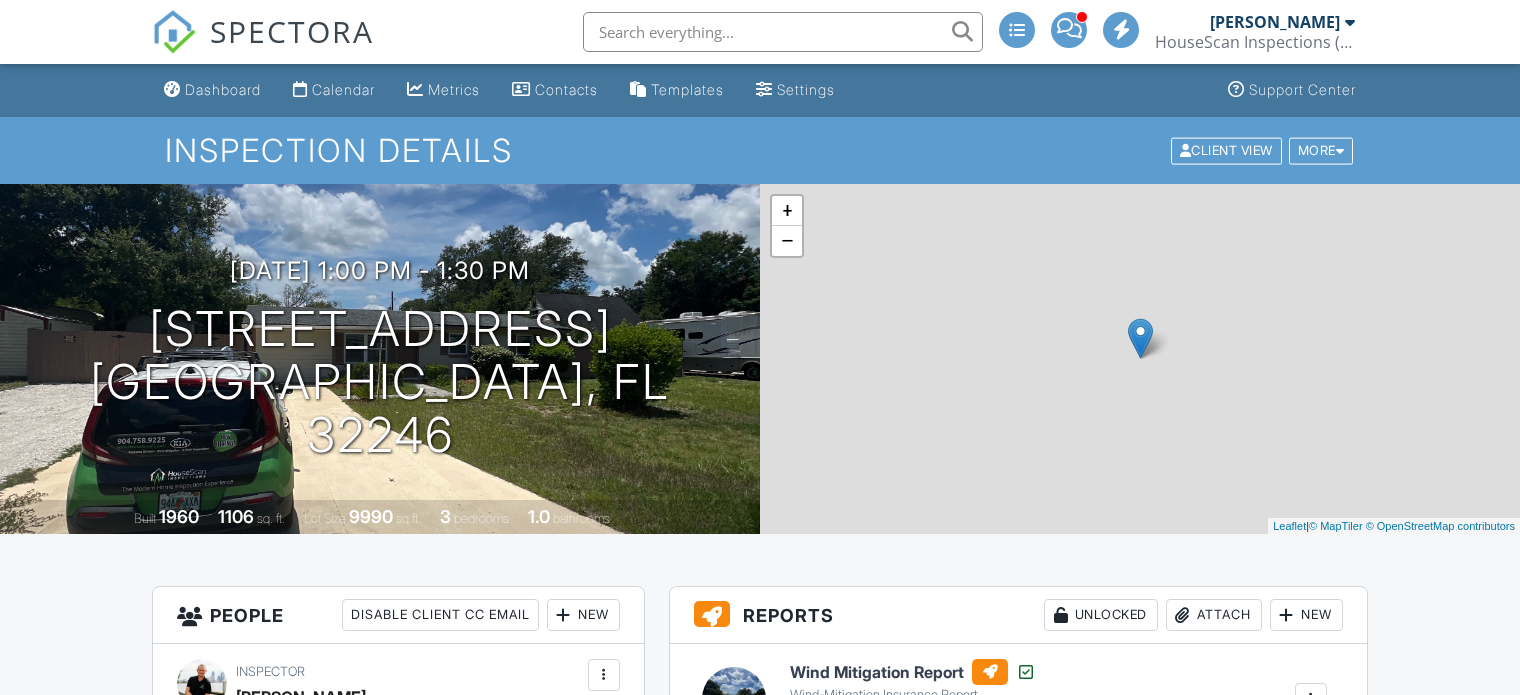 scroll, scrollTop: 0, scrollLeft: 0, axis: both 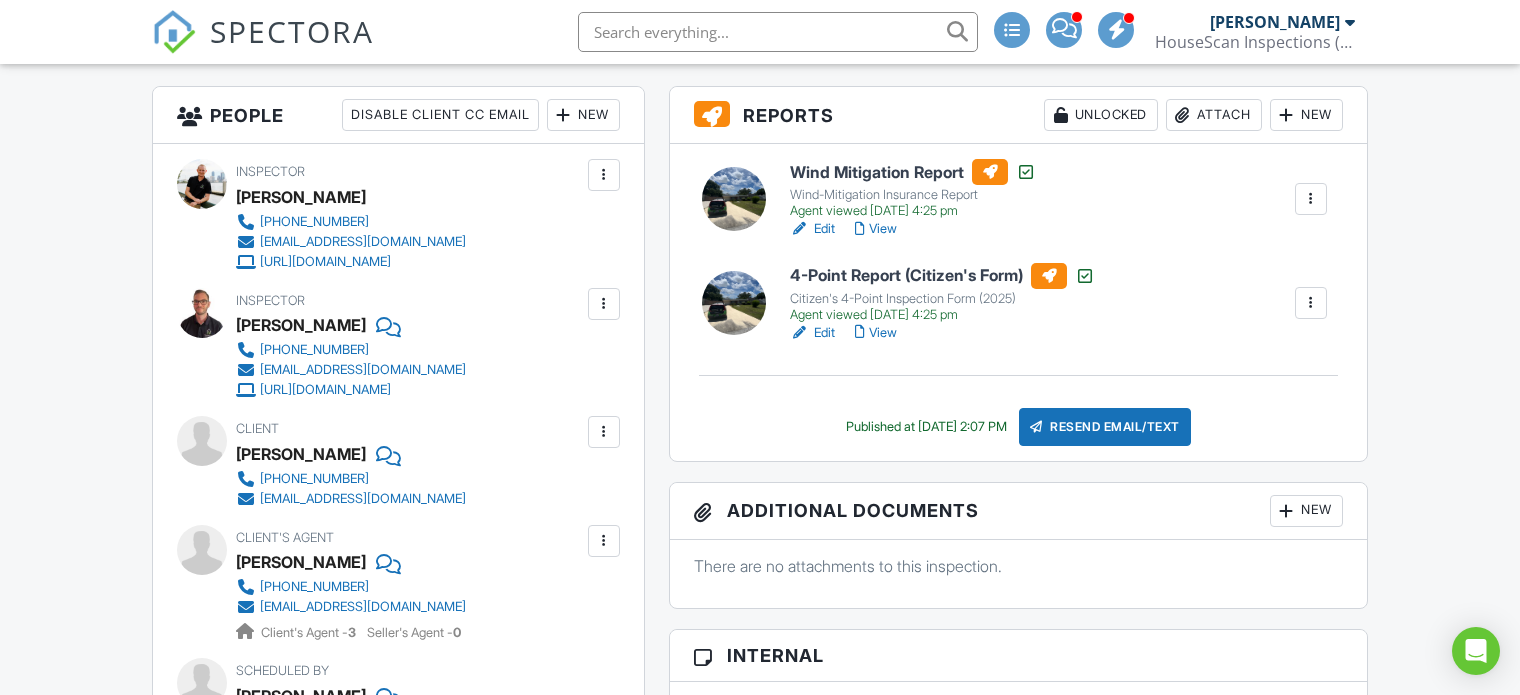 click on "View" at bounding box center [876, 333] 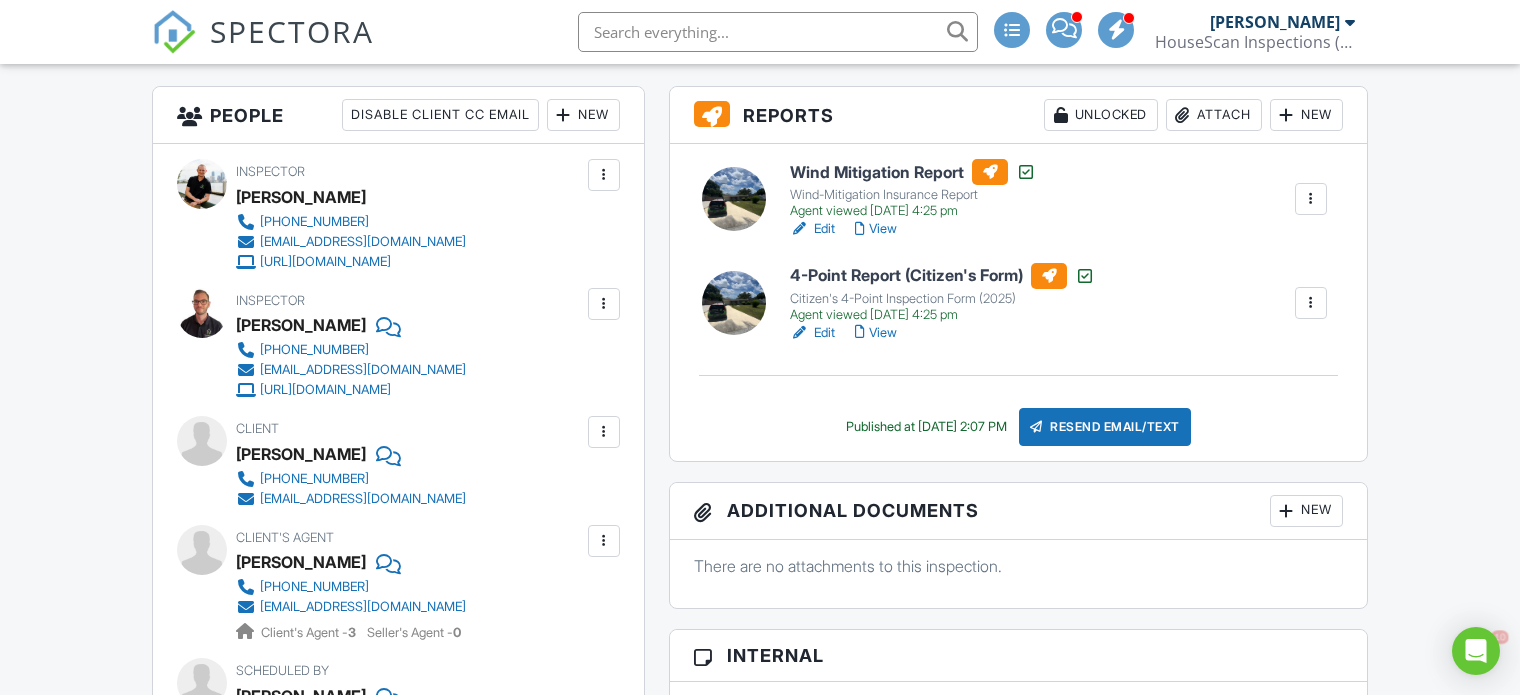 scroll, scrollTop: 0, scrollLeft: 0, axis: both 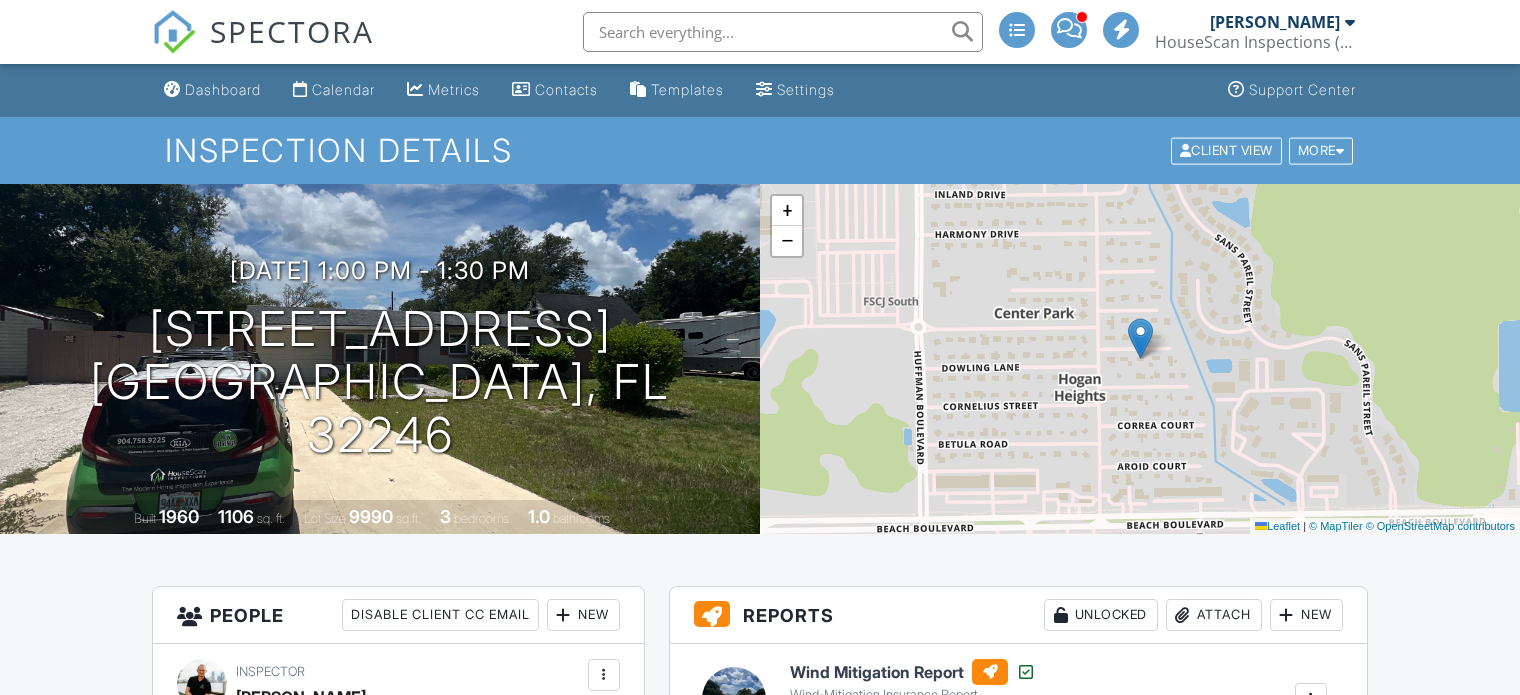 click on "4-Point Report (Citizen's Form)" at bounding box center (942, 776) 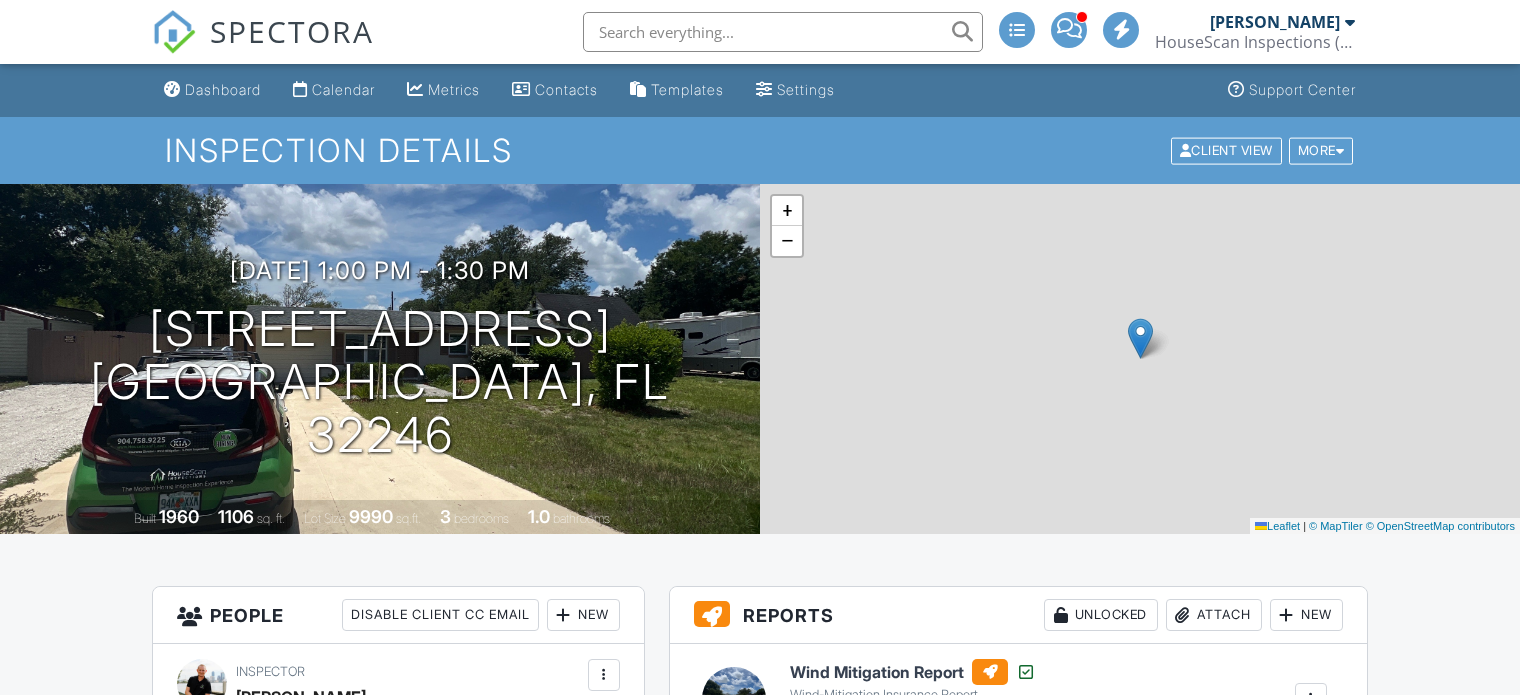 scroll, scrollTop: 300, scrollLeft: 0, axis: vertical 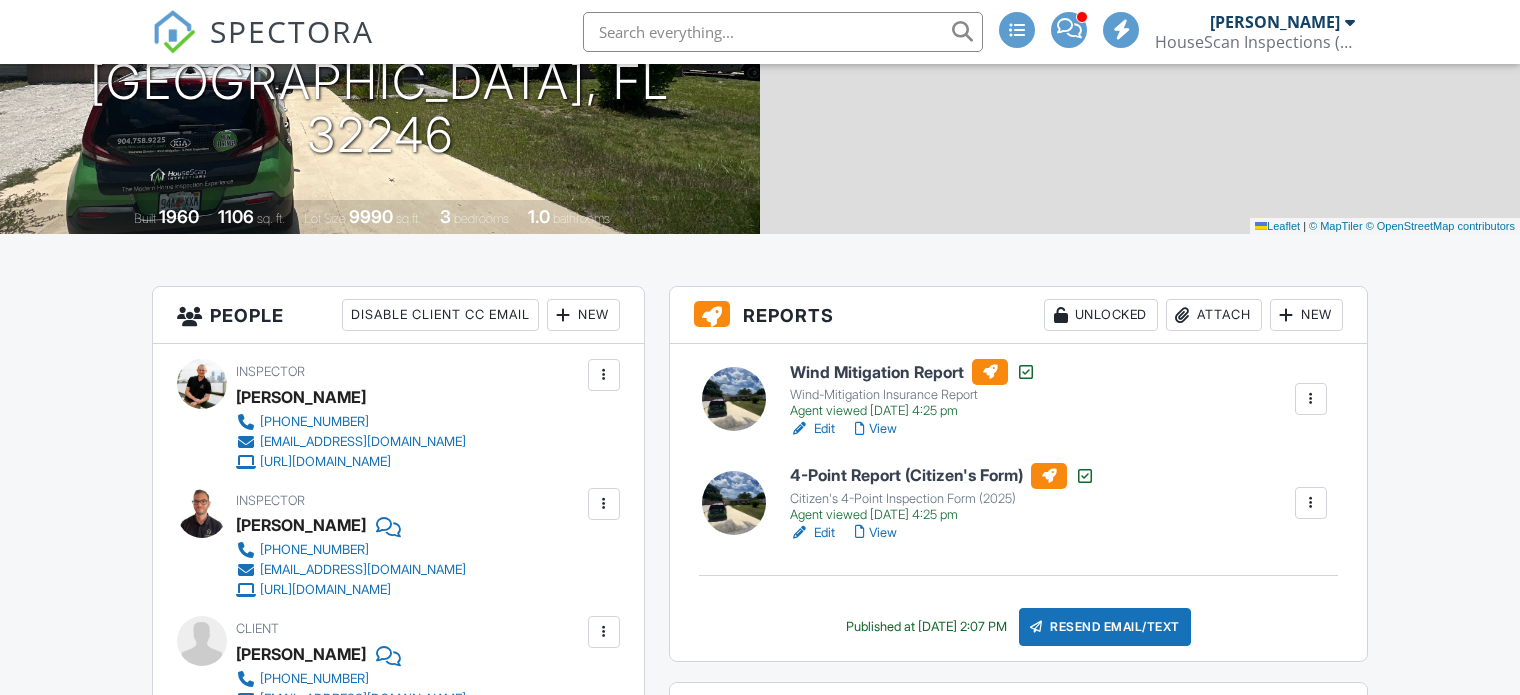 click on "View" at bounding box center [876, 533] 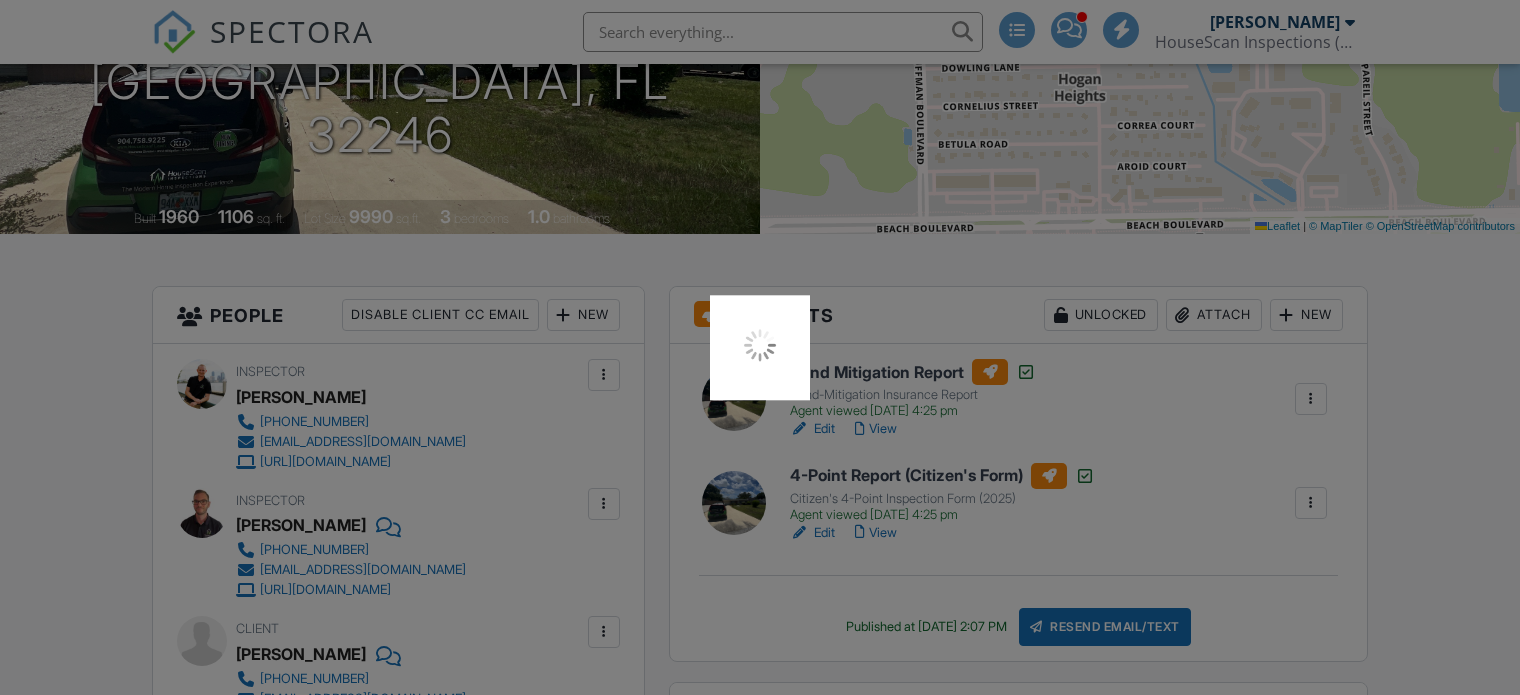 scroll, scrollTop: 300, scrollLeft: 0, axis: vertical 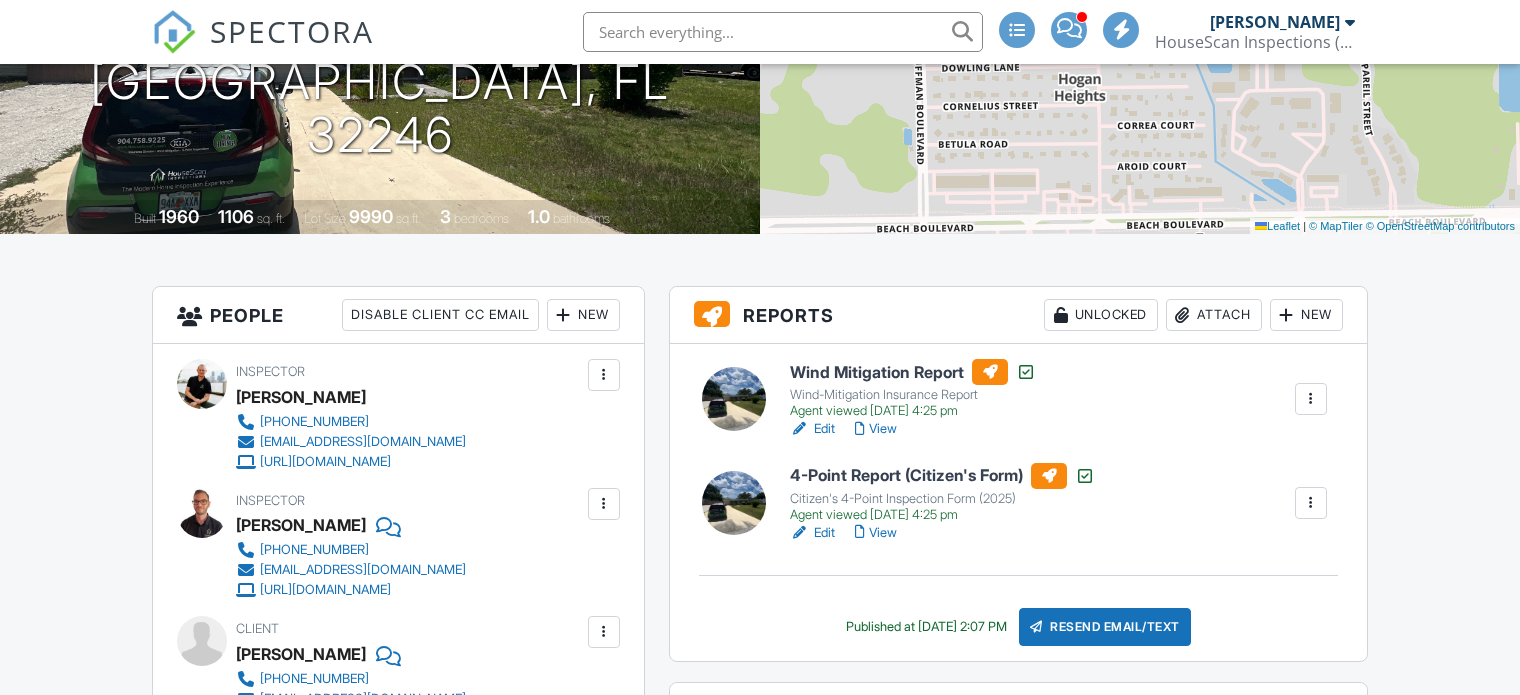 click on "SPECTORA" at bounding box center [292, 31] 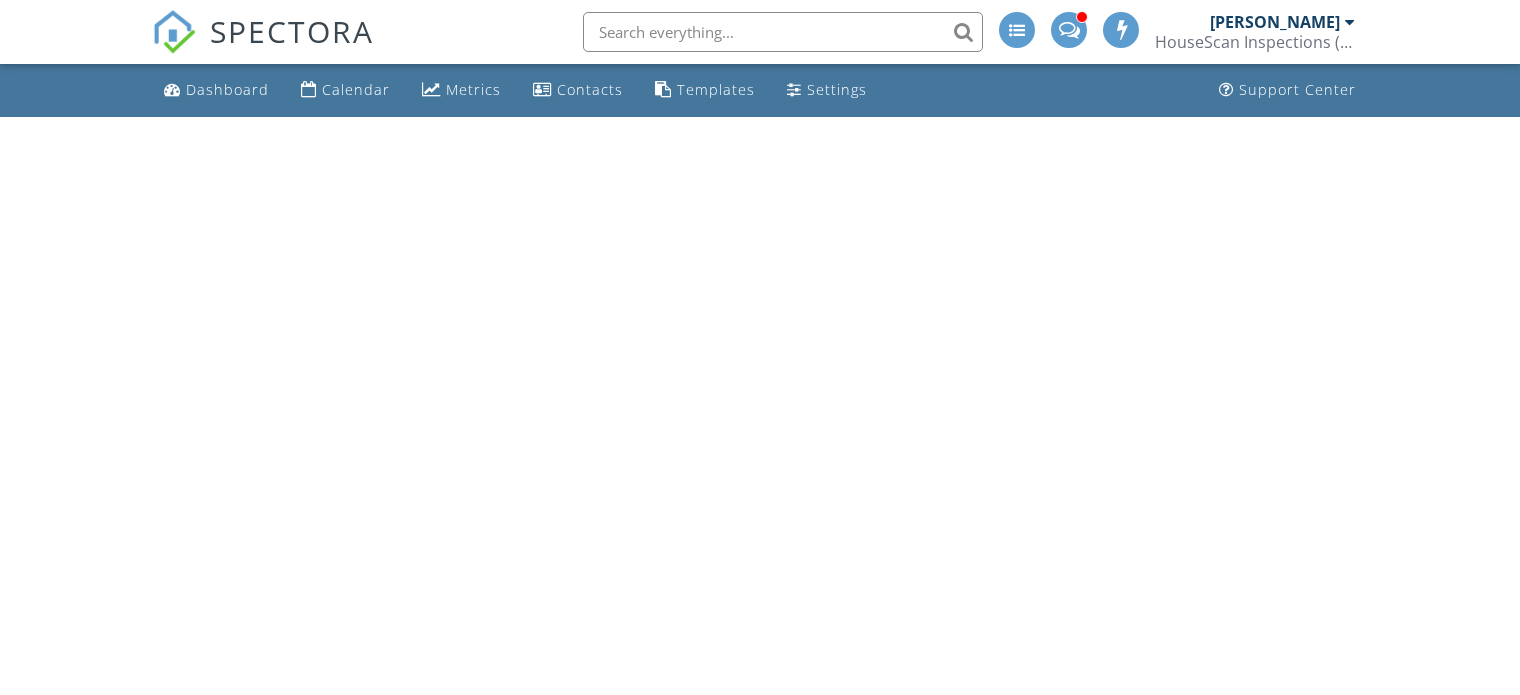scroll, scrollTop: 0, scrollLeft: 0, axis: both 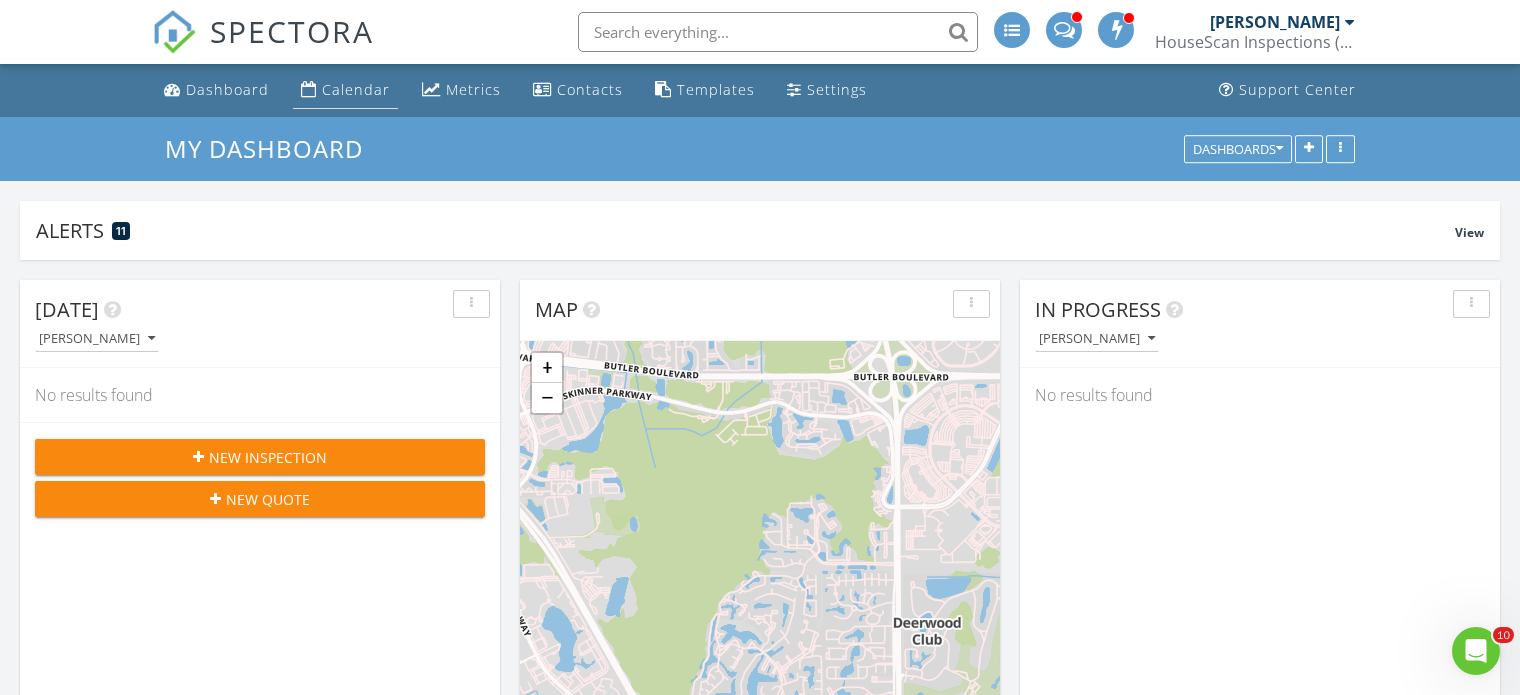 click on "Calendar" at bounding box center [356, 89] 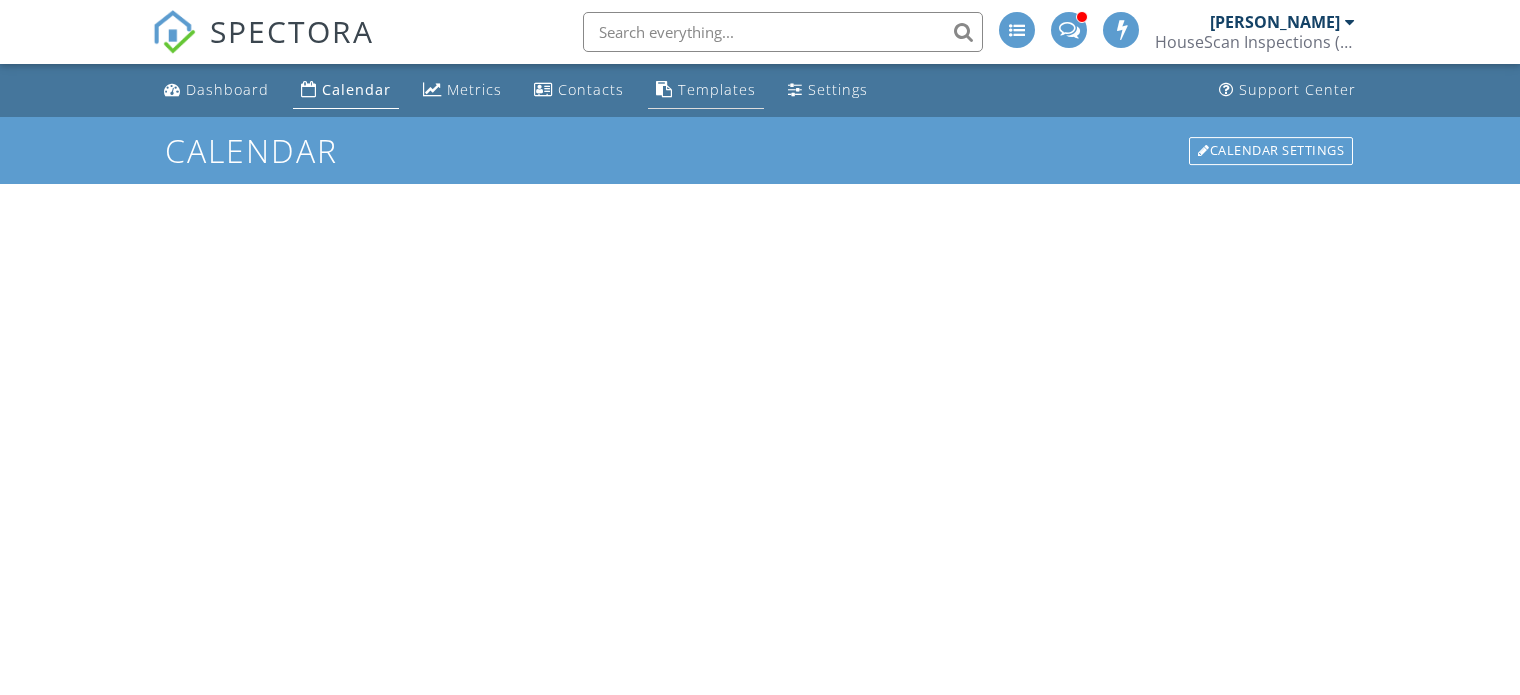scroll, scrollTop: 0, scrollLeft: 0, axis: both 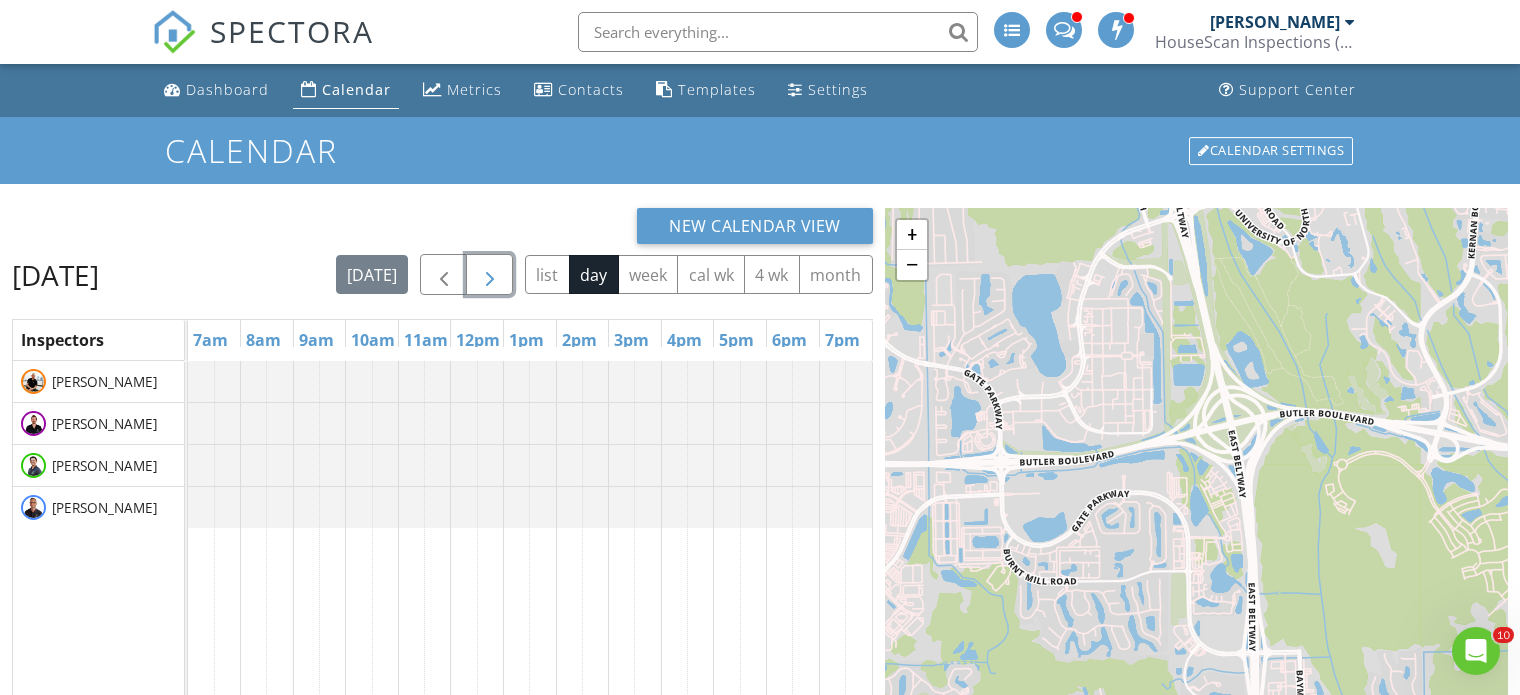 click at bounding box center (490, 275) 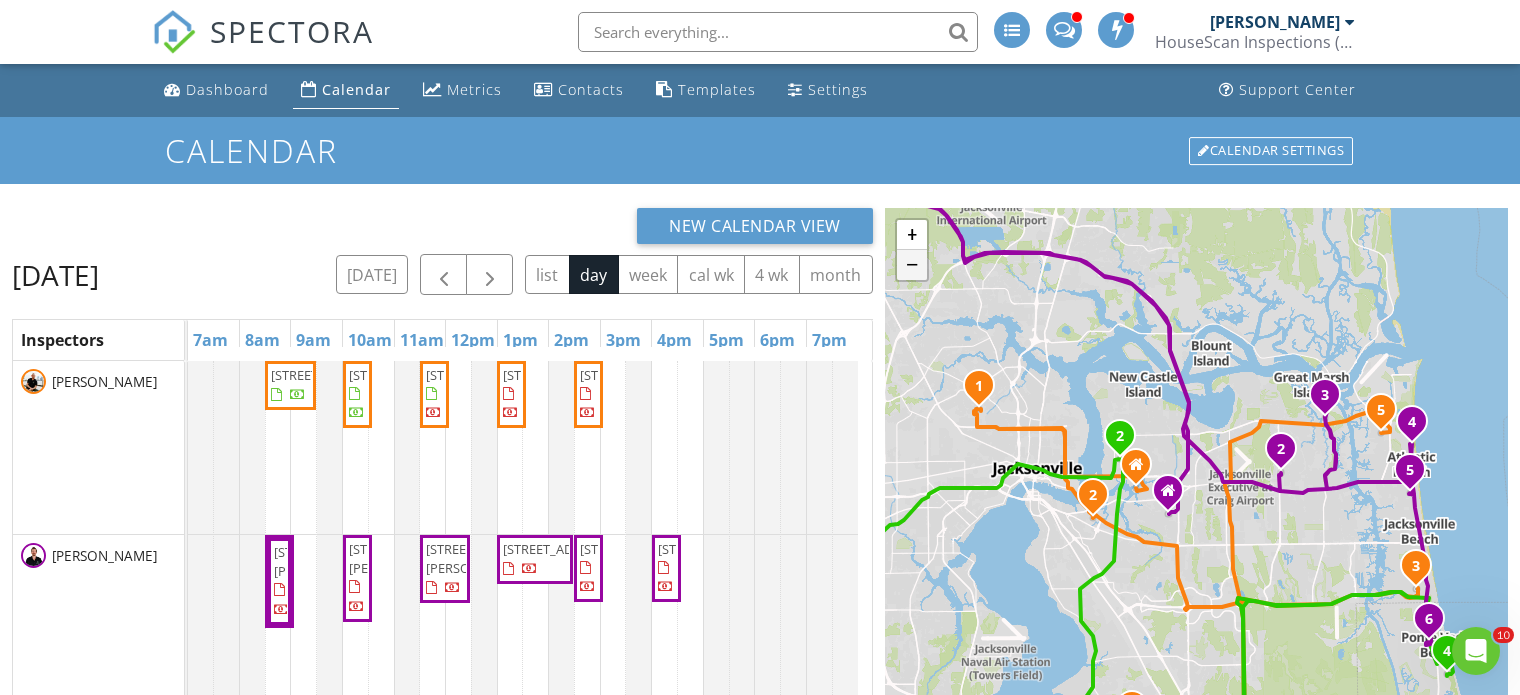 click on "−" at bounding box center [912, 265] 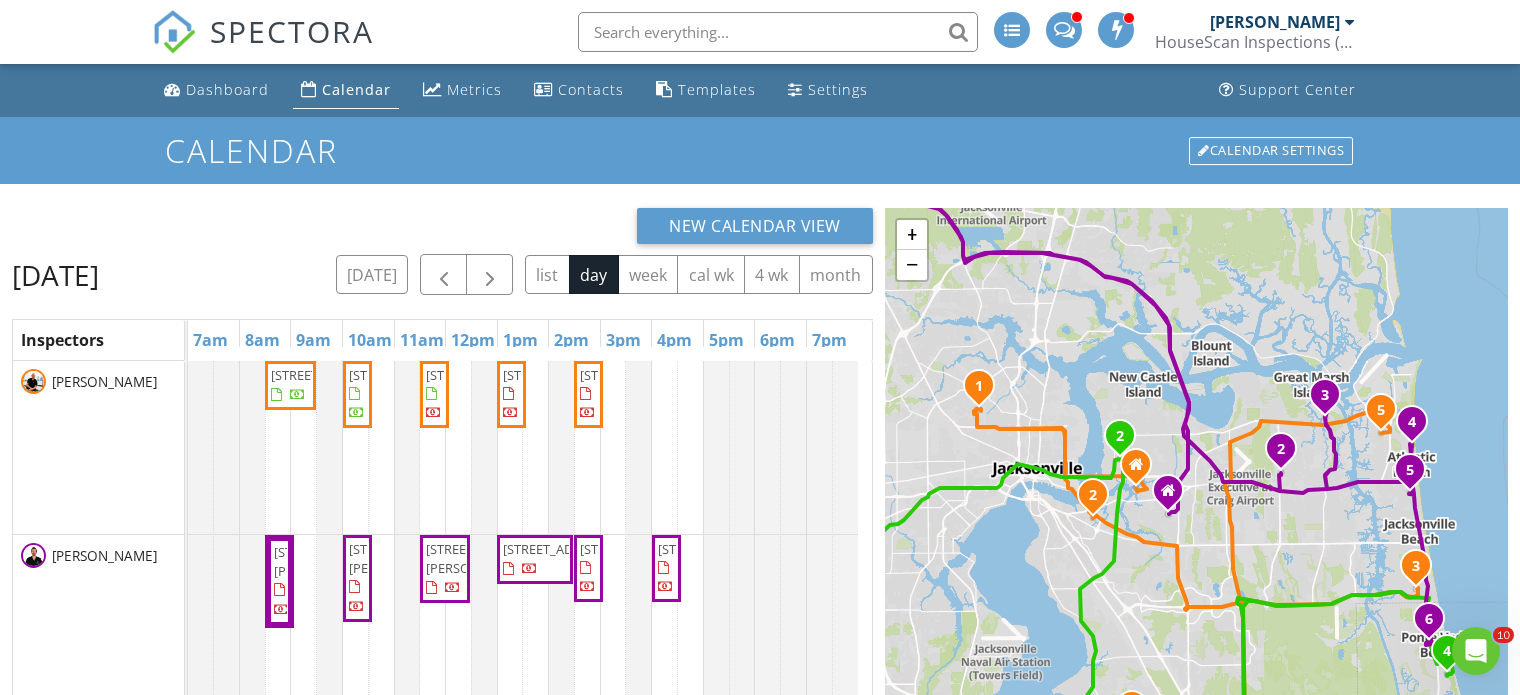 scroll, scrollTop: 208, scrollLeft: 0, axis: vertical 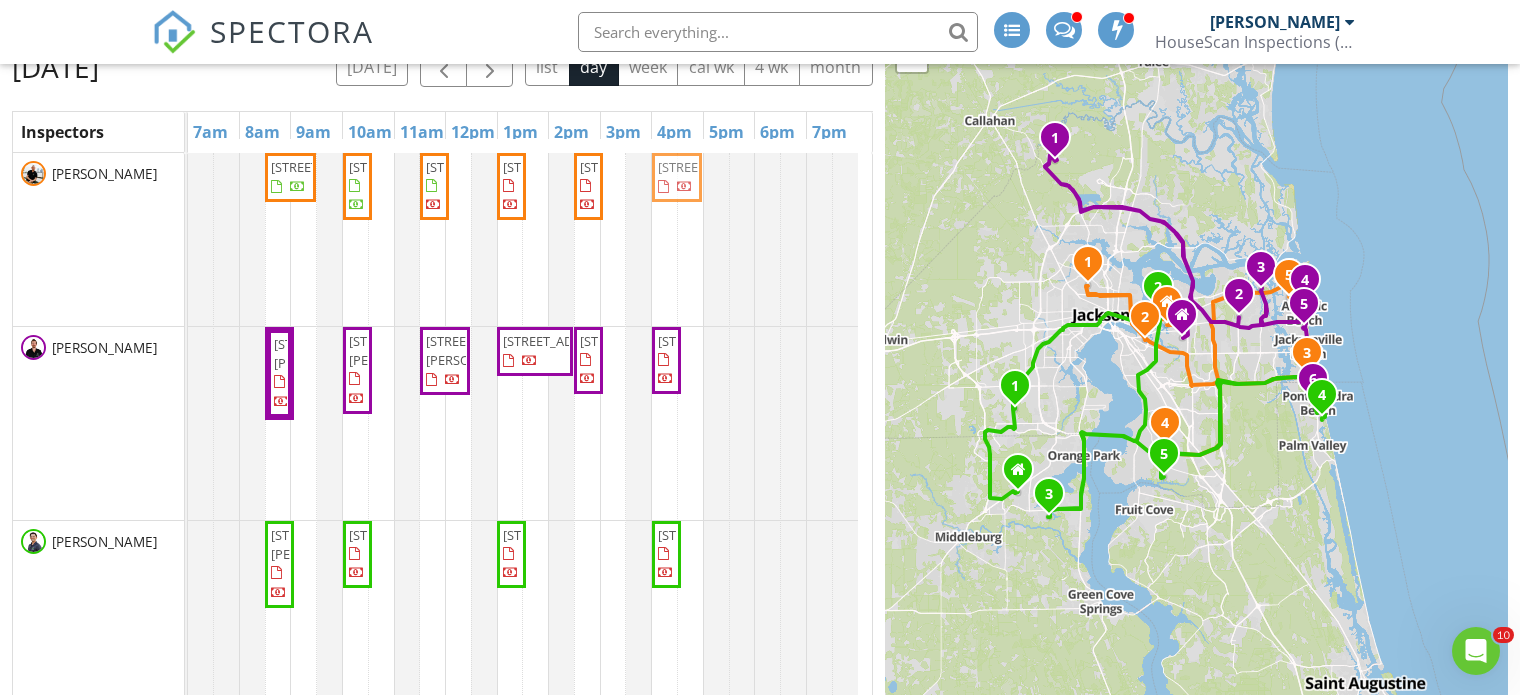 drag, startPoint x: 595, startPoint y: 576, endPoint x: 684, endPoint y: 242, distance: 345.65445 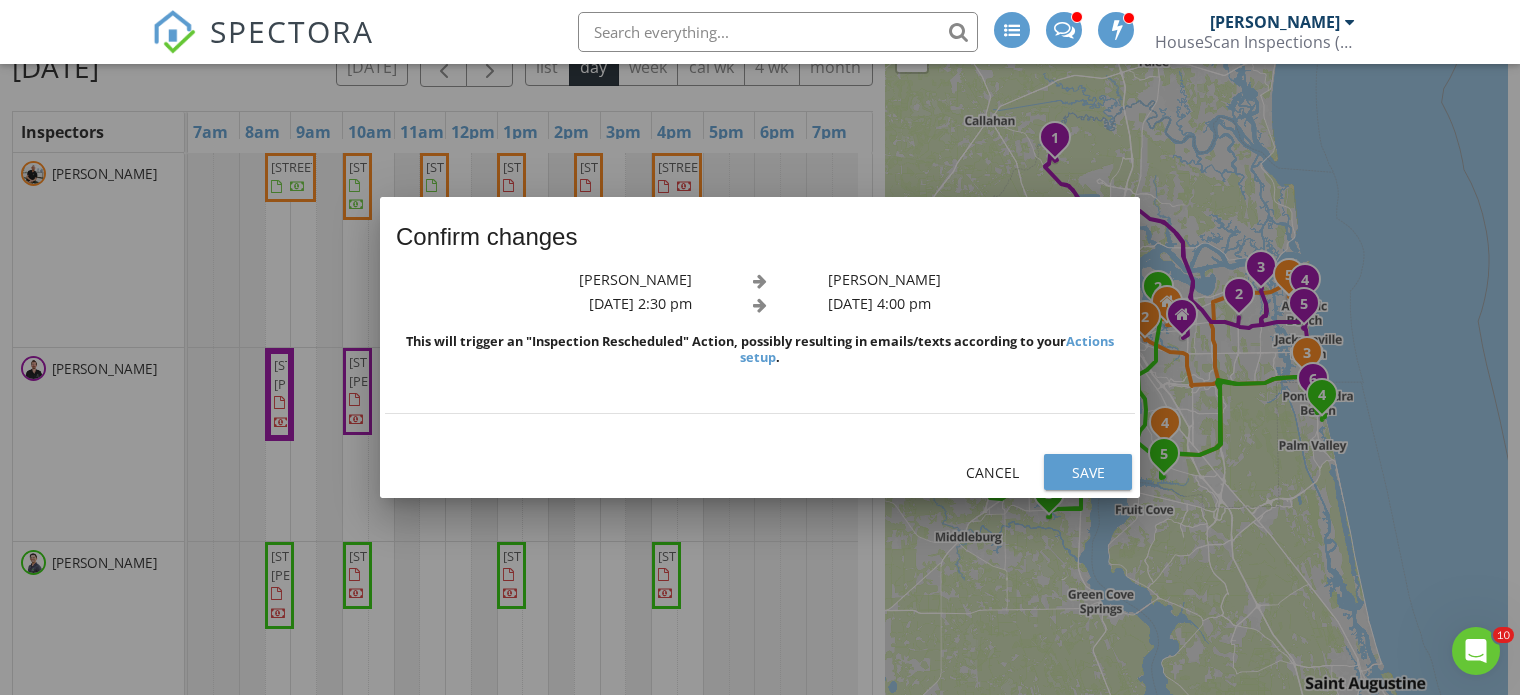 click on "Save" at bounding box center (1088, 472) 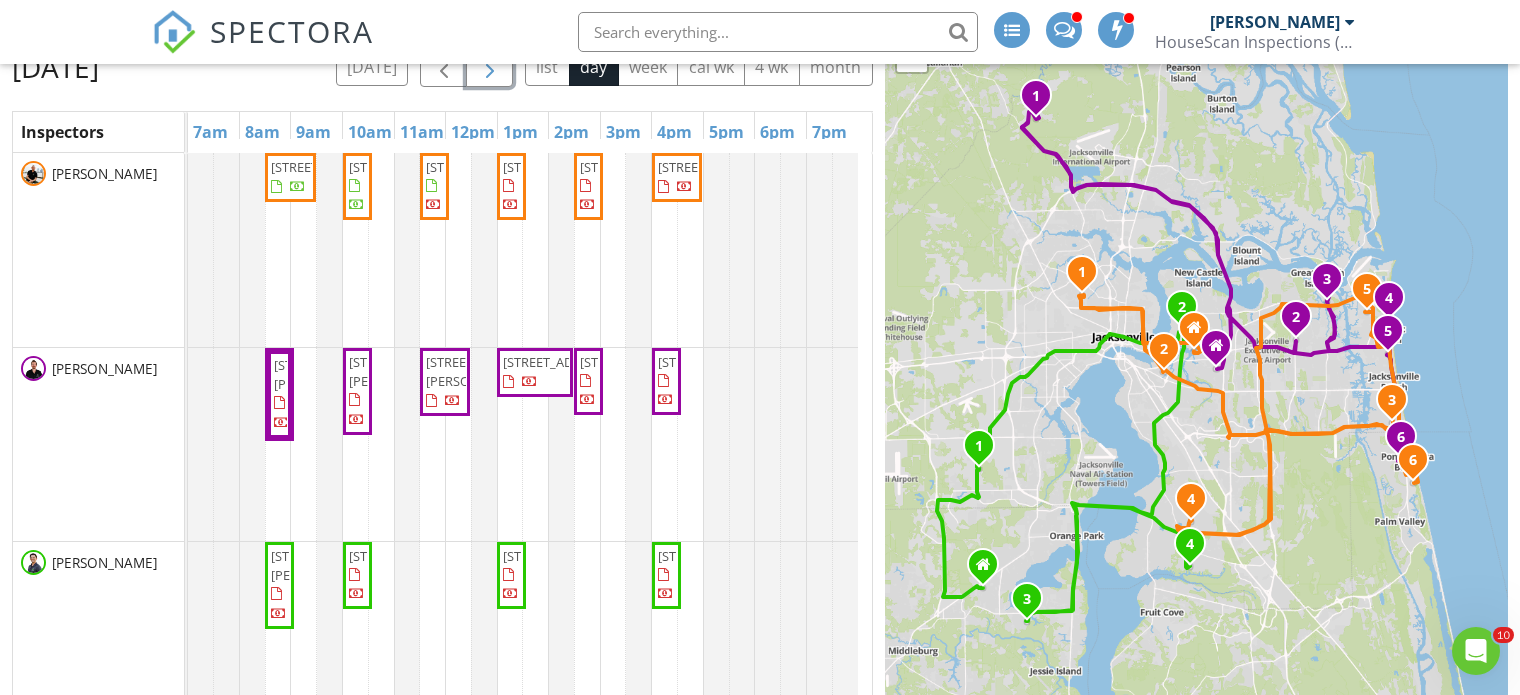 click at bounding box center (489, 66) 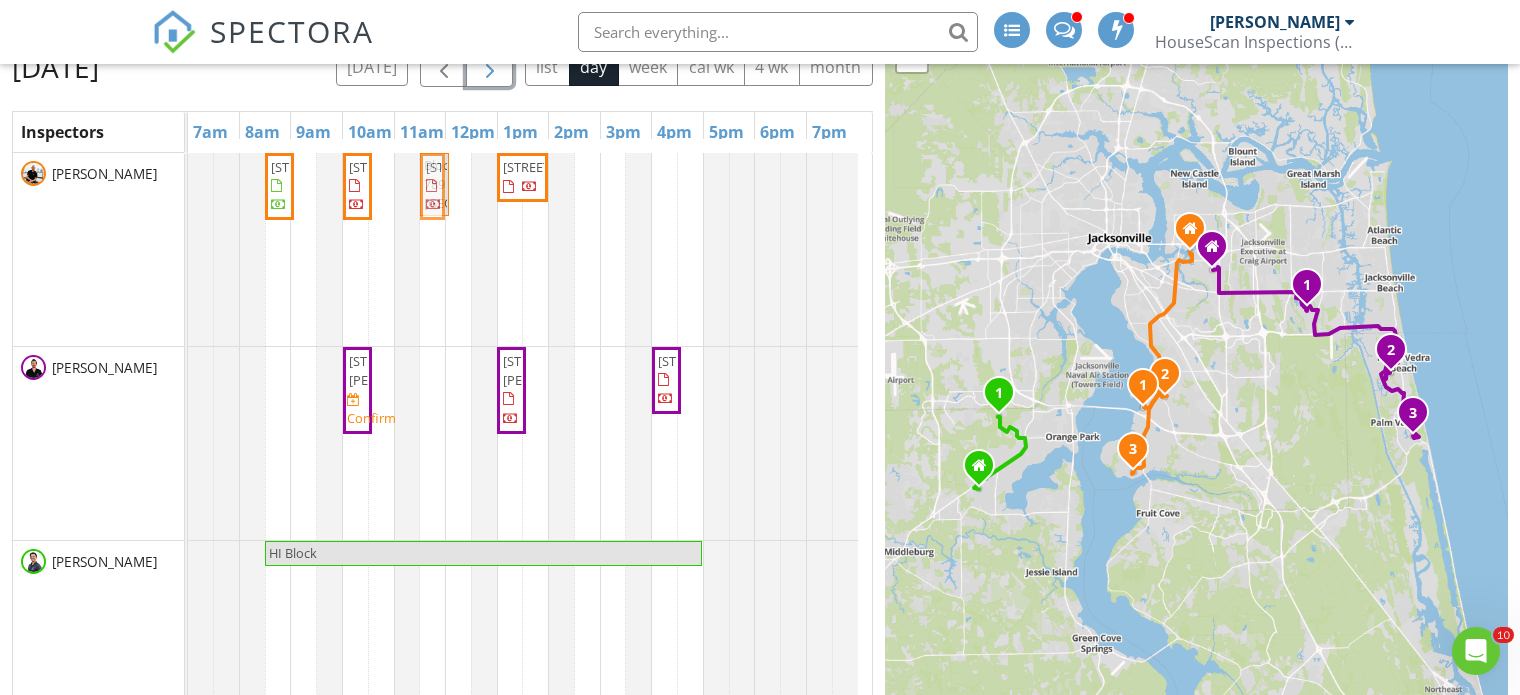 drag, startPoint x: 365, startPoint y: 610, endPoint x: 441, endPoint y: 234, distance: 383.60397 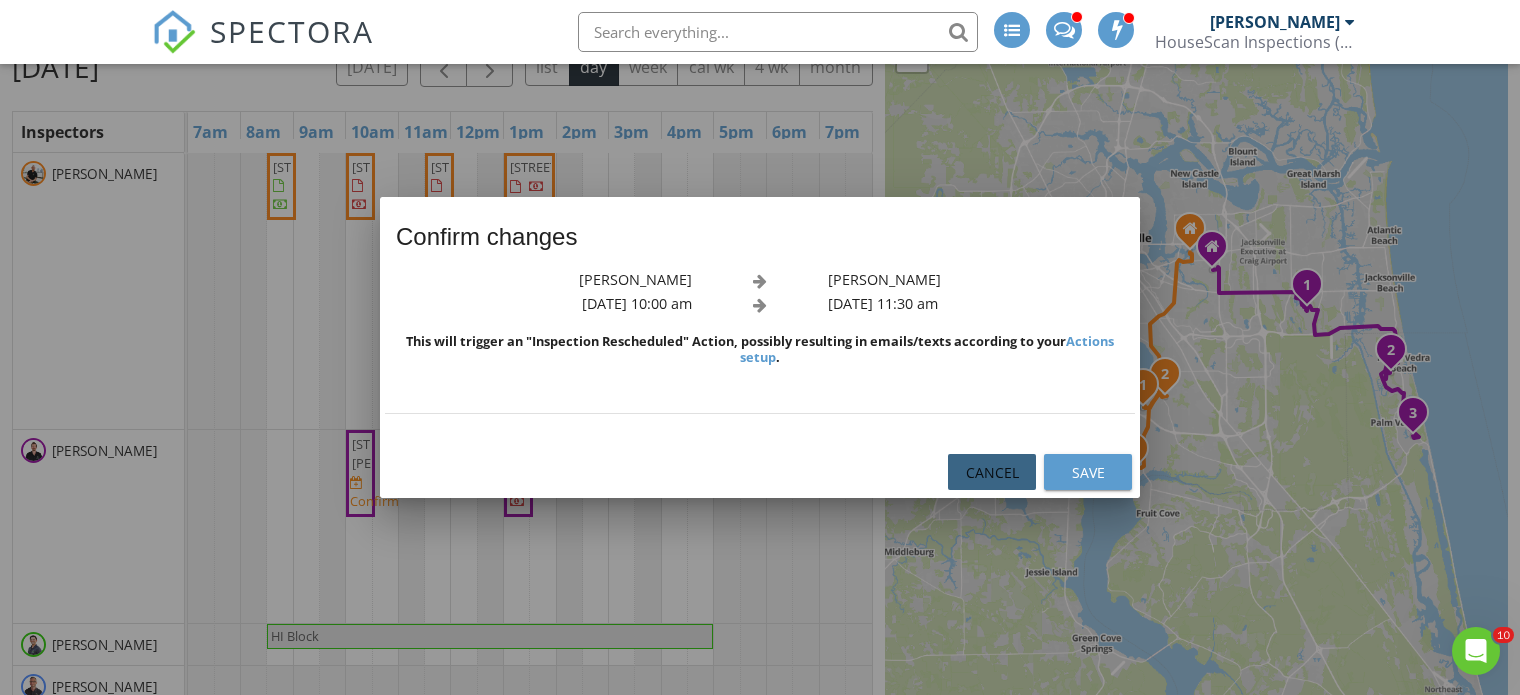 click on "Cancel" at bounding box center (992, 472) 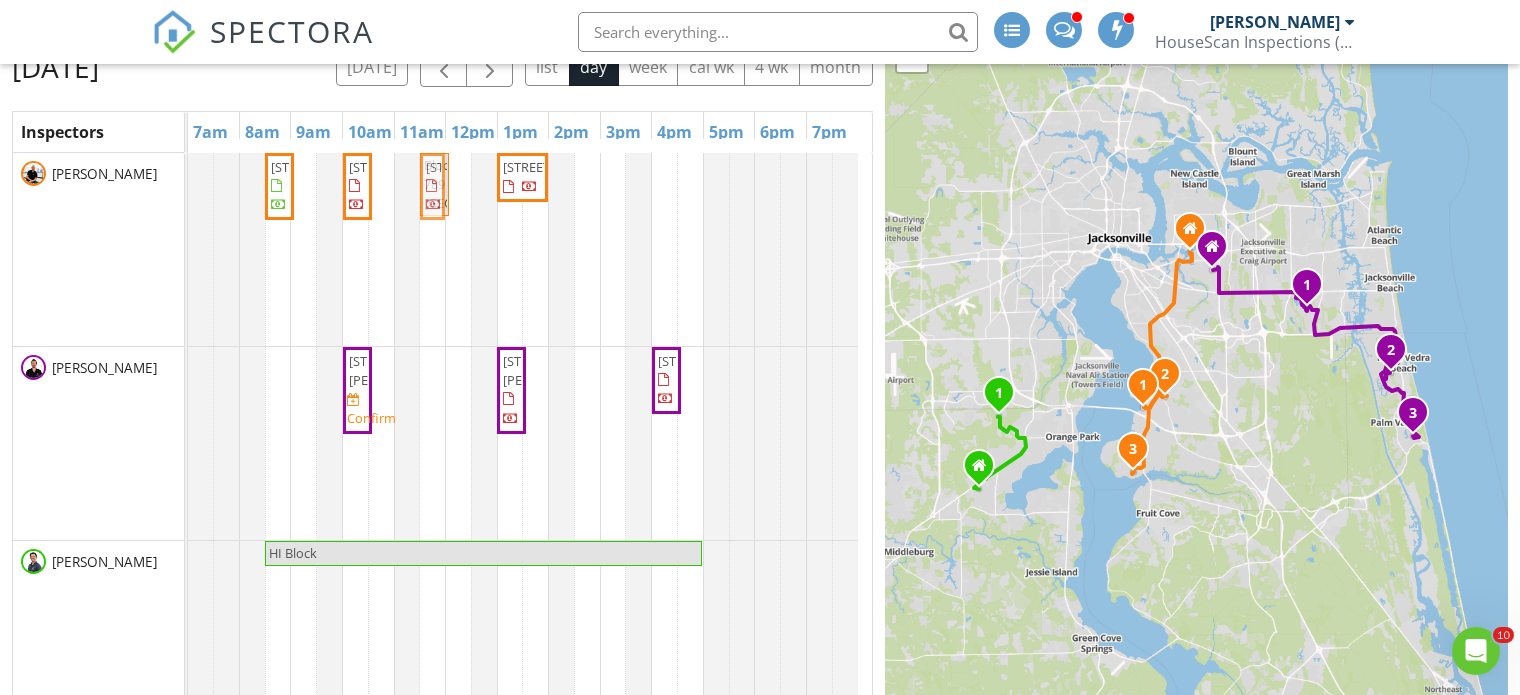 drag, startPoint x: 358, startPoint y: 595, endPoint x: 433, endPoint y: 256, distance: 347.19736 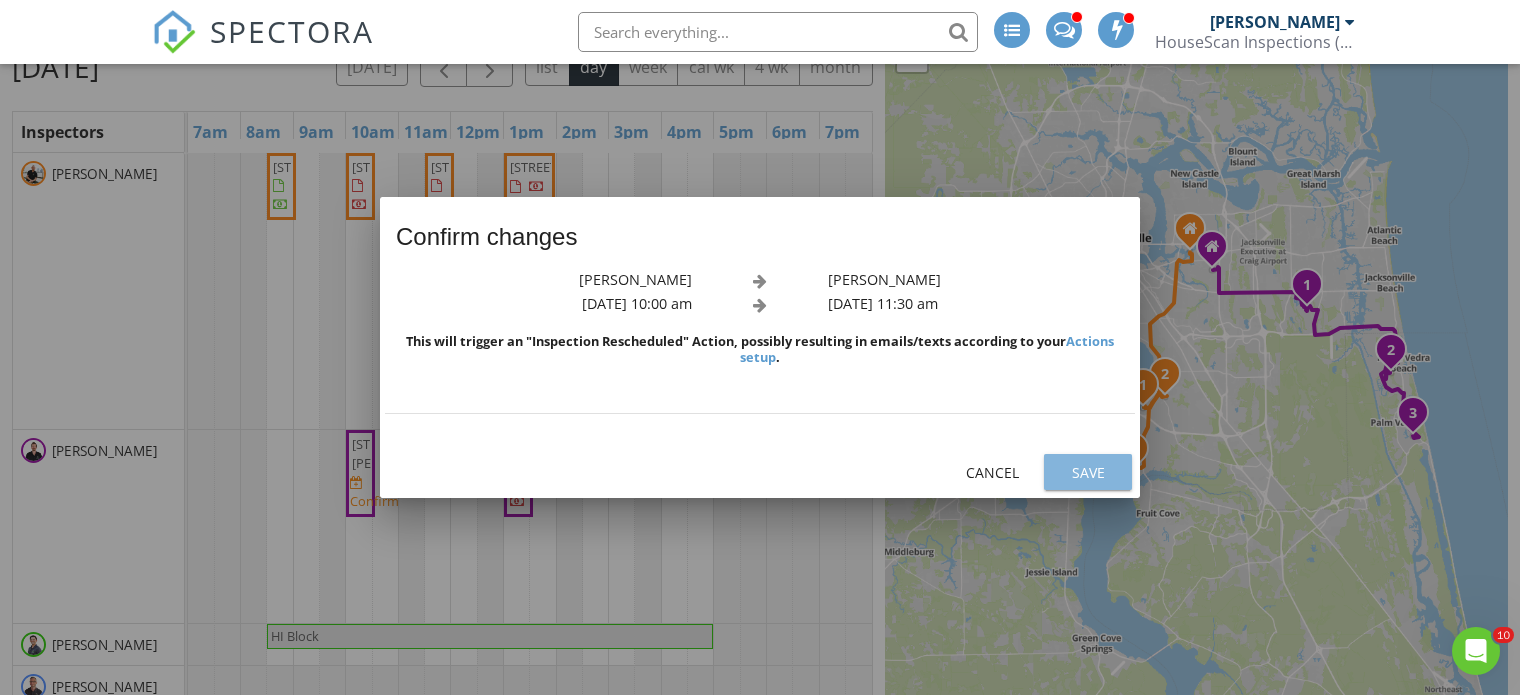 click on "Save" at bounding box center [1088, 472] 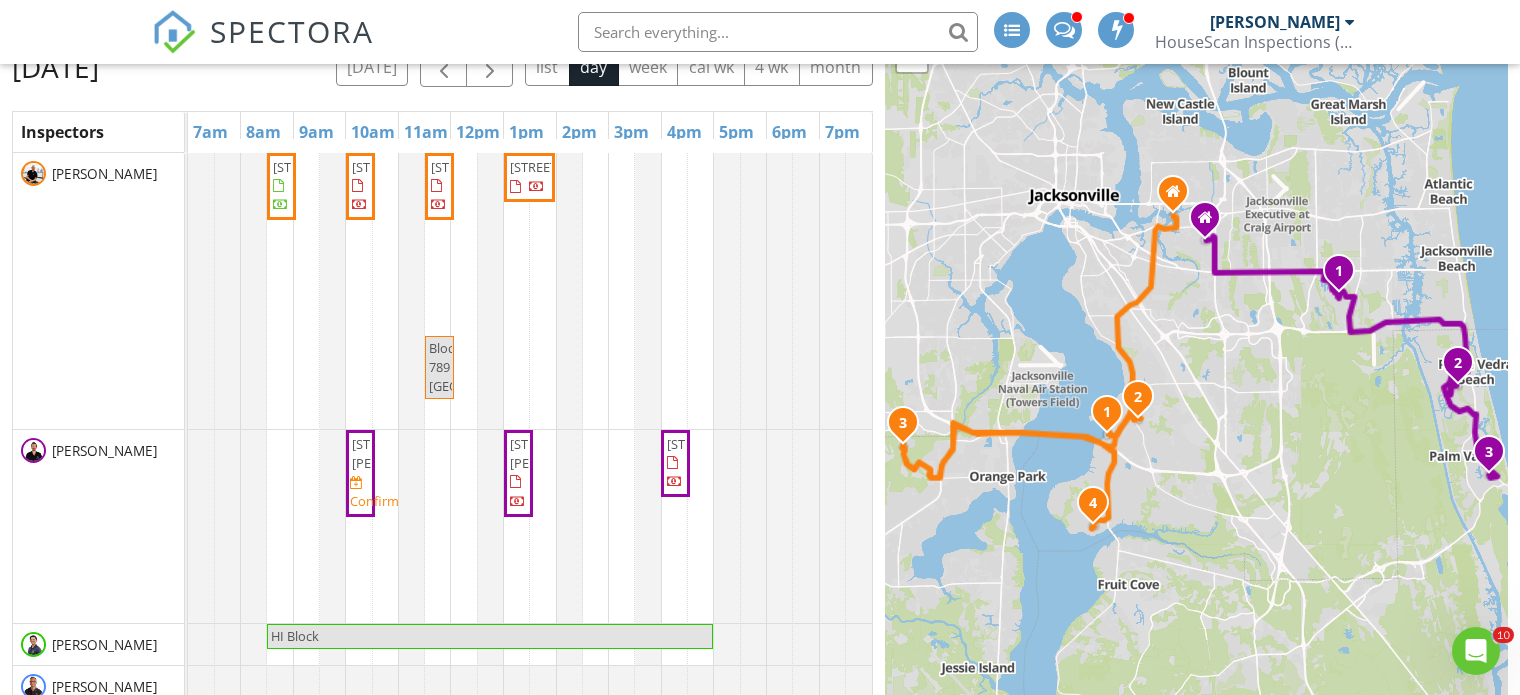 click on "Block 789 [GEOGRAPHIC_DATA]" at bounding box center (492, 367) 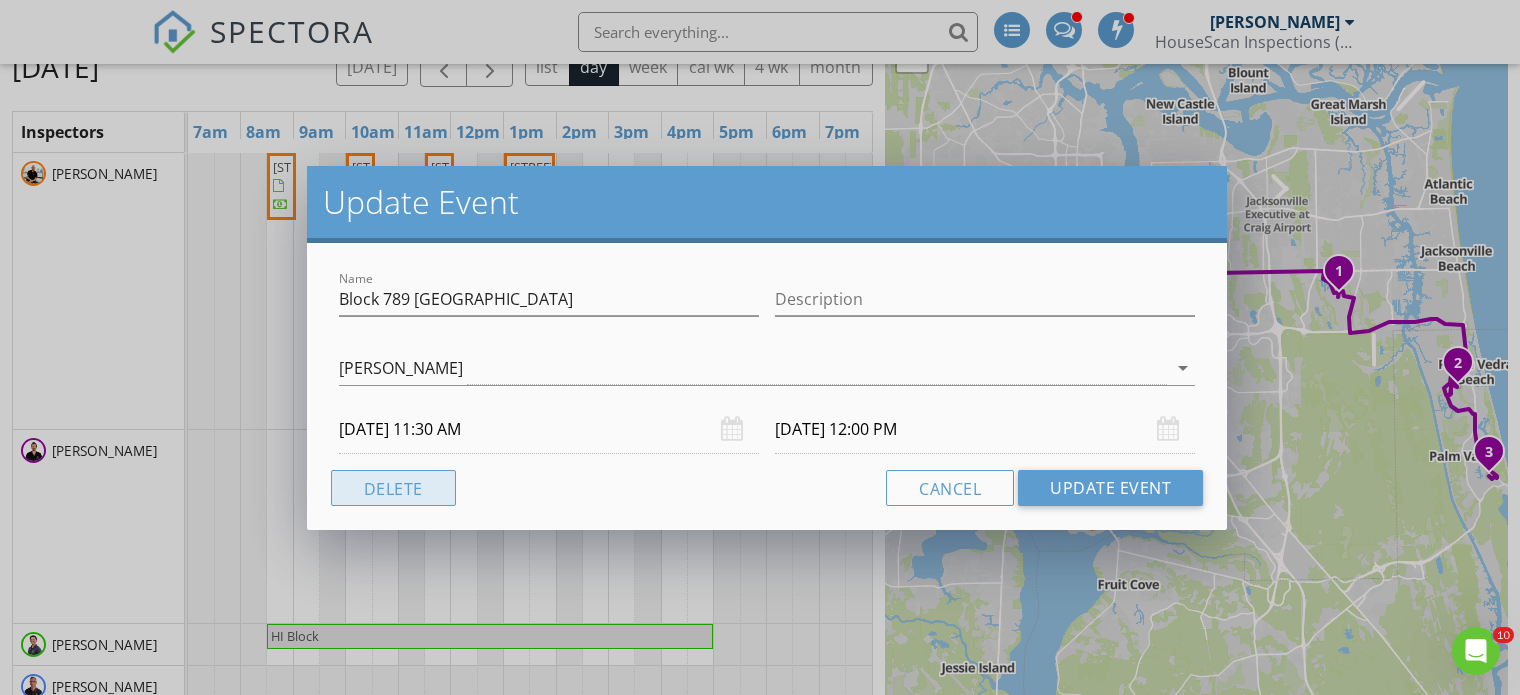 click on "Delete" at bounding box center [393, 488] 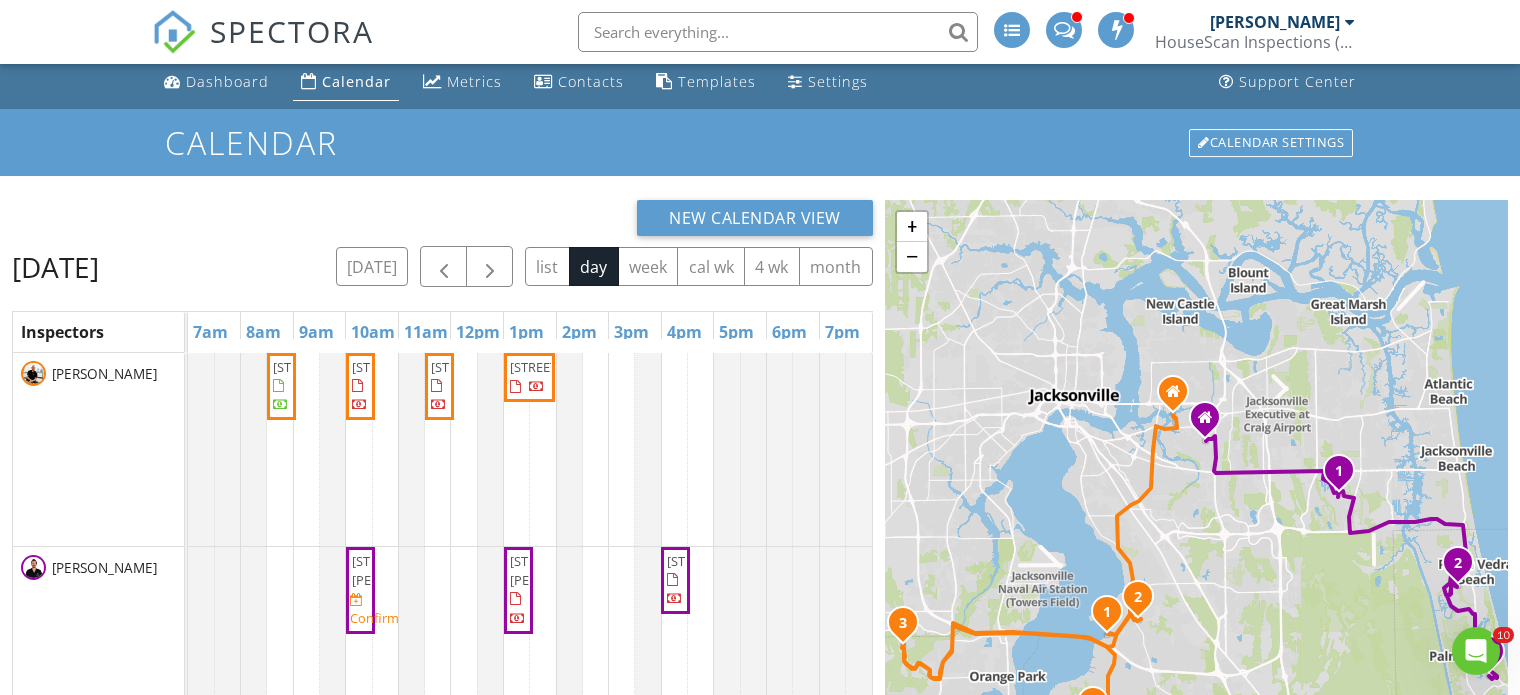scroll, scrollTop: 8, scrollLeft: 0, axis: vertical 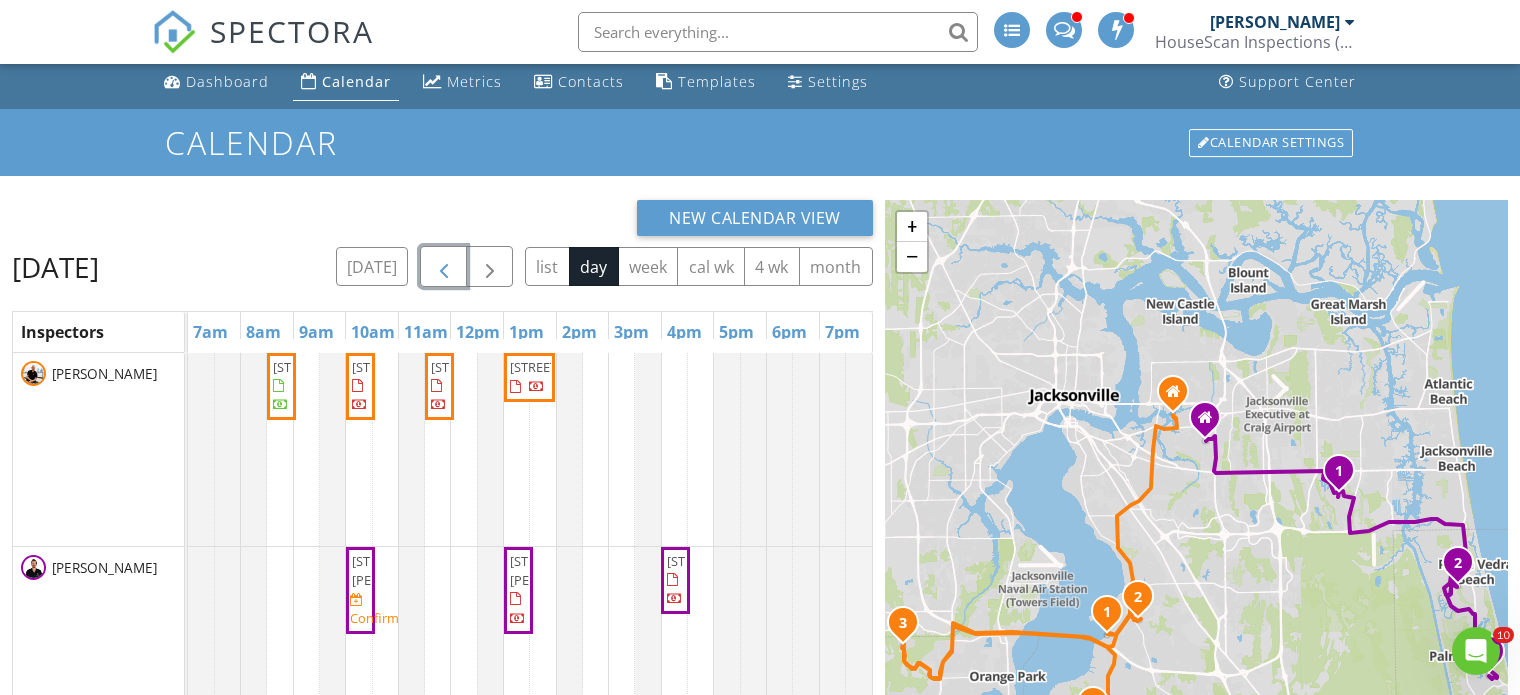 click at bounding box center [444, 267] 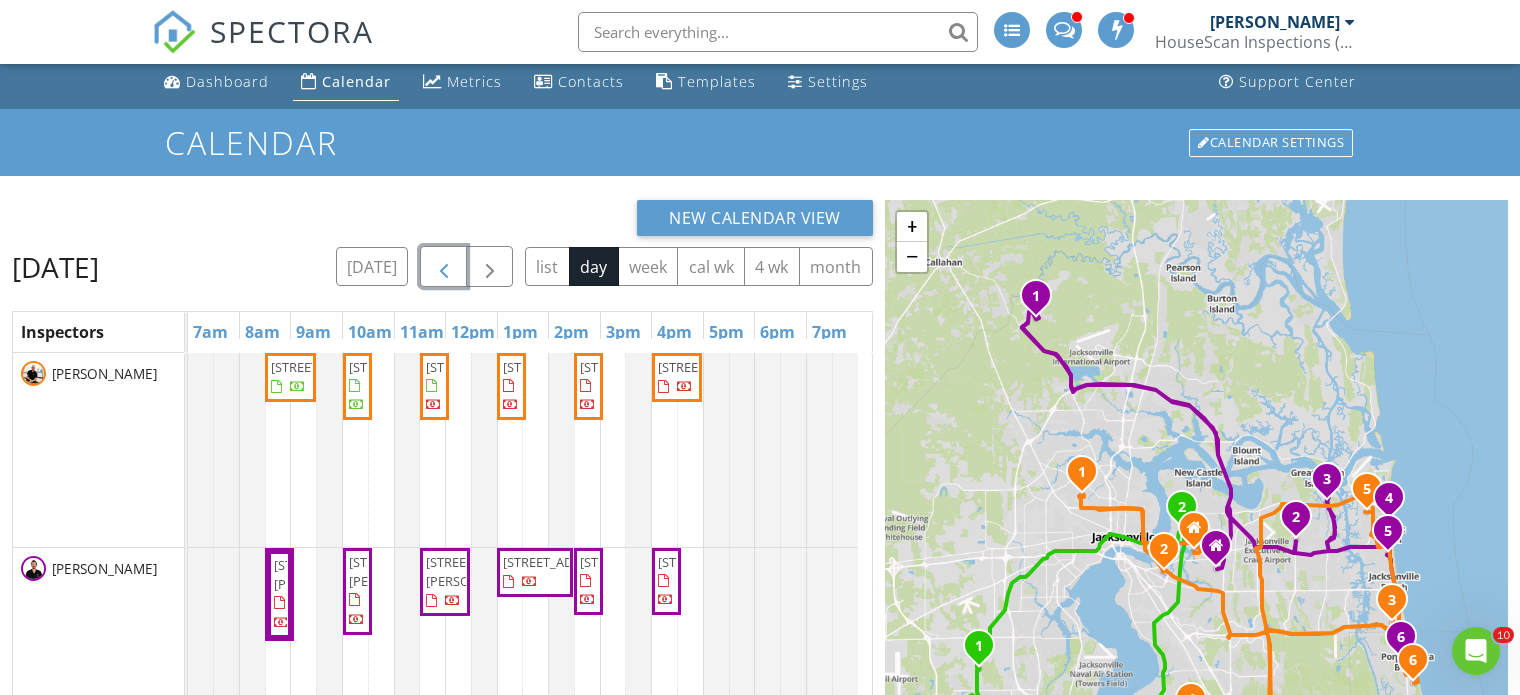 scroll, scrollTop: 21, scrollLeft: 0, axis: vertical 